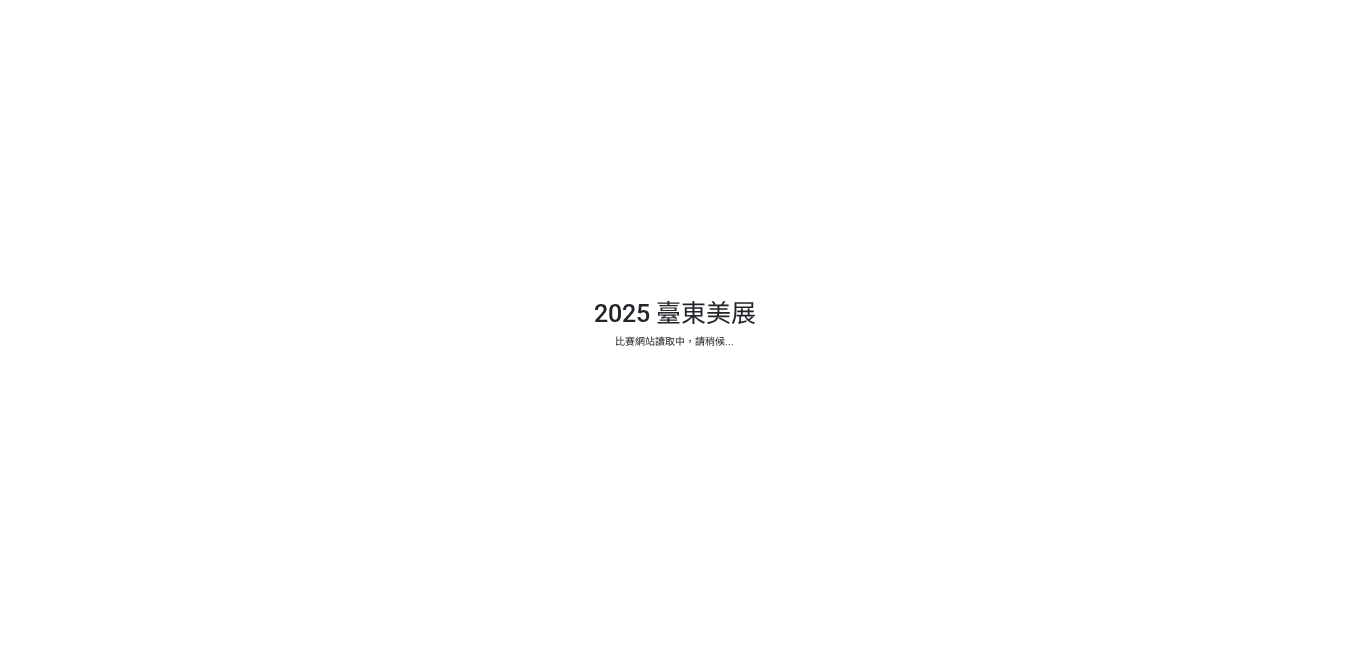 scroll, scrollTop: 0, scrollLeft: 0, axis: both 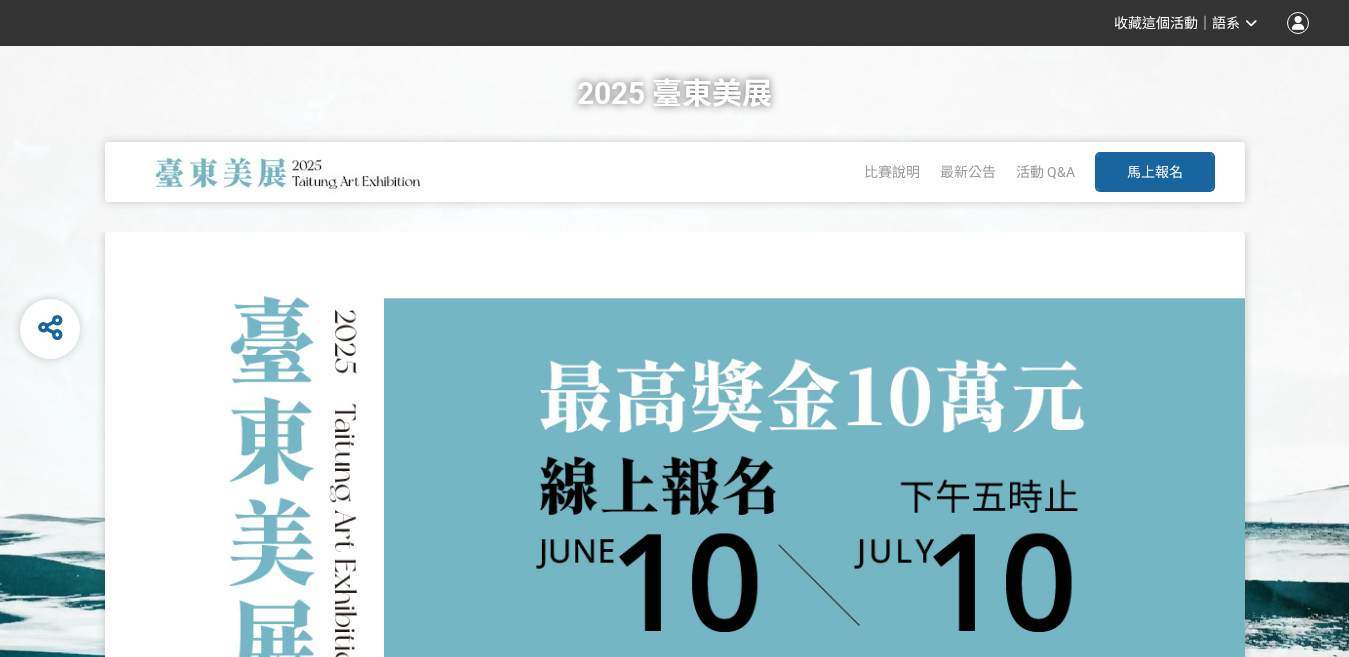 click on "馬上報名" at bounding box center [1155, 172] 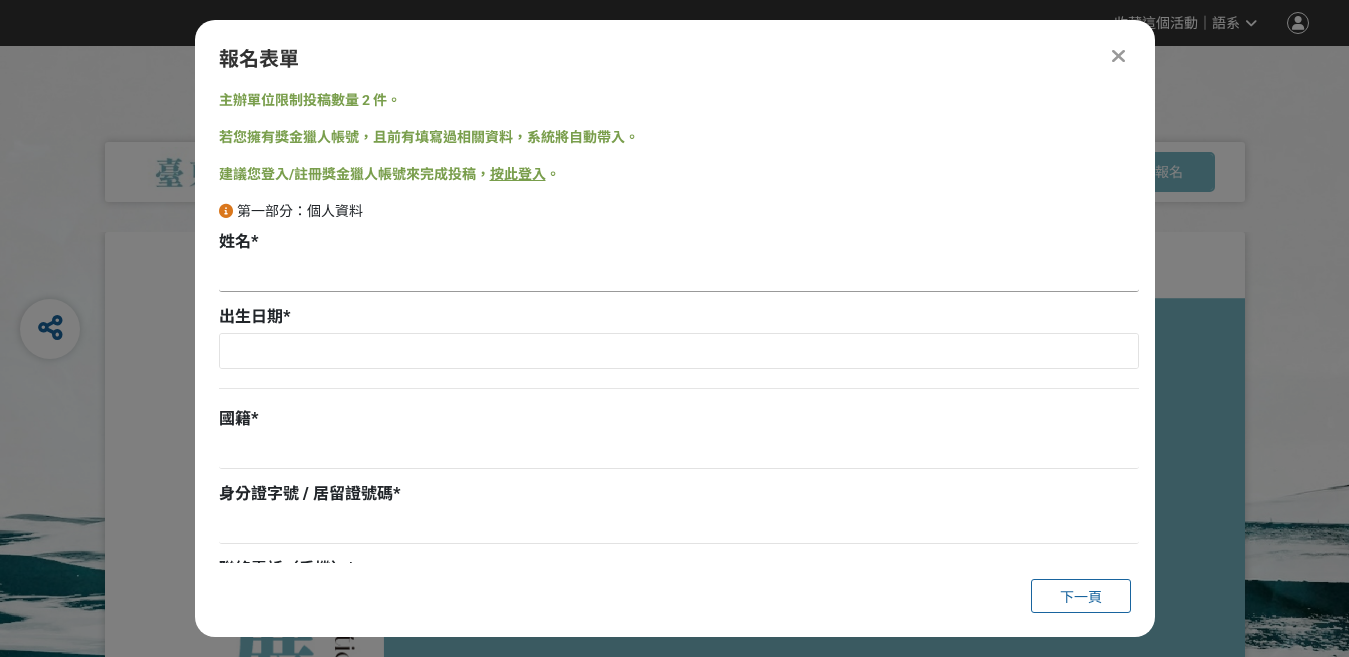 click at bounding box center (679, 275) 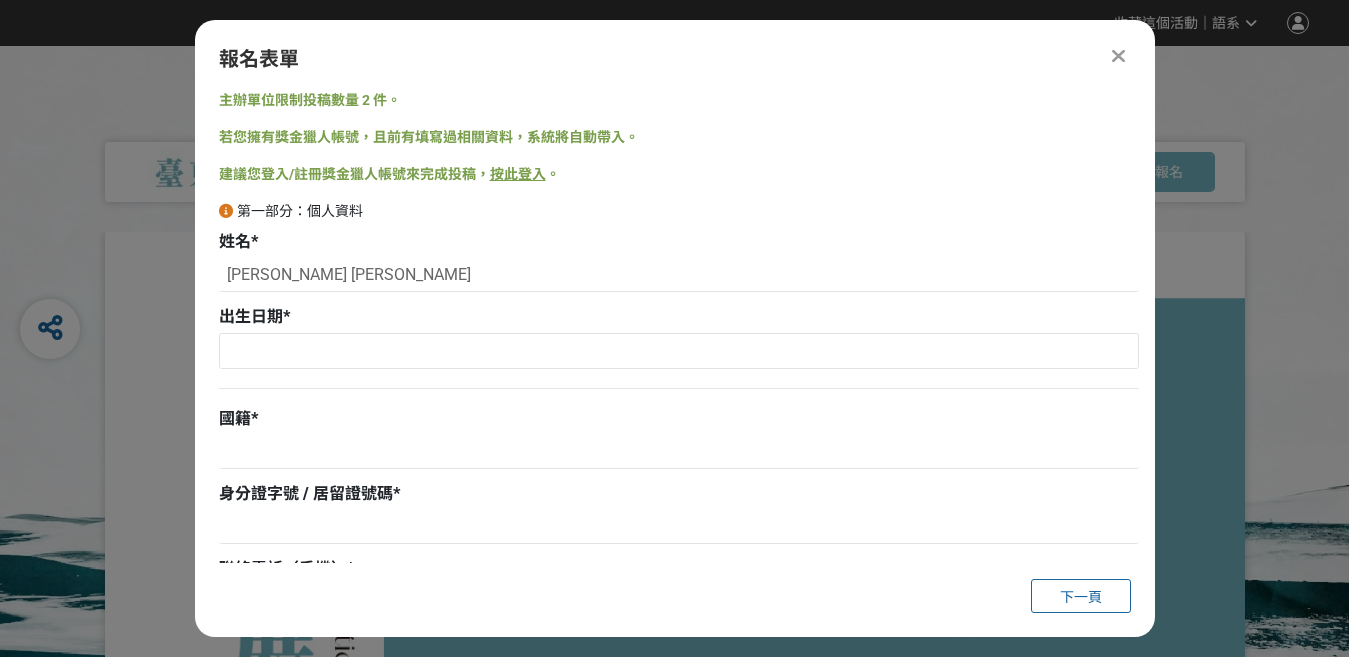 type on "[EMAIL_ADDRESS][DOMAIN_NAME]" 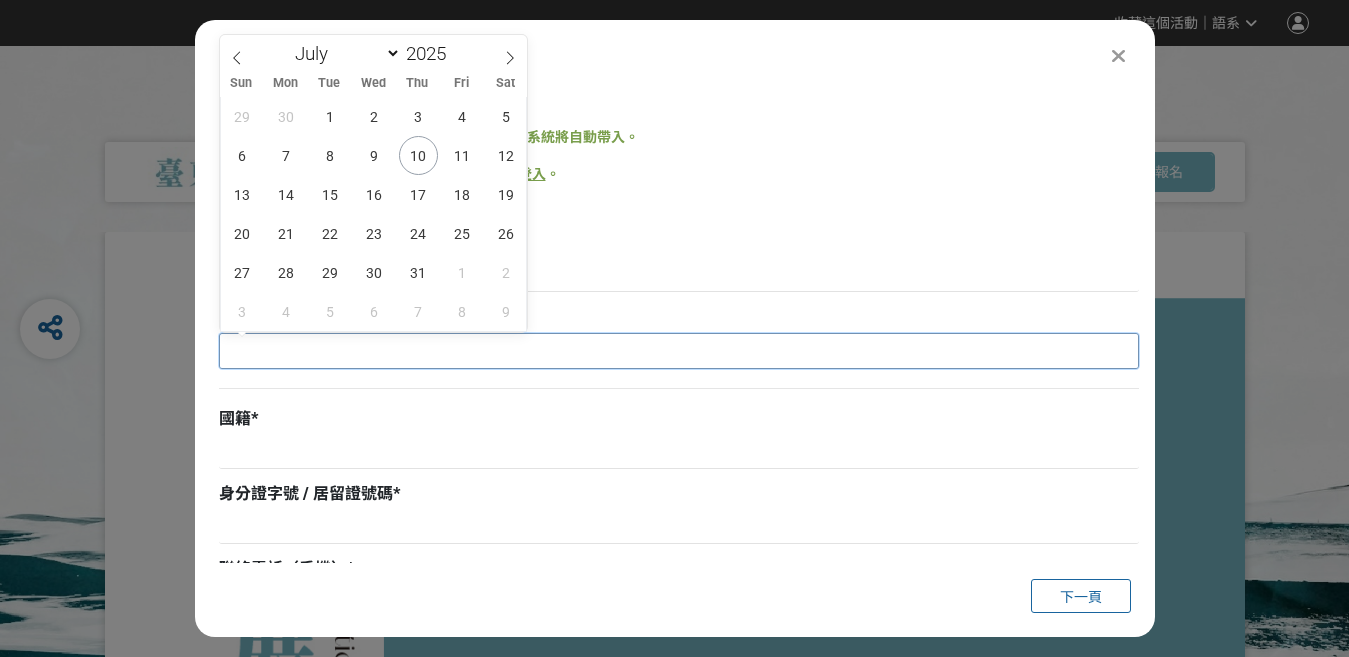 click at bounding box center (679, 351) 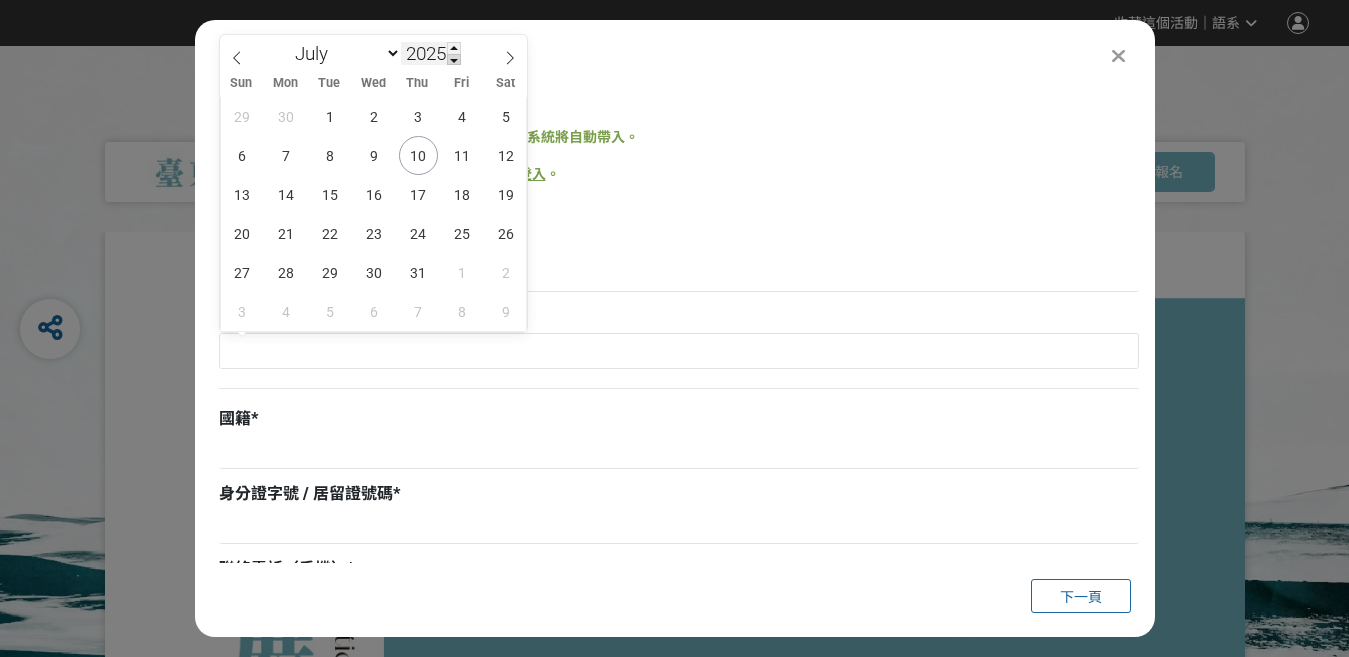 click at bounding box center [454, 60] 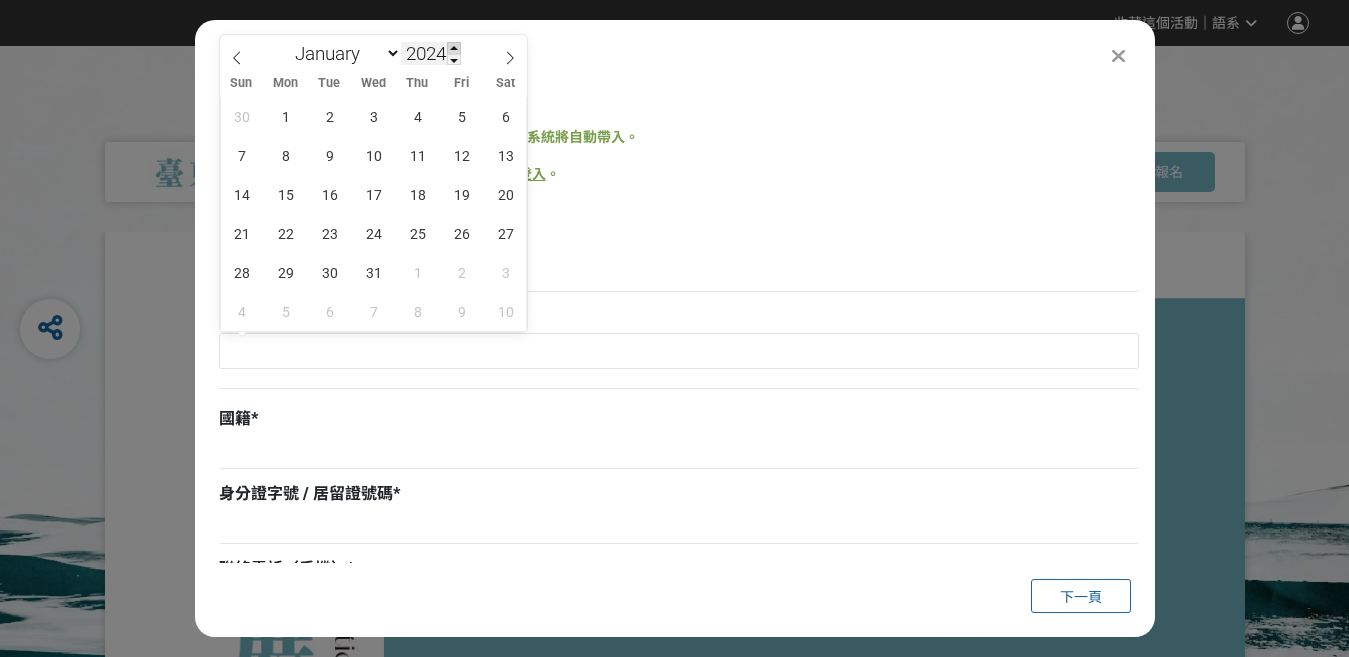 click at bounding box center [454, 48] 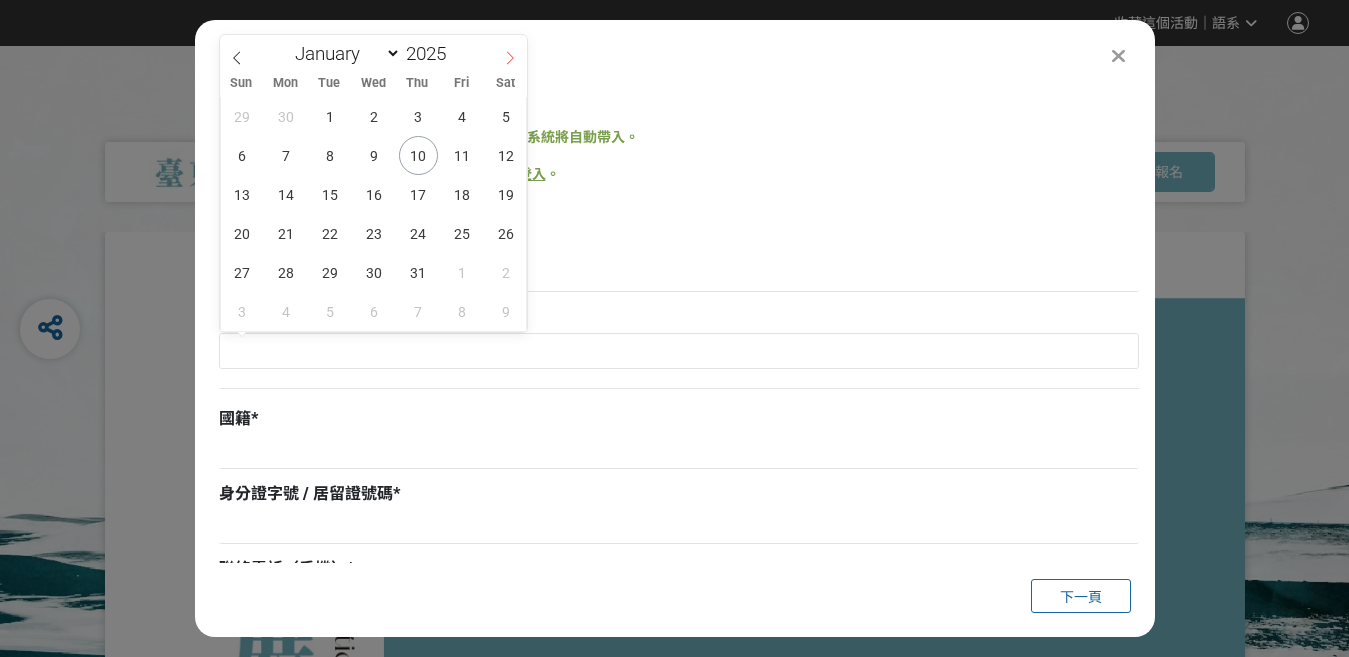click 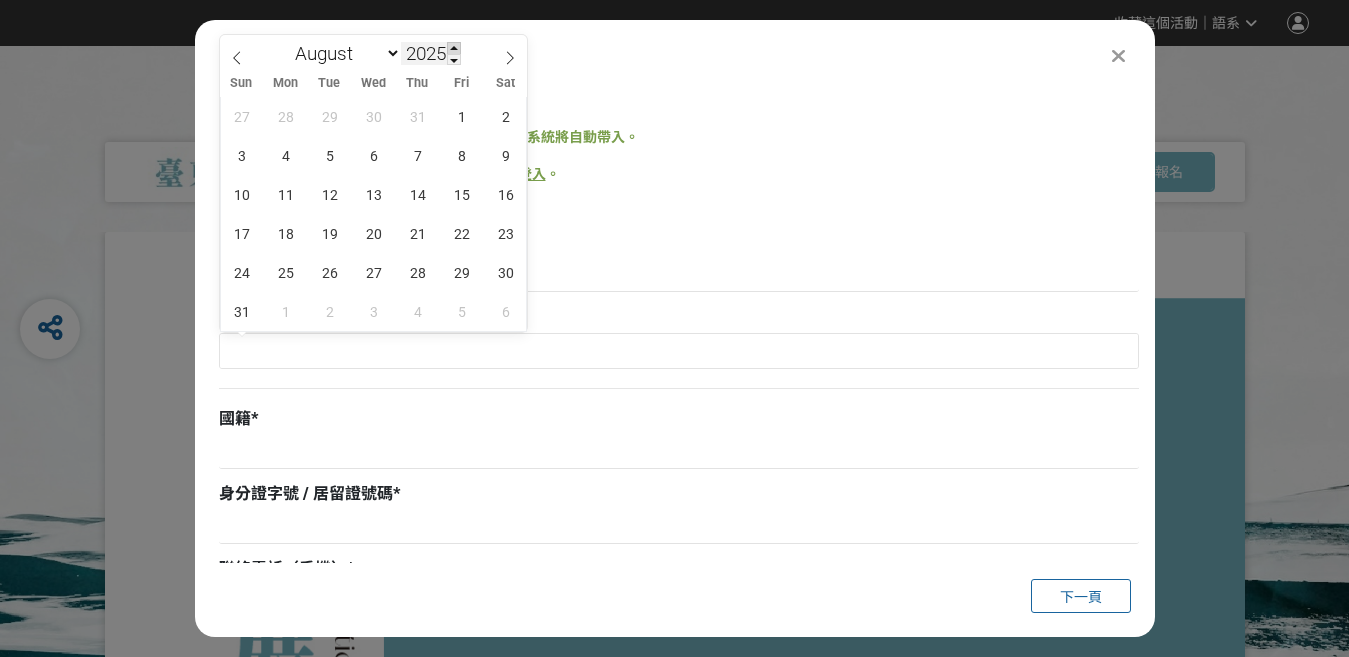 click at bounding box center [454, 48] 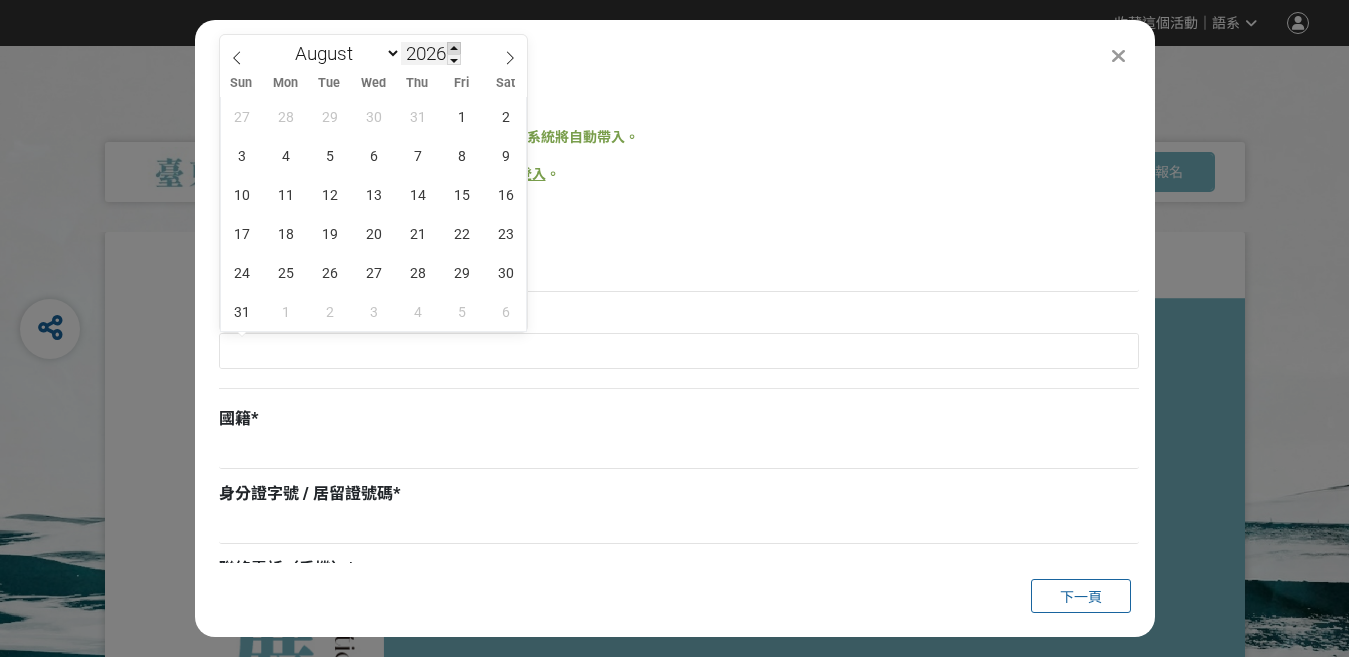 click at bounding box center (454, 48) 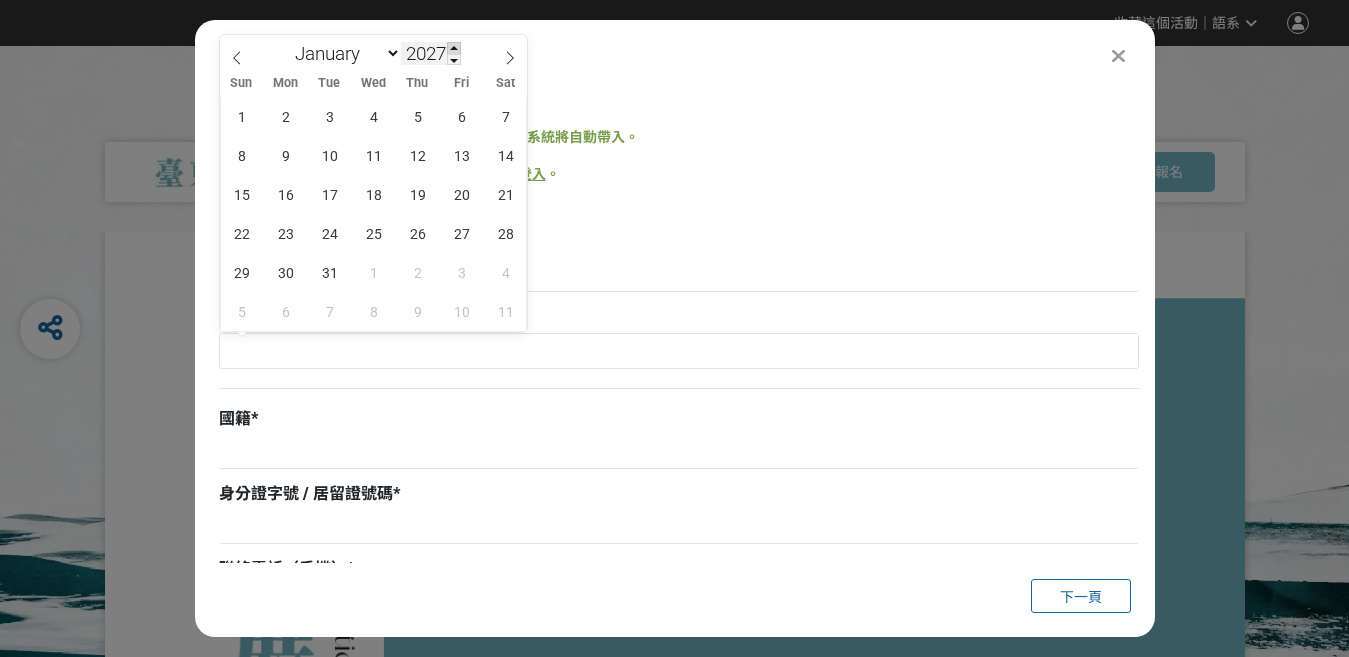 click at bounding box center [454, 48] 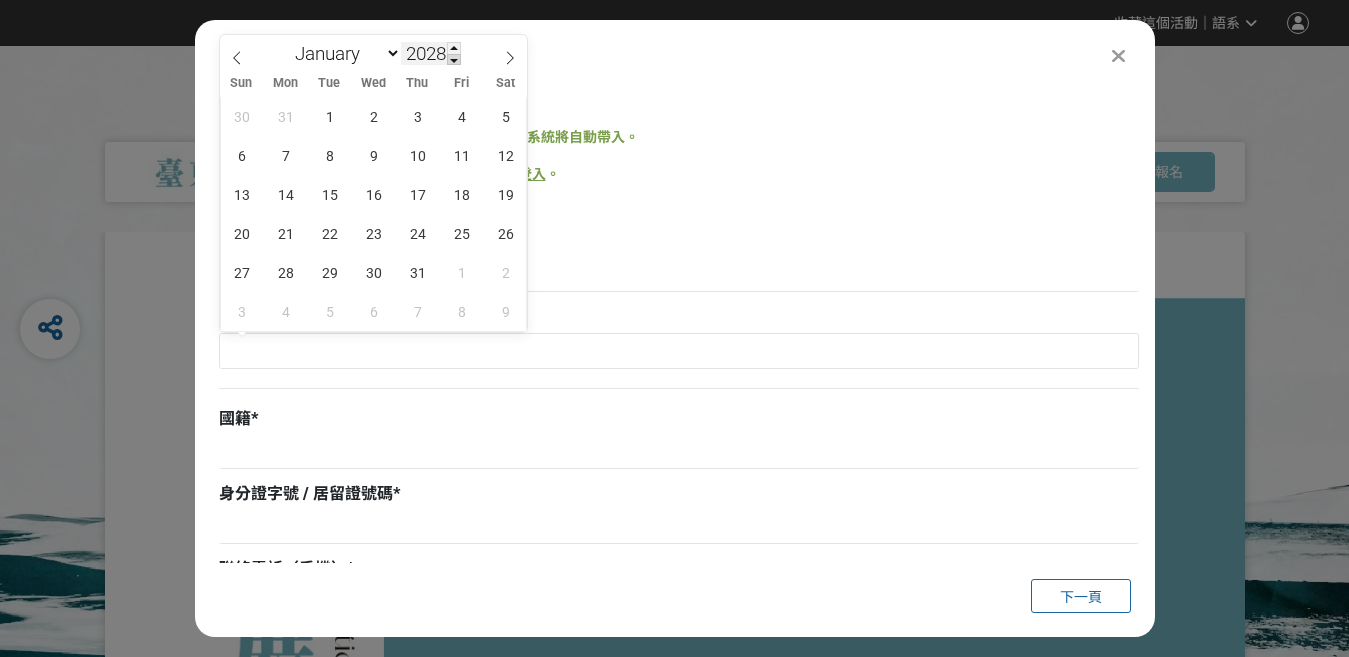 click at bounding box center [454, 60] 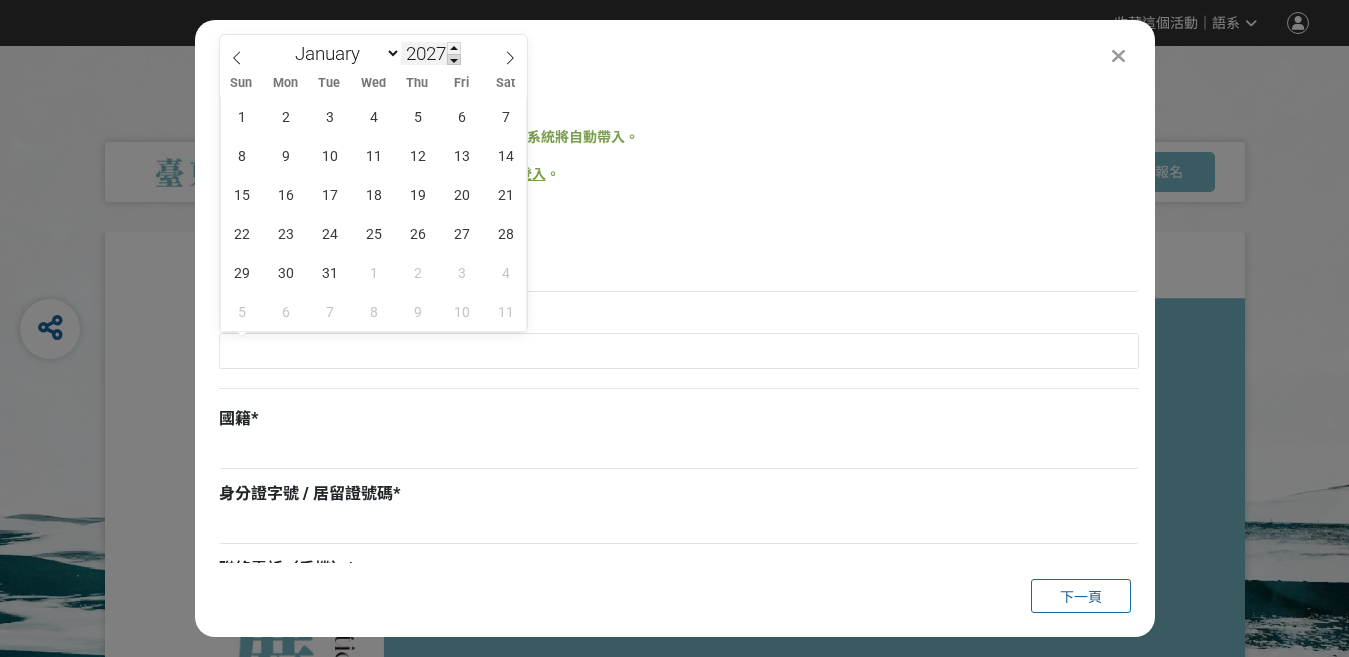 click at bounding box center [454, 60] 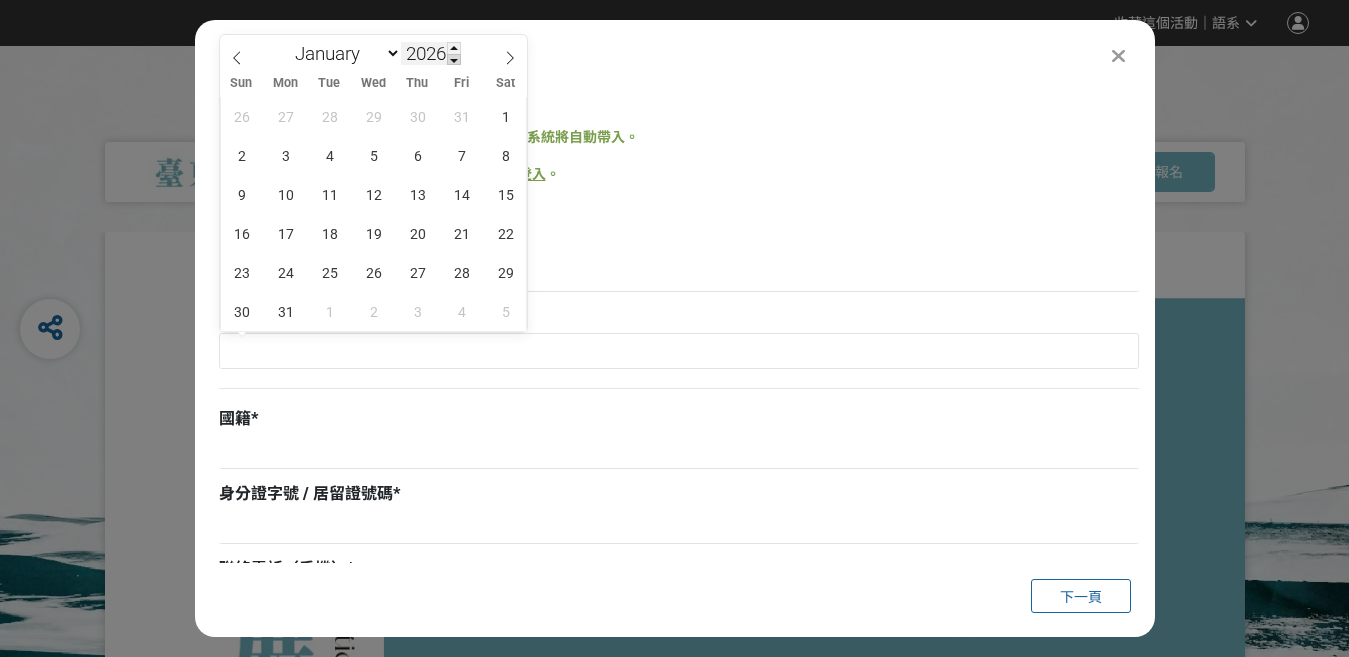 click at bounding box center [454, 60] 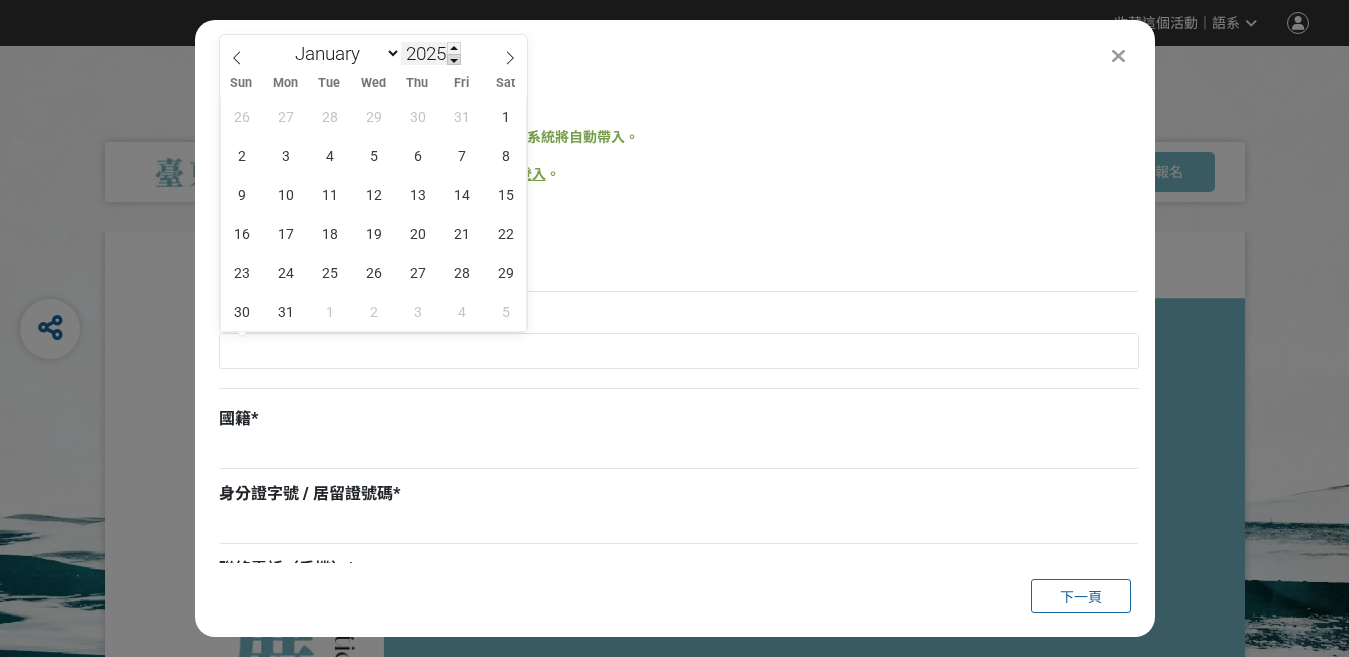 click at bounding box center (454, 60) 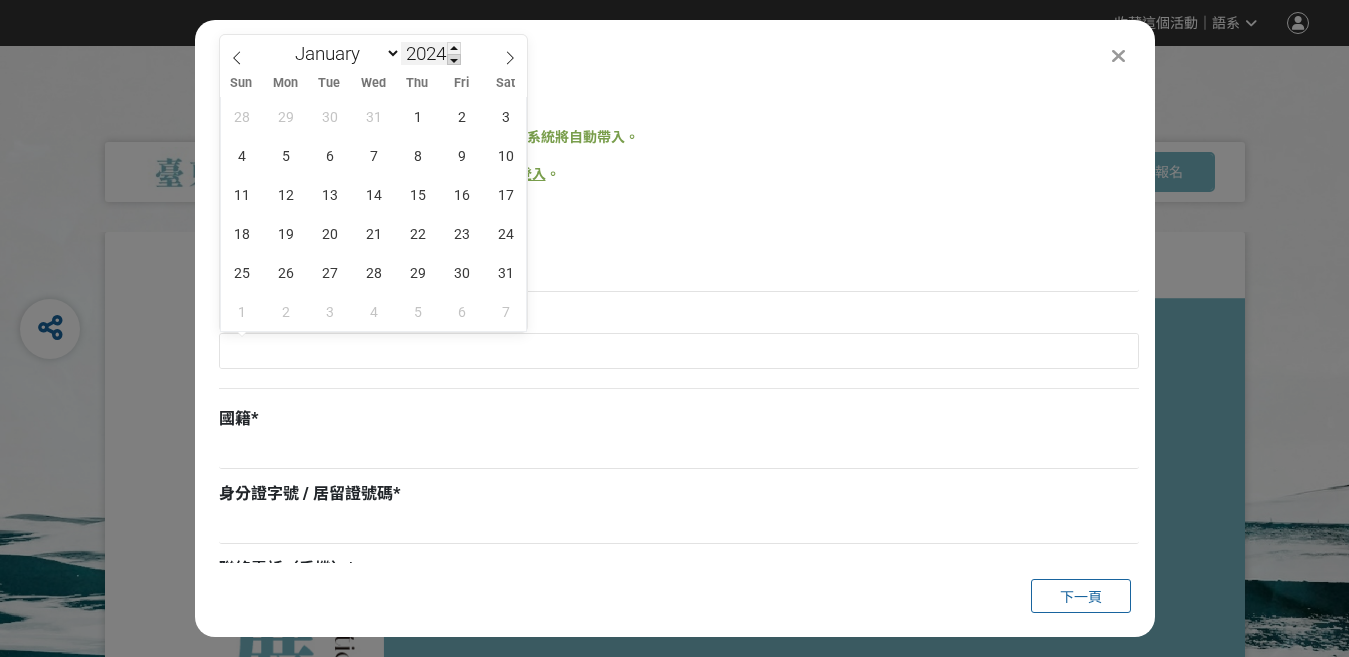 click at bounding box center (454, 60) 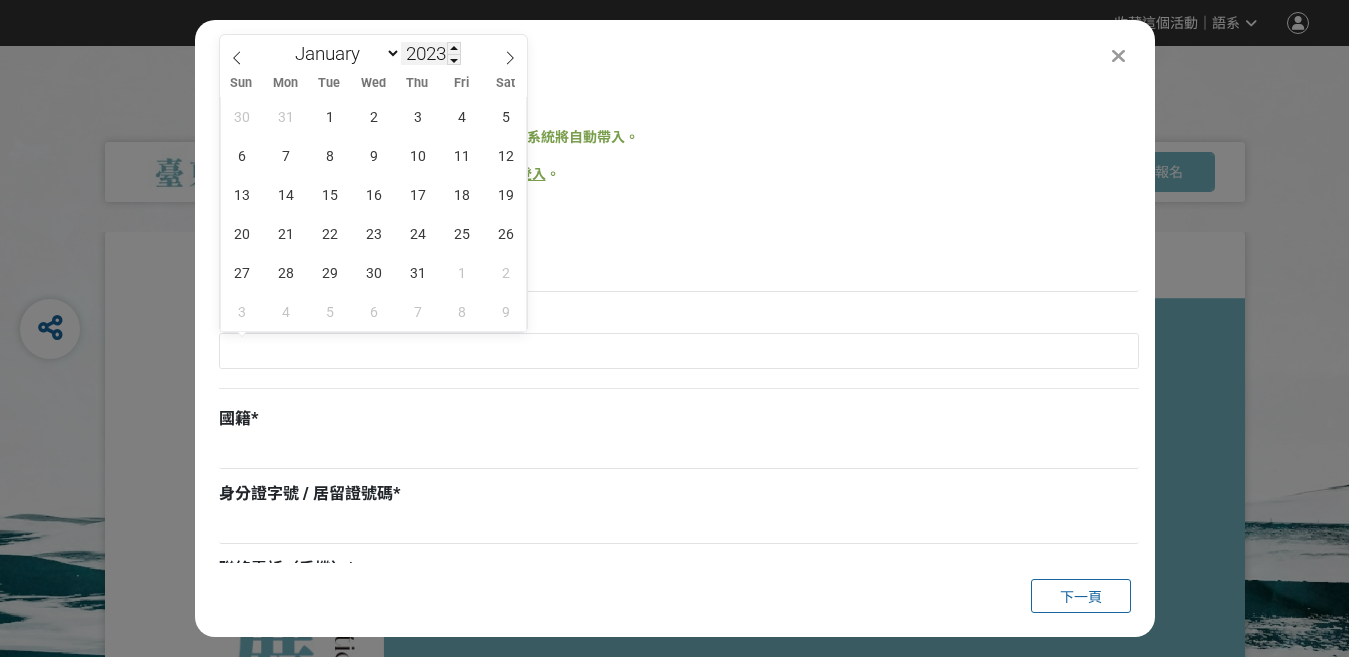 click on "2023" at bounding box center [431, 53] 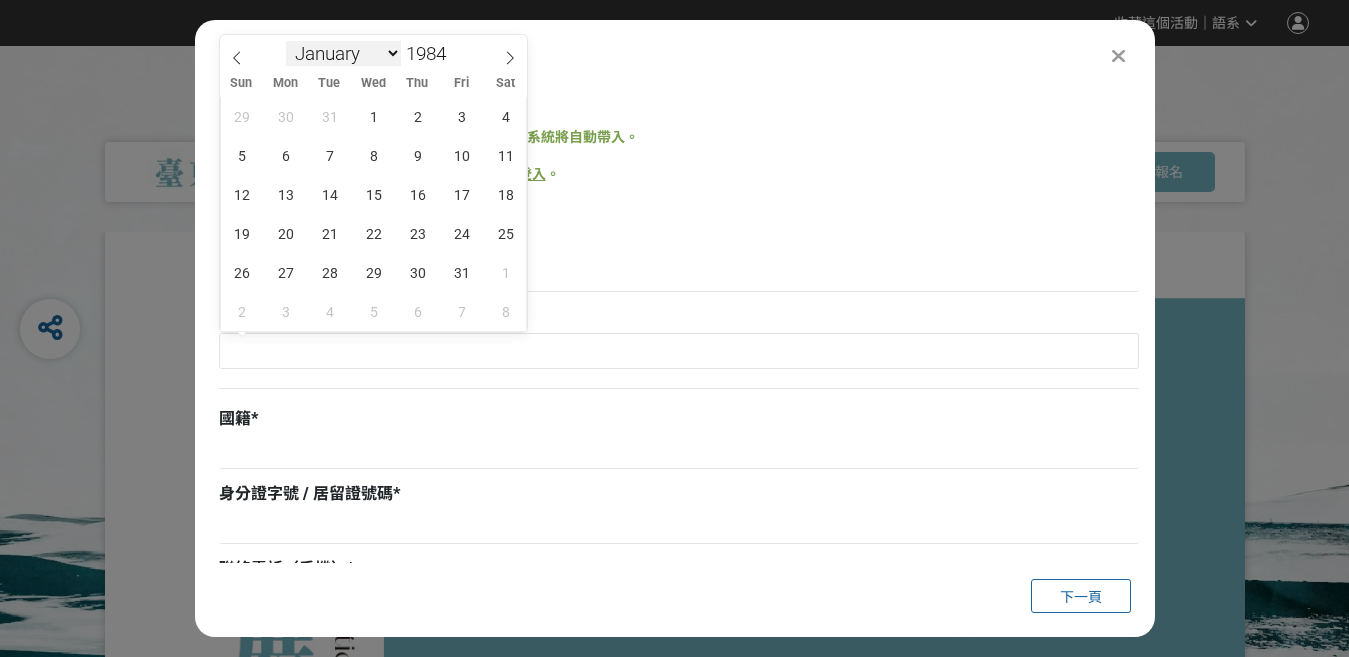 type on "1984" 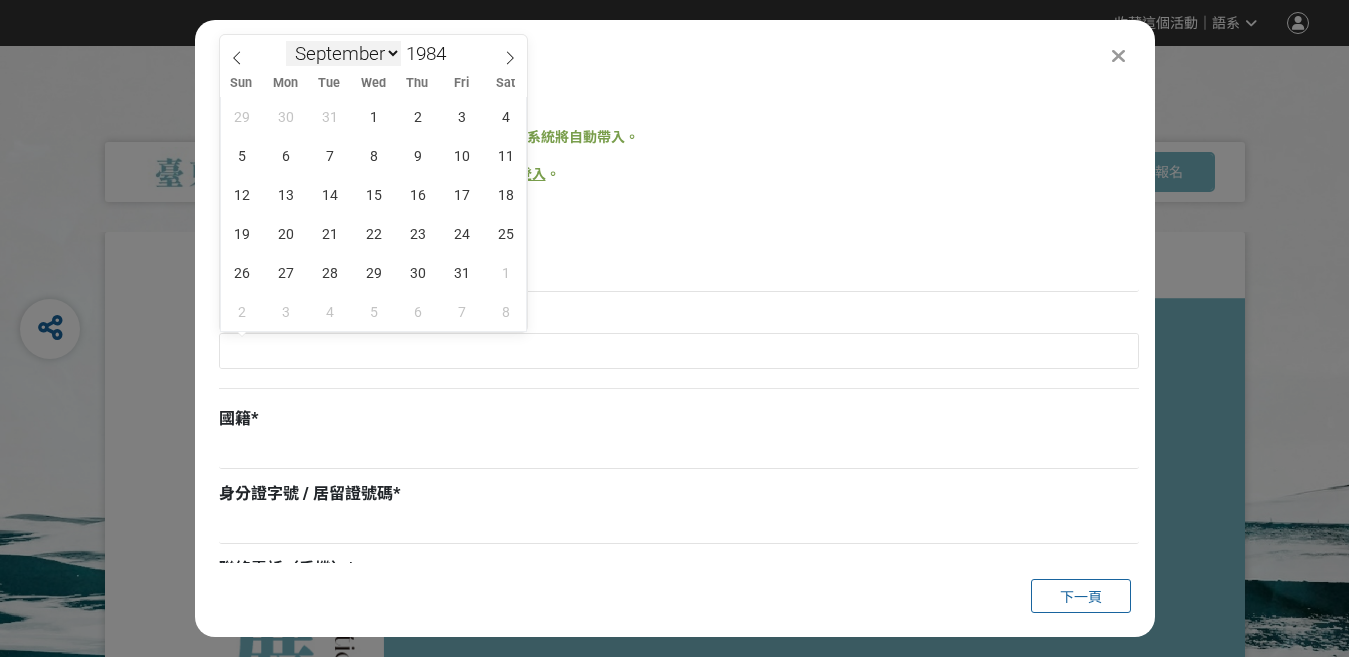click on "January February March April May June July August September October November December" at bounding box center (343, 53) 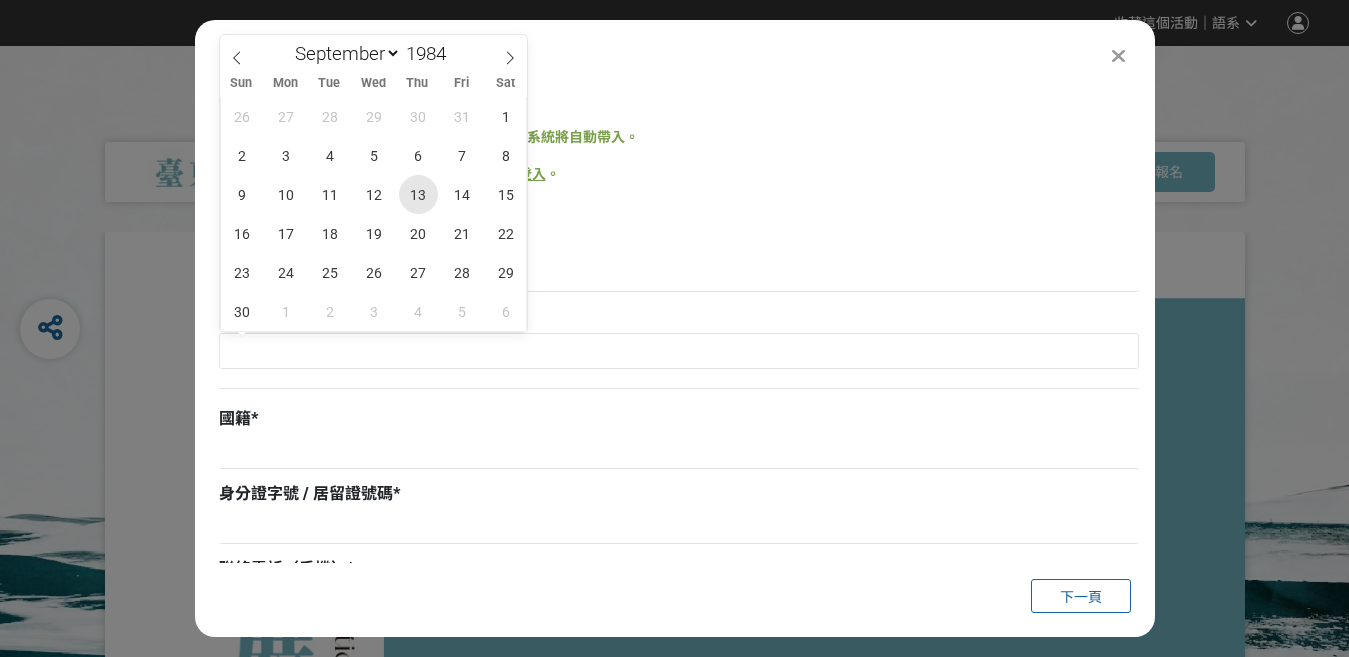 click on "13" at bounding box center (418, 194) 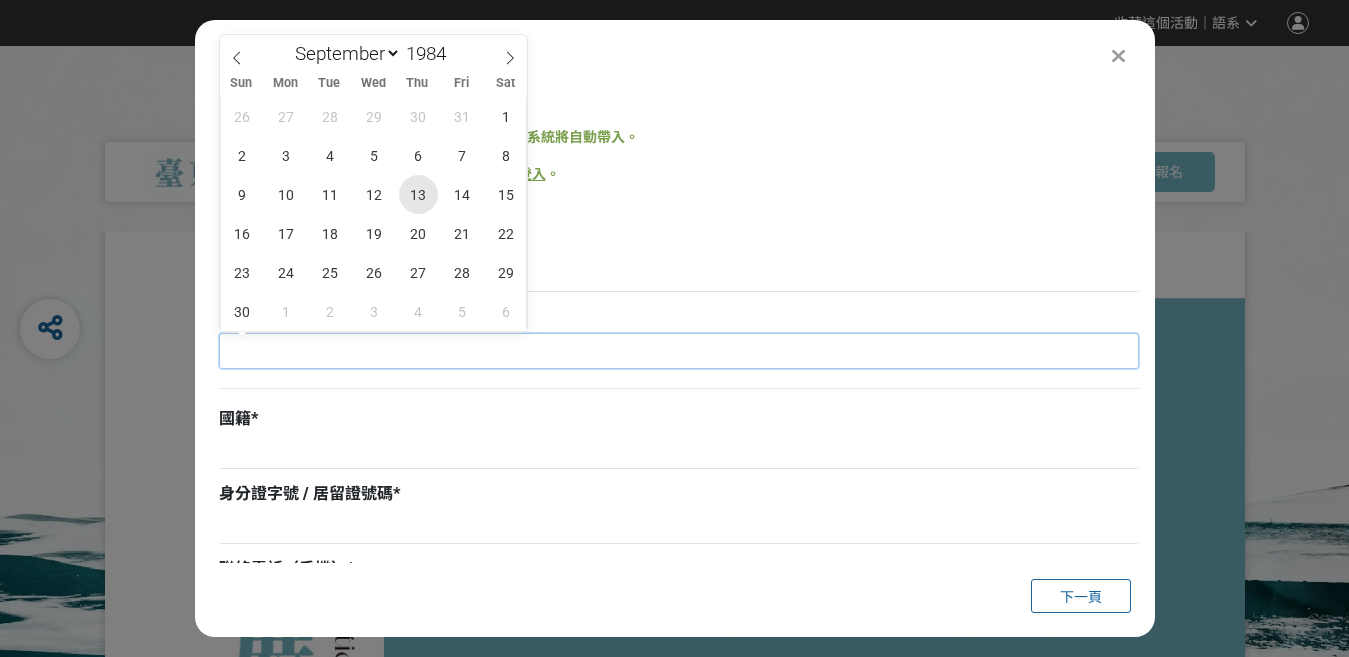 type on "[DATE]" 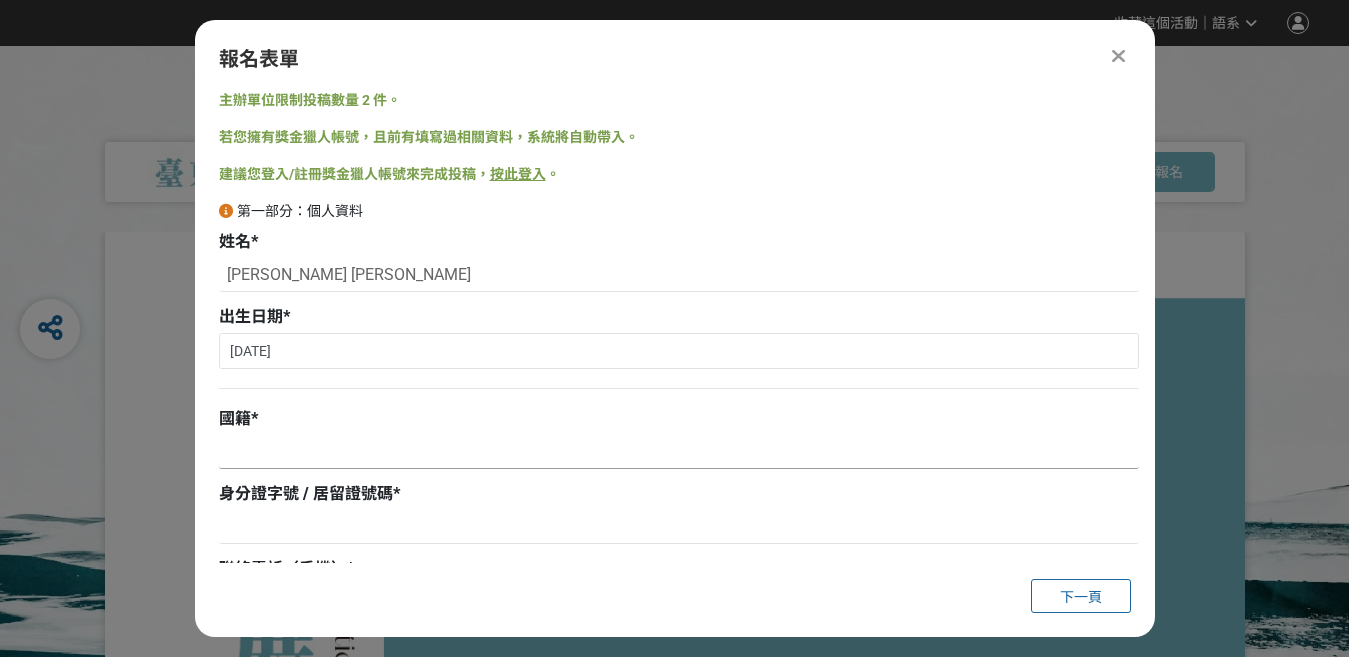 click at bounding box center [679, 452] 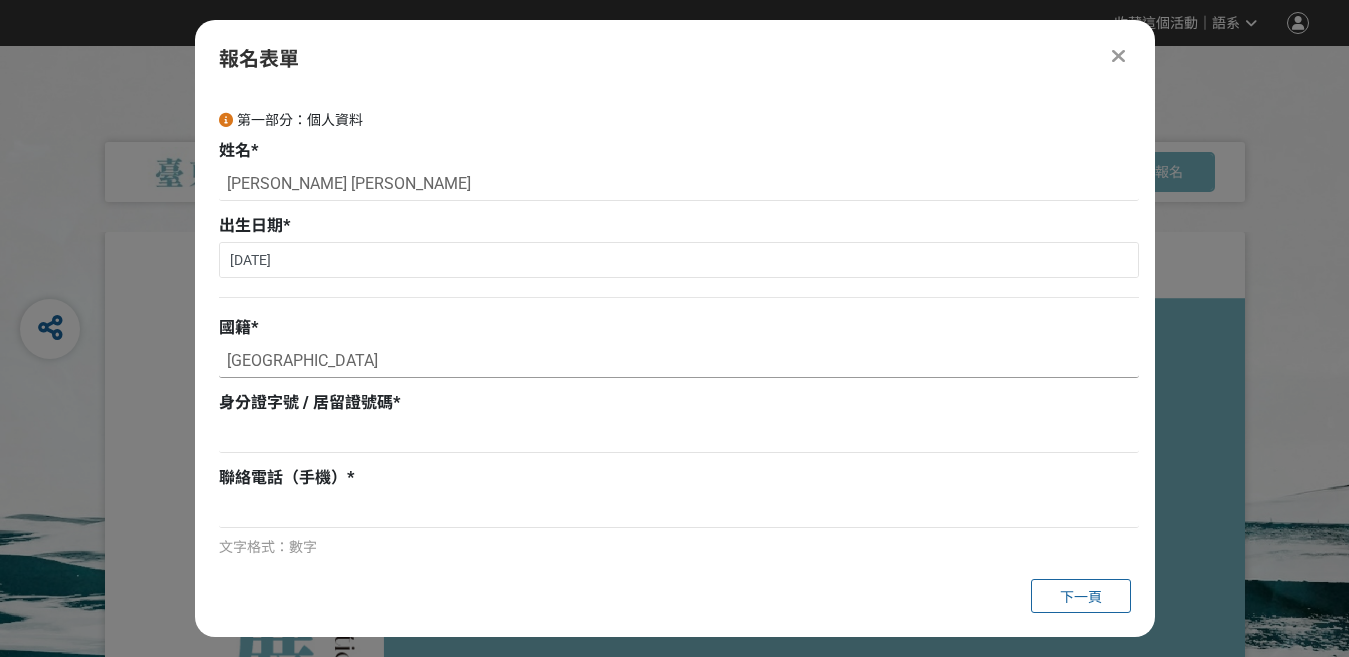 scroll, scrollTop: 294, scrollLeft: 0, axis: vertical 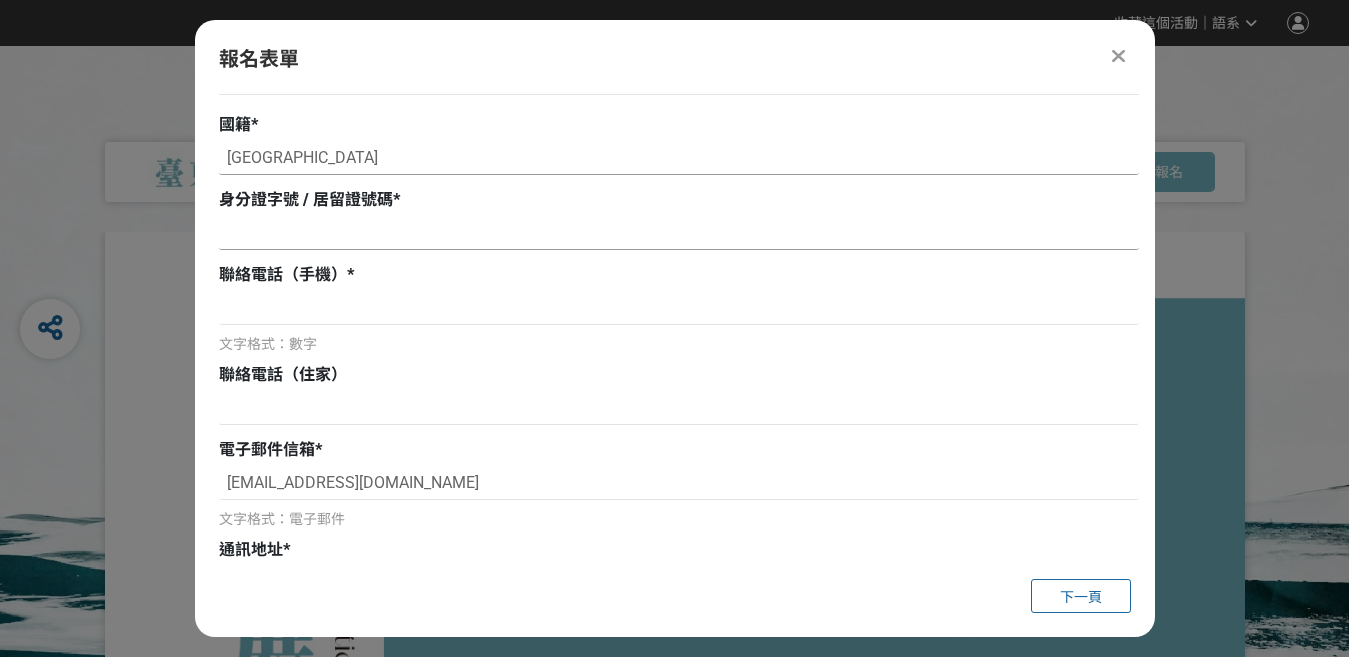 type on "[GEOGRAPHIC_DATA]" 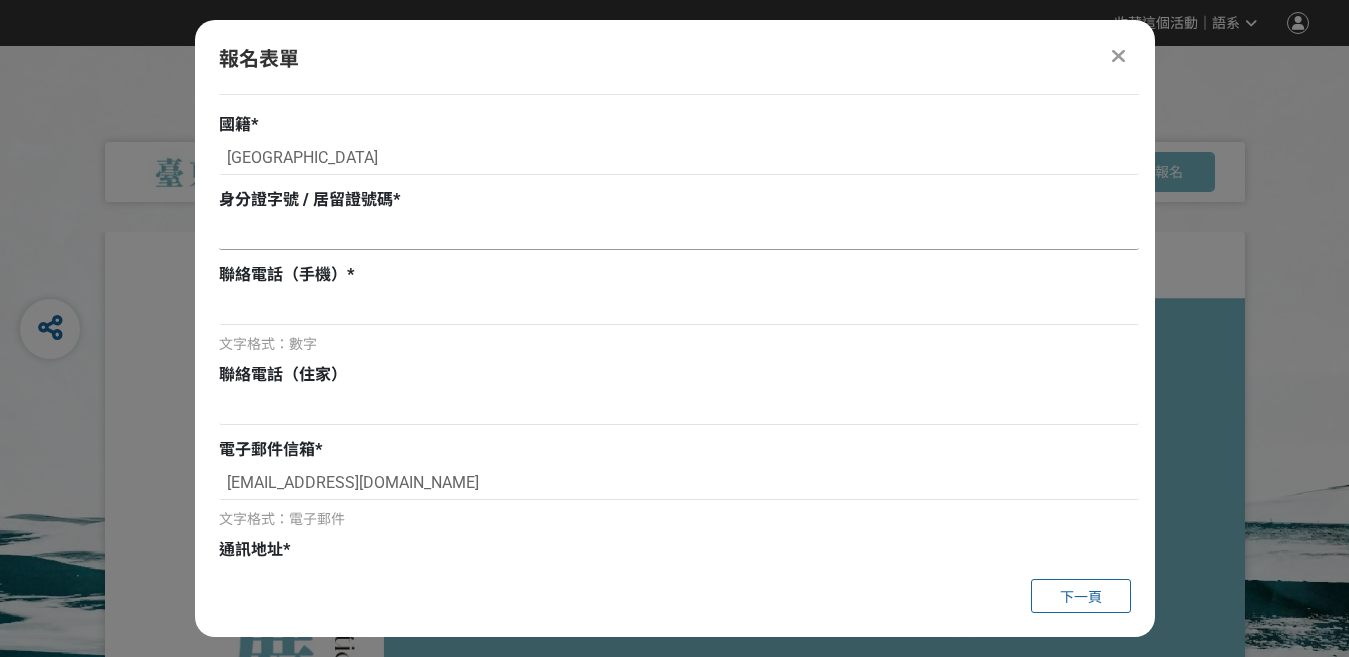 click at bounding box center (679, 233) 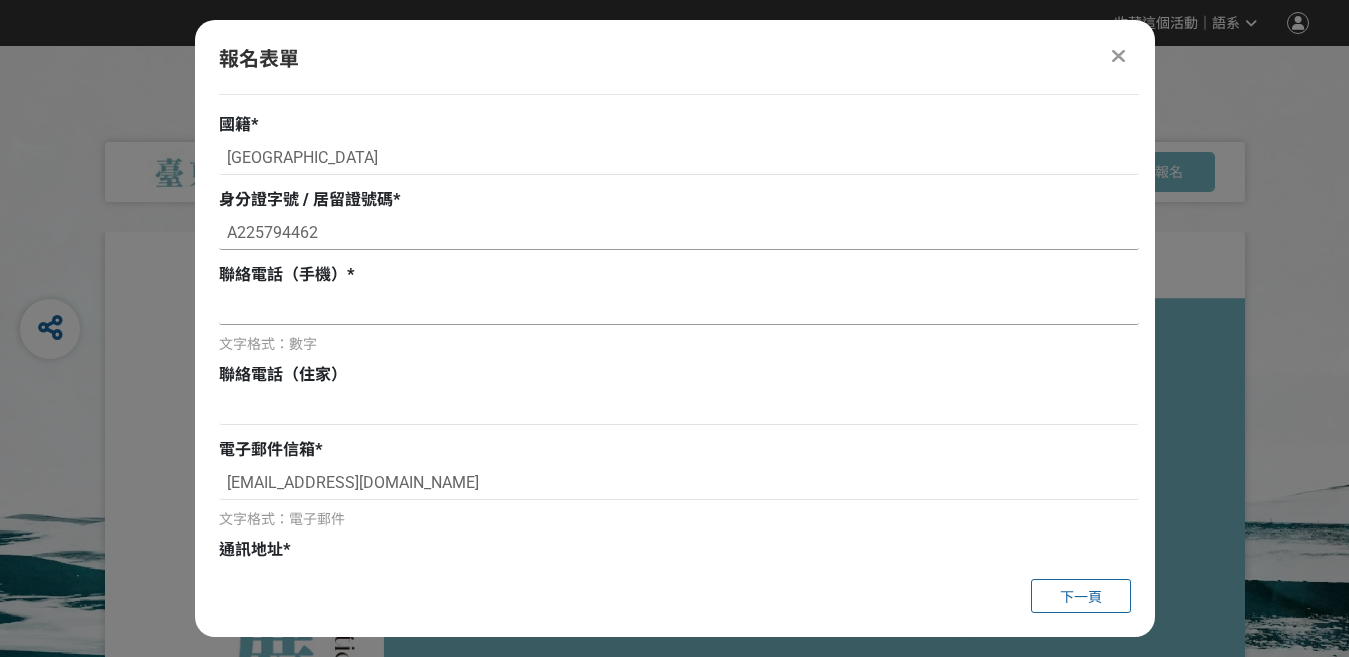 type on "A225794462" 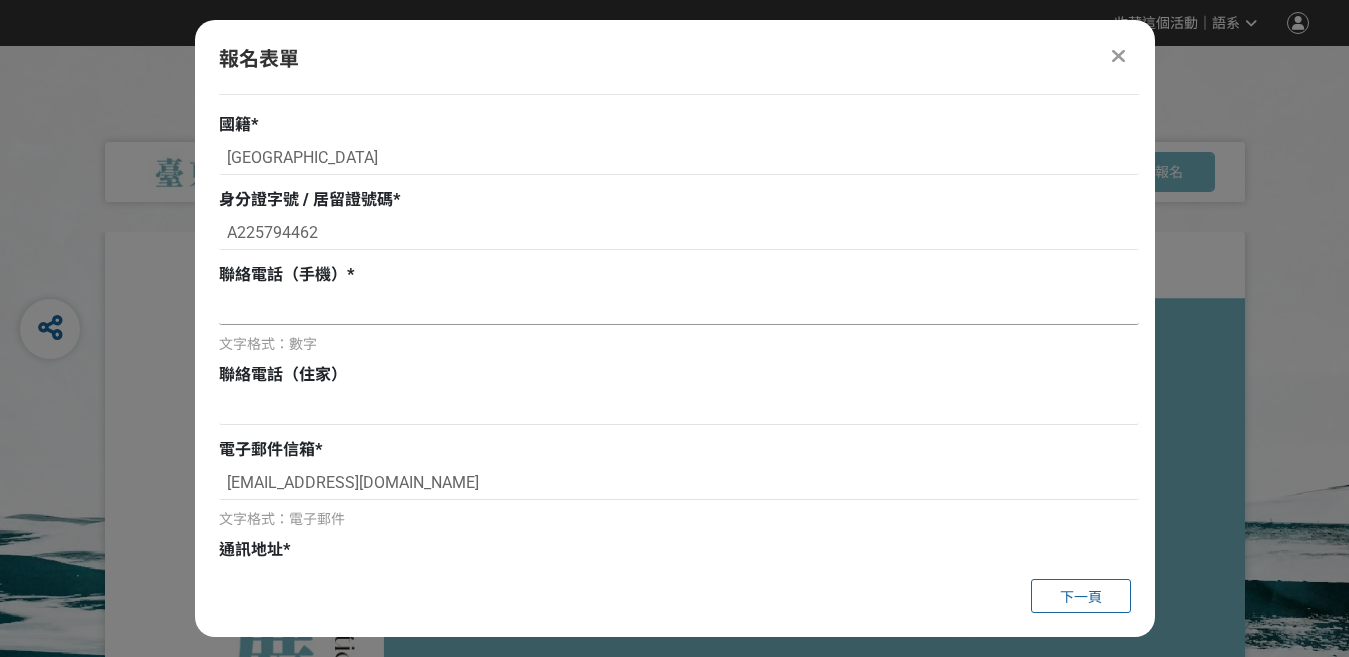 click at bounding box center (679, 308) 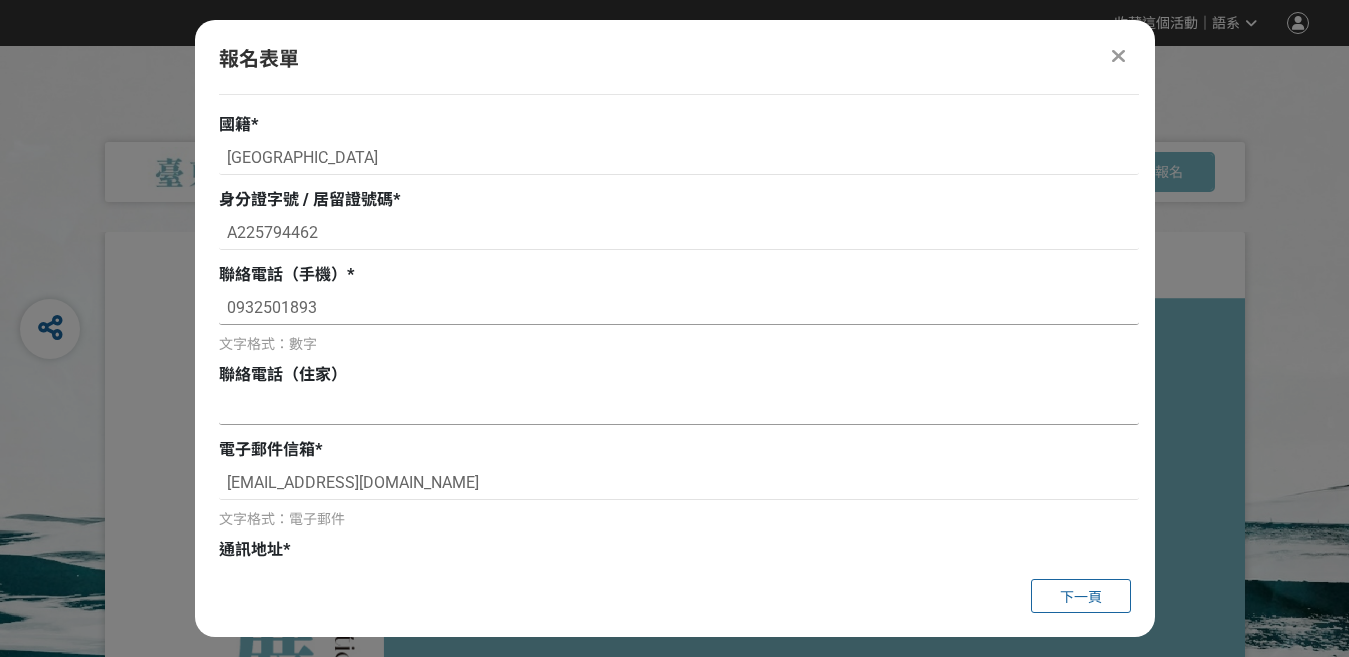 type on "0932501893" 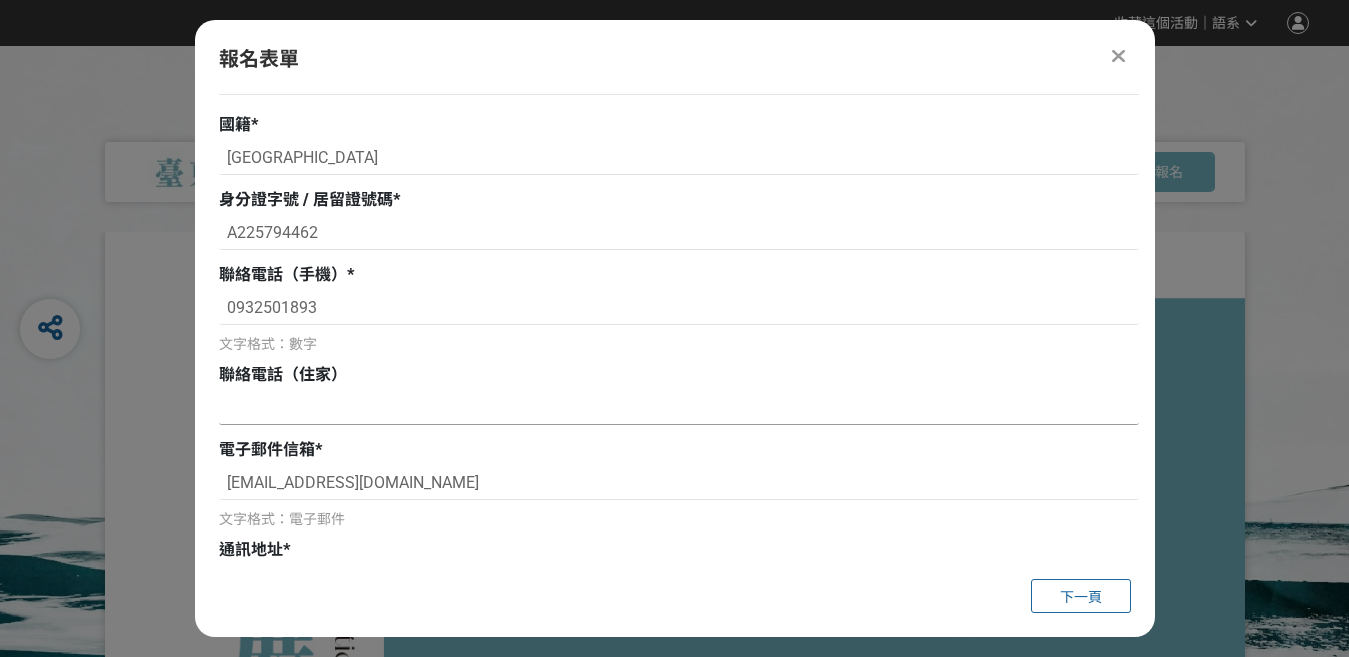 click at bounding box center (679, 408) 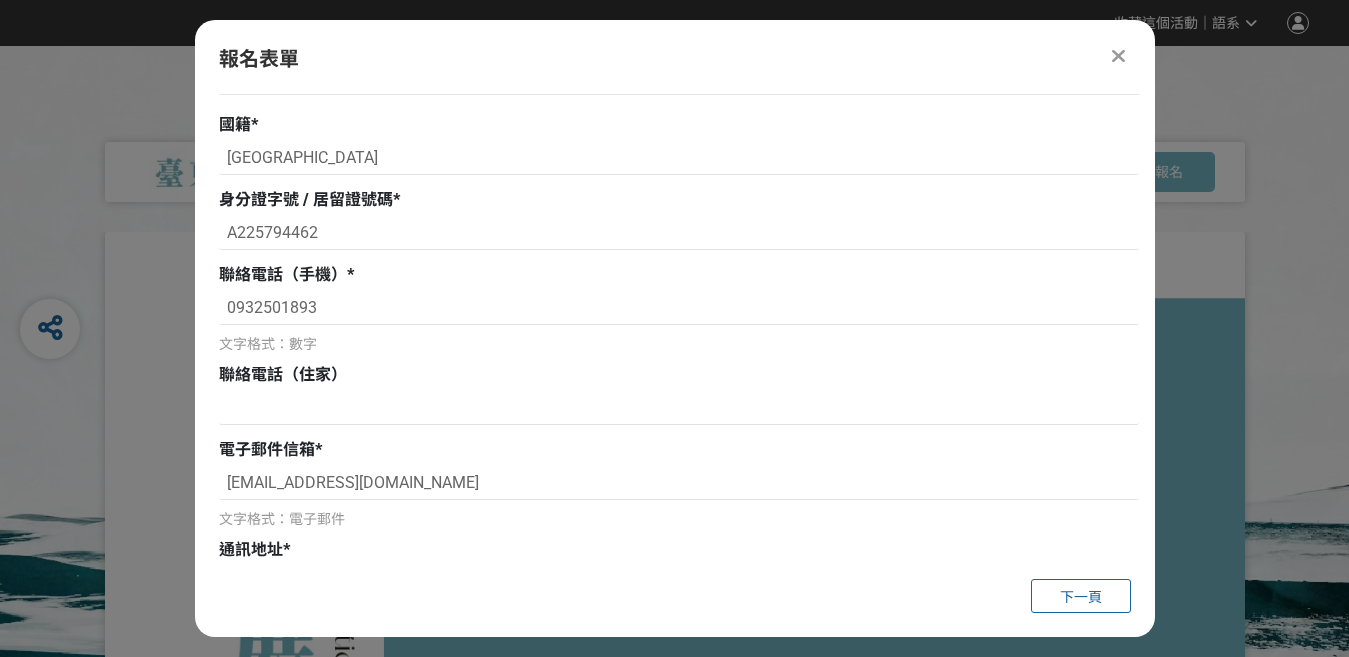 click on "通訊地址 *" at bounding box center (679, 550) 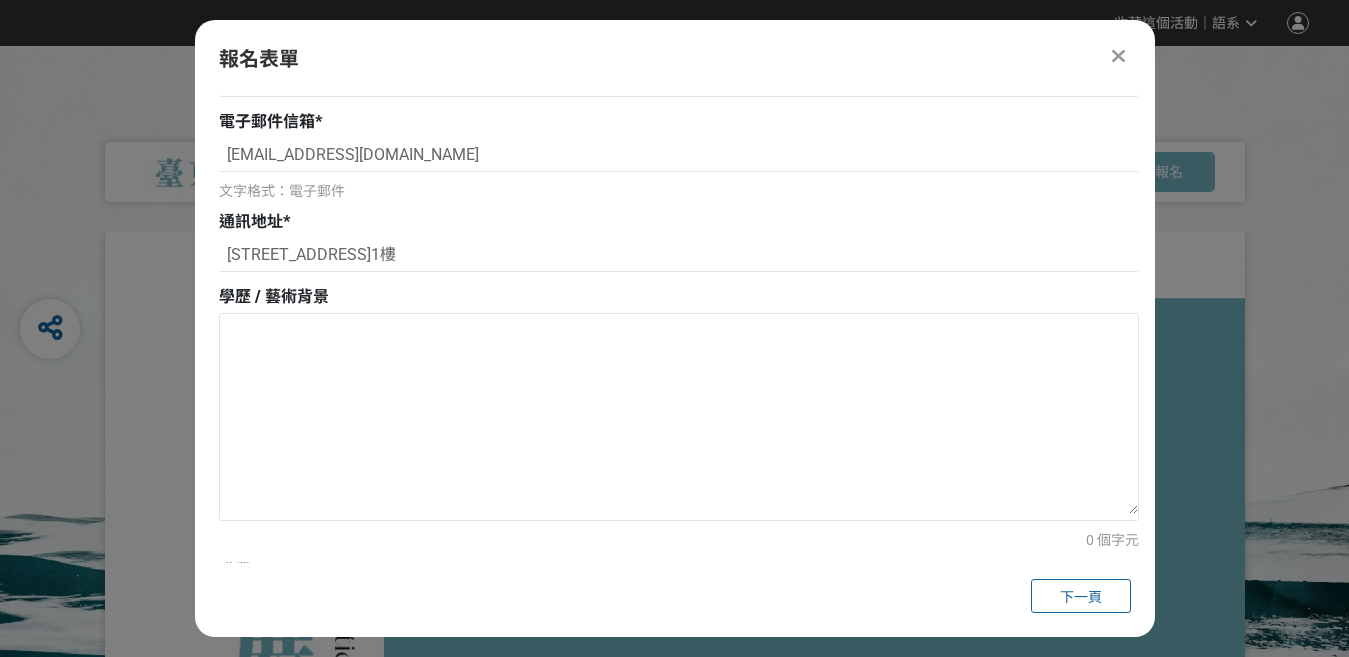 scroll, scrollTop: 596, scrollLeft: 0, axis: vertical 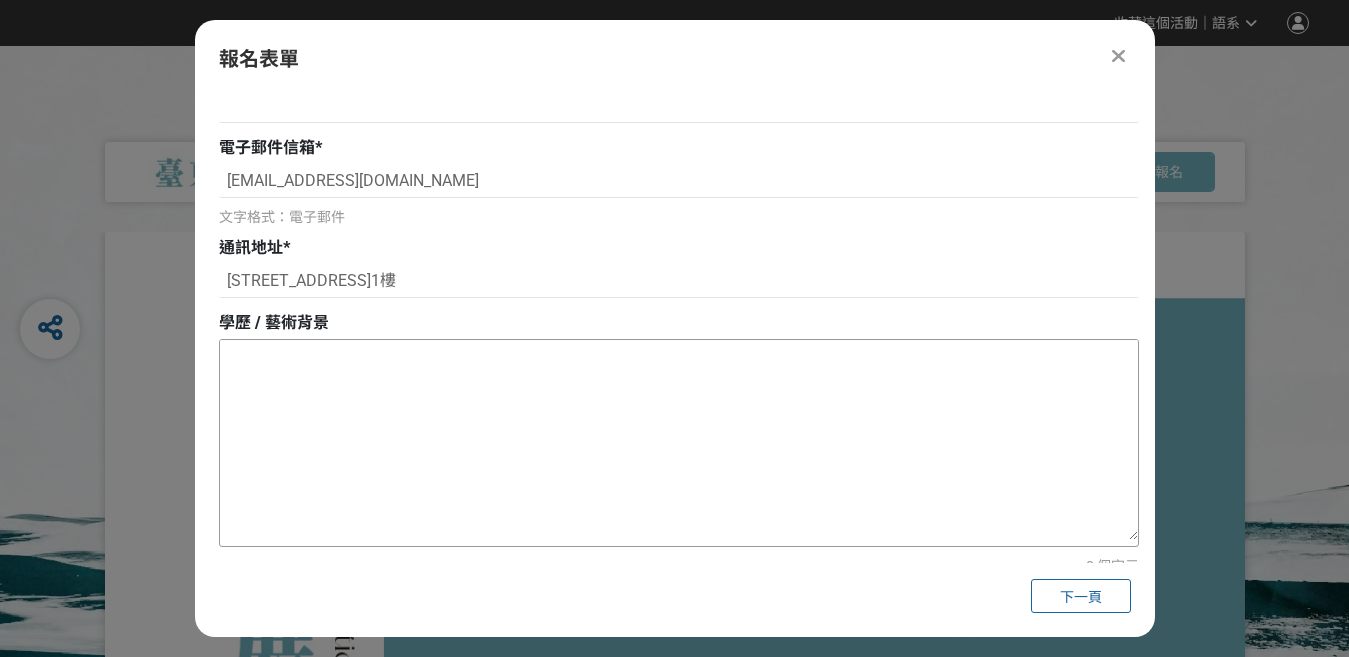 click at bounding box center (679, 440) 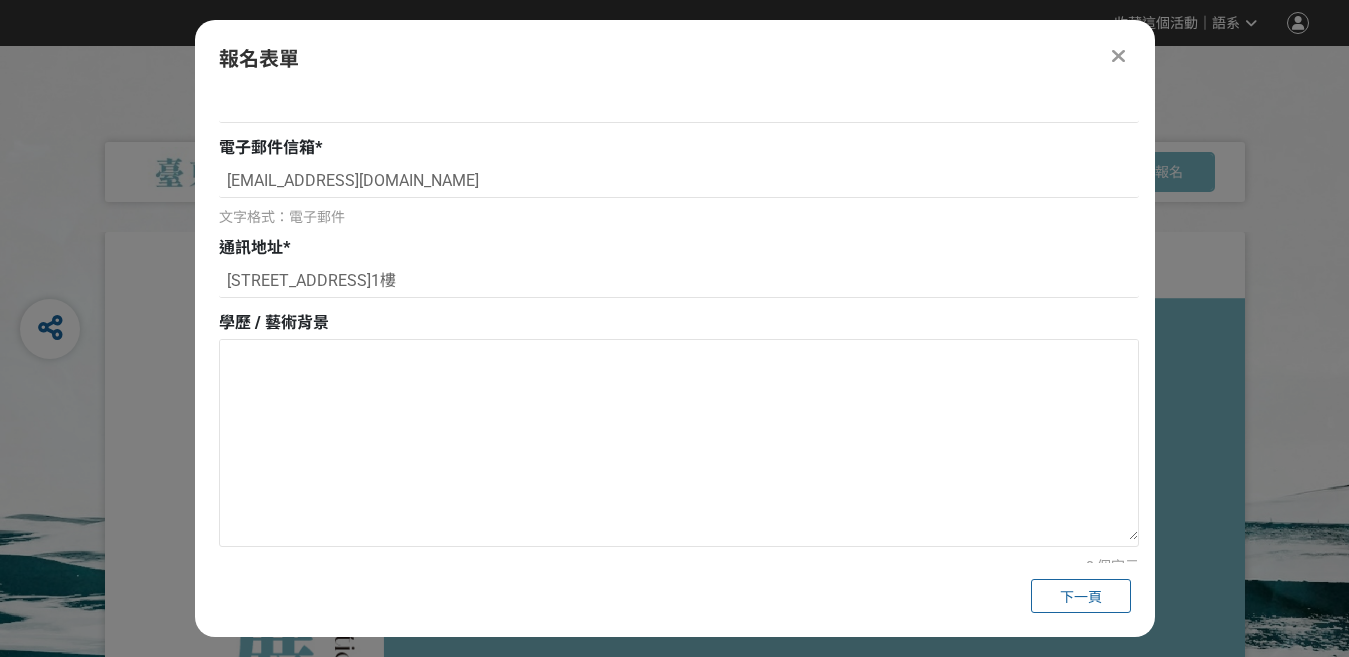 drag, startPoint x: 1154, startPoint y: 416, endPoint x: 1154, endPoint y: 467, distance: 51 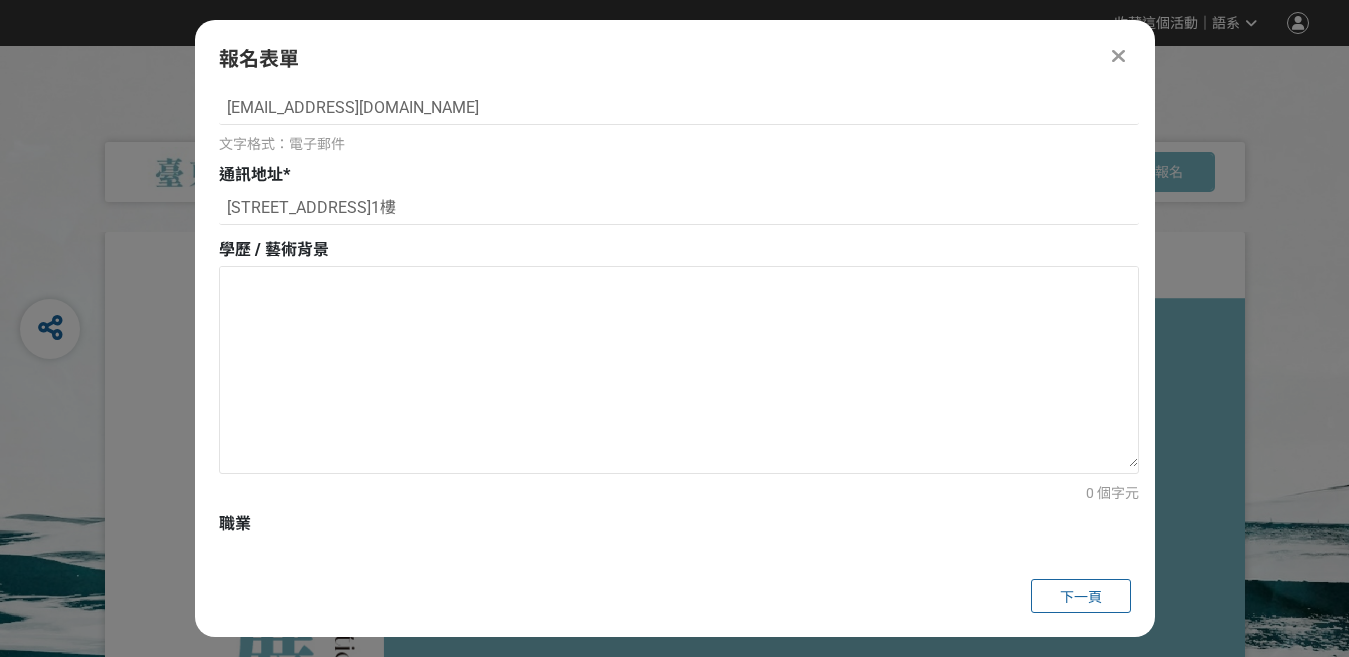 scroll, scrollTop: 698, scrollLeft: 0, axis: vertical 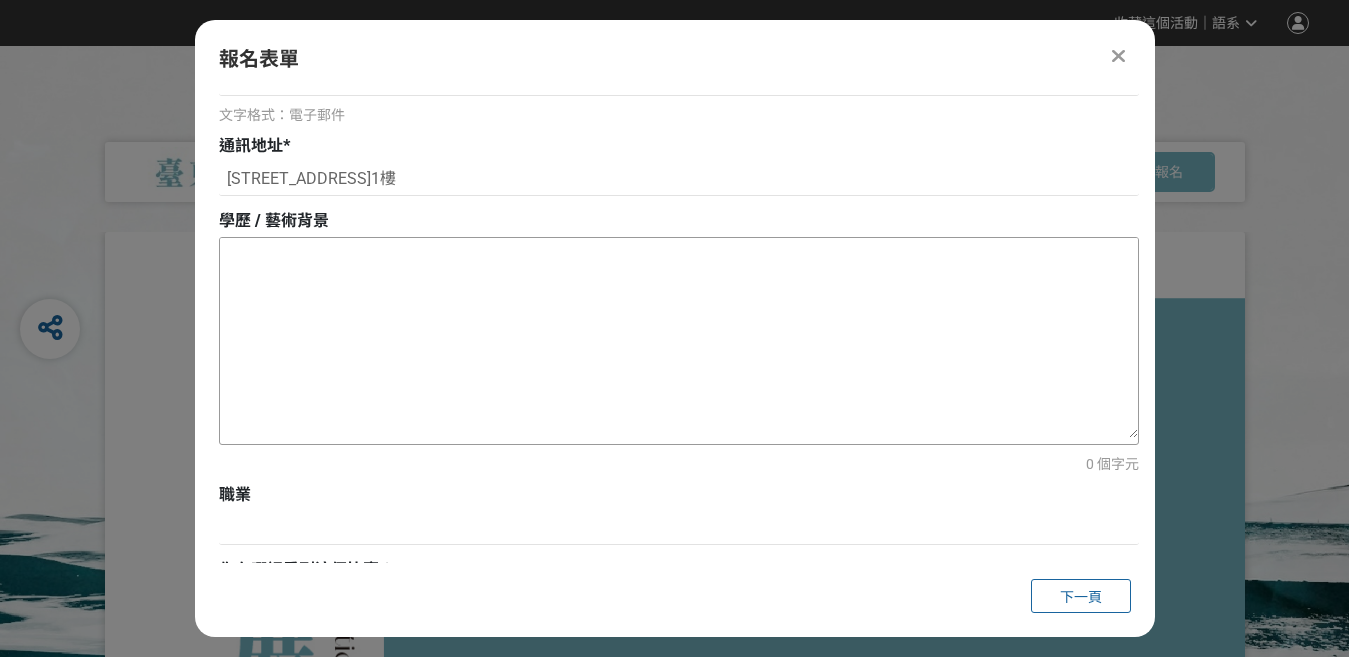 click at bounding box center (679, 338) 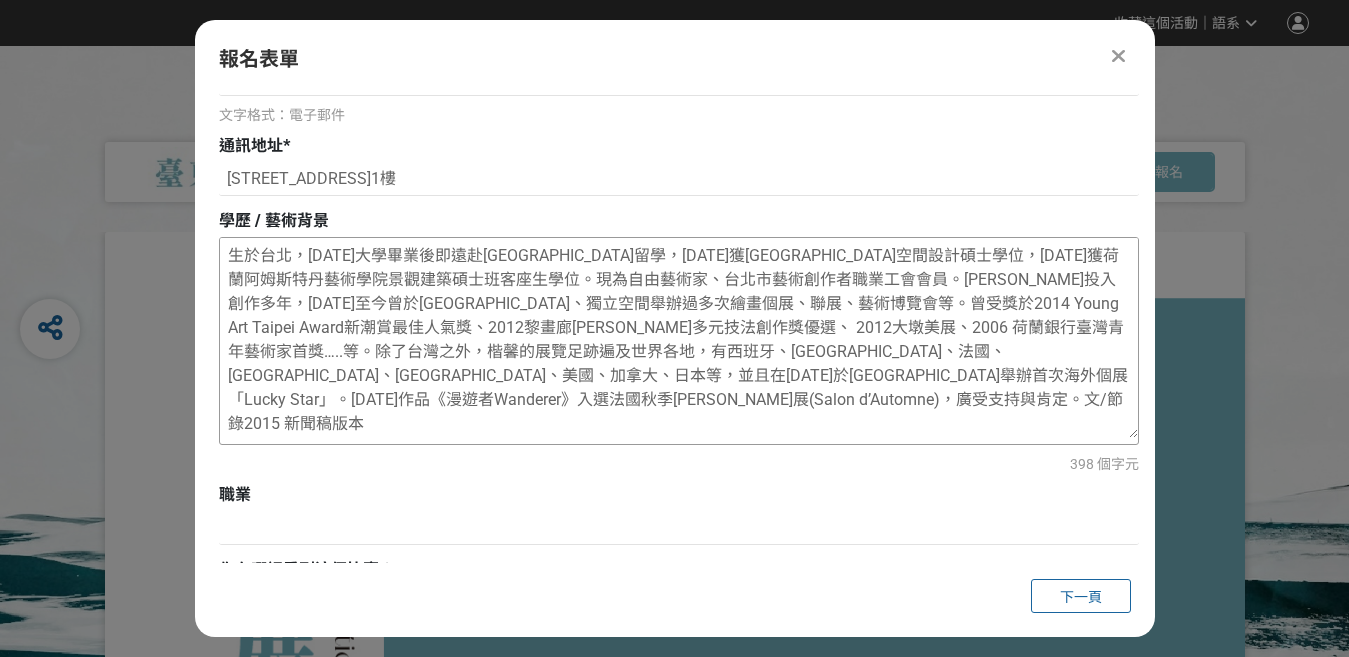 click on "生於台北，2007年大學畢業後即遠赴荷蘭留學，2009年獲荷蘭烏特勒支藝術學院公共空間設計碩士學位，2011年獲荷蘭阿姆斯特丹藝術學院景觀建築碩士班客座生學位。現為自由藝術家、台北市藝術創作者職業工會會員。黃楷馨投入創作多年，2008年至今曾於國內外藝廊、獨立空間舉辦過多次繪畫個展、聯展、藝術博覽會等。曾受獎於2014 Young Art Taipei Award新潮賞最佳人氣獎、2012黎畫廊李建中多元技法創作獎優選、 2012大墩美展、2006 荷蘭銀行臺灣青年藝術家首獎…..等。除了台灣之外，楷馨的展覽足跡遍及世界各地，有西班牙、義大利、法國、瑞士、德國、美國、加拿大、日本等，並且在2013年於英國倫敦舉辦首次海外個展「Lucky Star」。2014年作品《漫遊者Wanderer》入選法國秋季沙龍展(Salon d’Automne)，廣受支持與肯定。文/節錄2015 新聞稿版本" at bounding box center (679, 338) 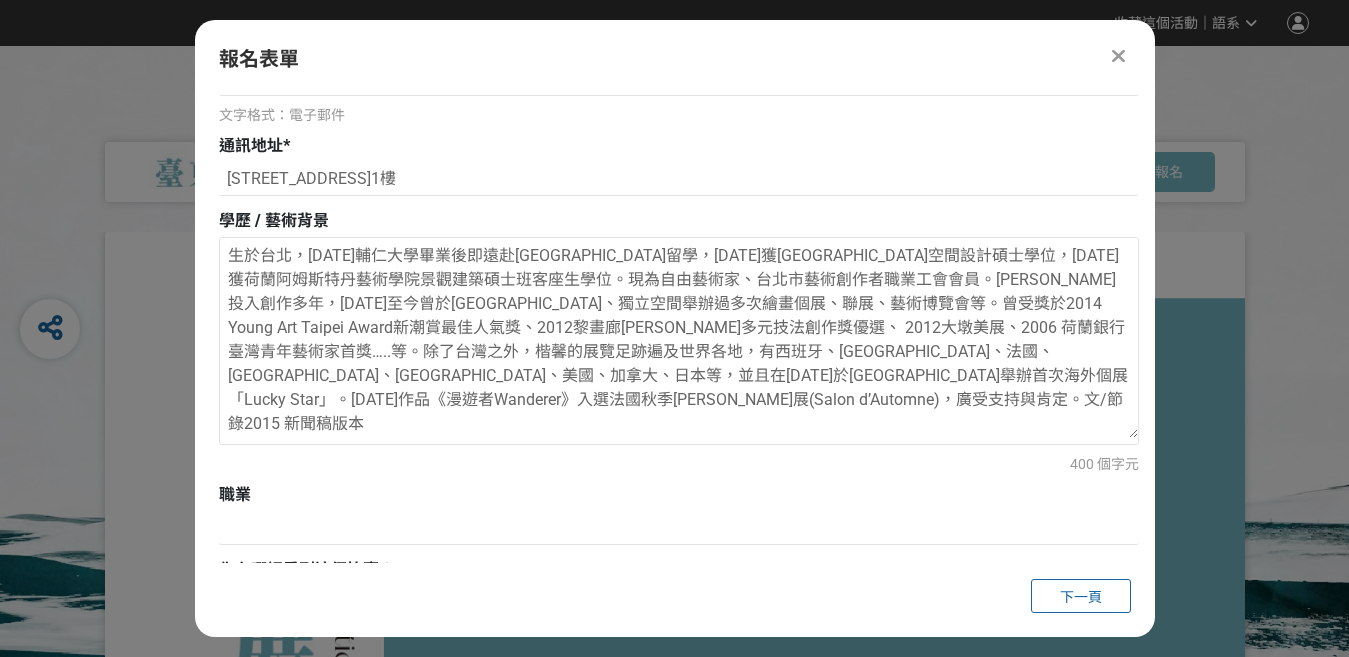 type on "生於台北，[DATE]輔仁大學畢業後即遠赴[GEOGRAPHIC_DATA]留學，[DATE]獲[GEOGRAPHIC_DATA]空間設計碩士學位，[DATE]獲荷蘭阿姆斯特丹藝術學院景觀建築碩士班客座生學位。現為自由藝術家、台北市藝術創作者職業工會會員。[PERSON_NAME]投入創作多年，[DATE]至今曾於[GEOGRAPHIC_DATA]、獨立空間舉辦過多次繪畫個展、聯展、藝術博覽會等。曾受獎於2014 Young Art Taipei Award新潮賞最佳人氣獎、2012黎畫廊[PERSON_NAME]多元技法創作獎優選、 2012大墩美展、2006 荷蘭銀行臺灣青年藝術家首獎…..等。除了台灣之外，楷馨的展覽足跡遍及世界各地，有西班牙、[GEOGRAPHIC_DATA]、法國、[GEOGRAPHIC_DATA]、[GEOGRAPHIC_DATA]、美國、加拿大、日本等，並且在[DATE]於[GEOGRAPHIC_DATA]舉辦首次海外個展「Lucky Star」。[DATE]作品《漫遊者Wanderer》入選法國秋季[PERSON_NAME]展(Salon d’Automne)，廣受支持與肯定。文/節錄2015 新聞稿版本" 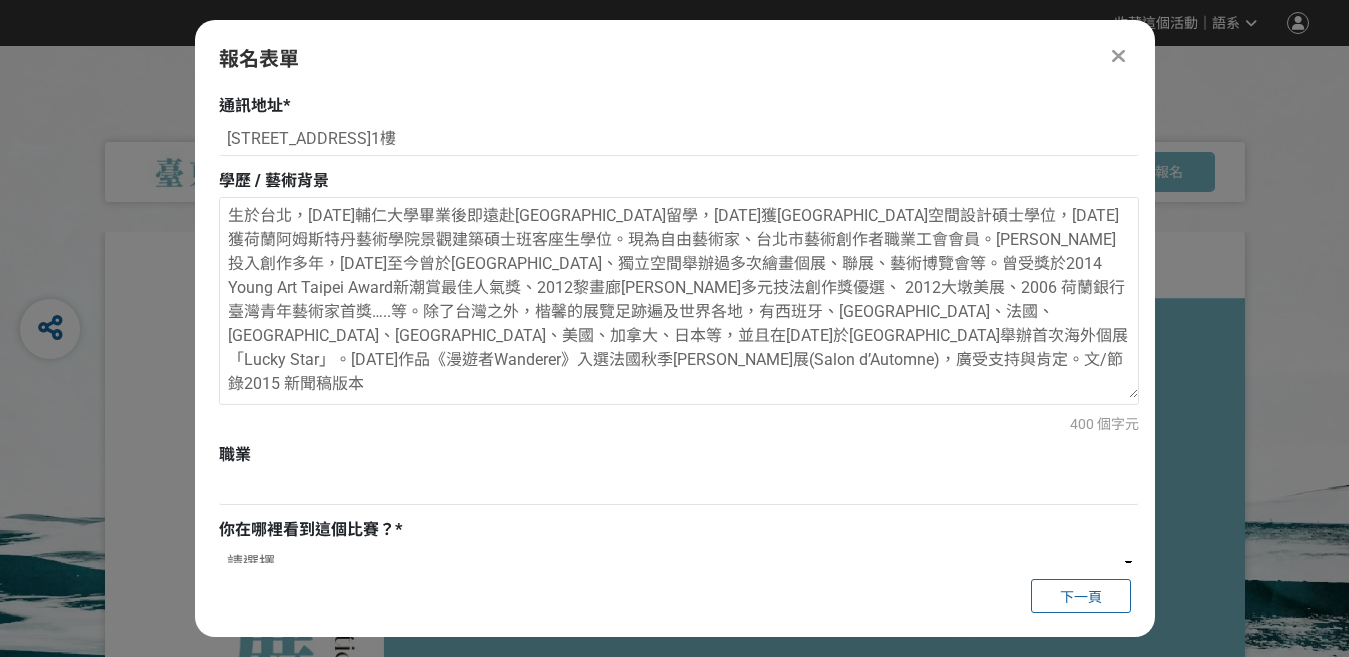 scroll, scrollTop: 760, scrollLeft: 0, axis: vertical 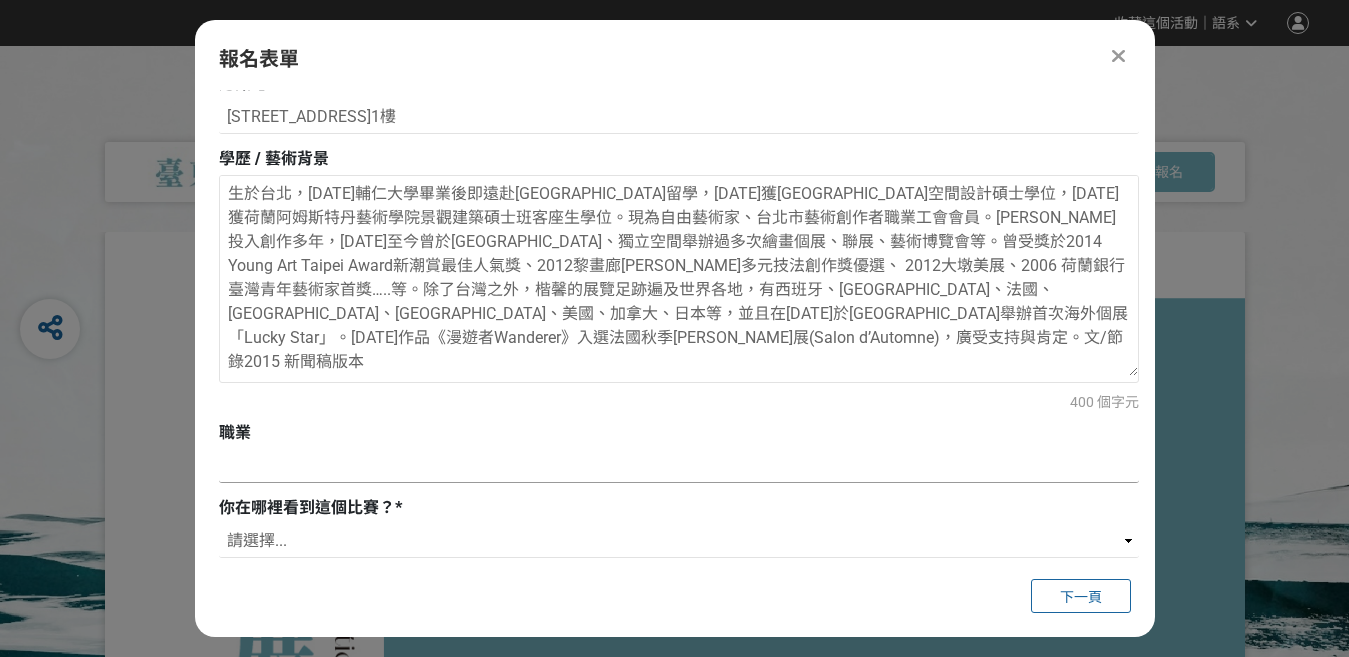 click at bounding box center [679, 466] 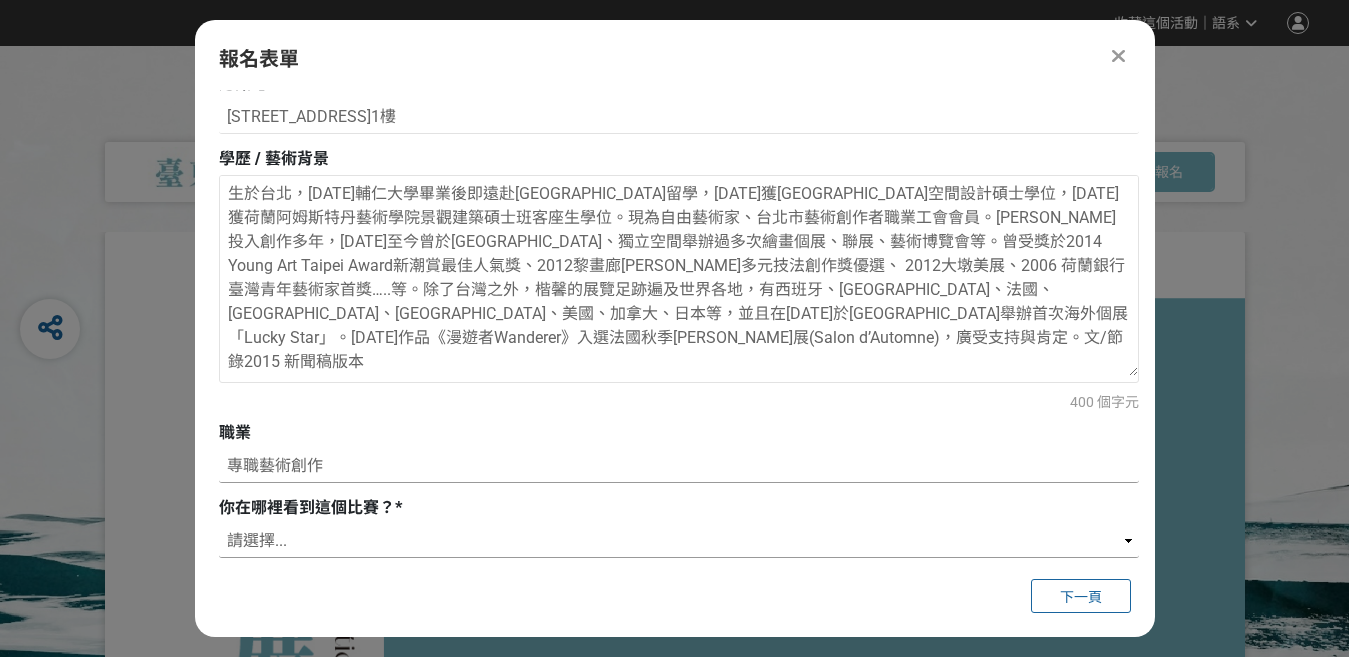 type on "專職藝術創作" 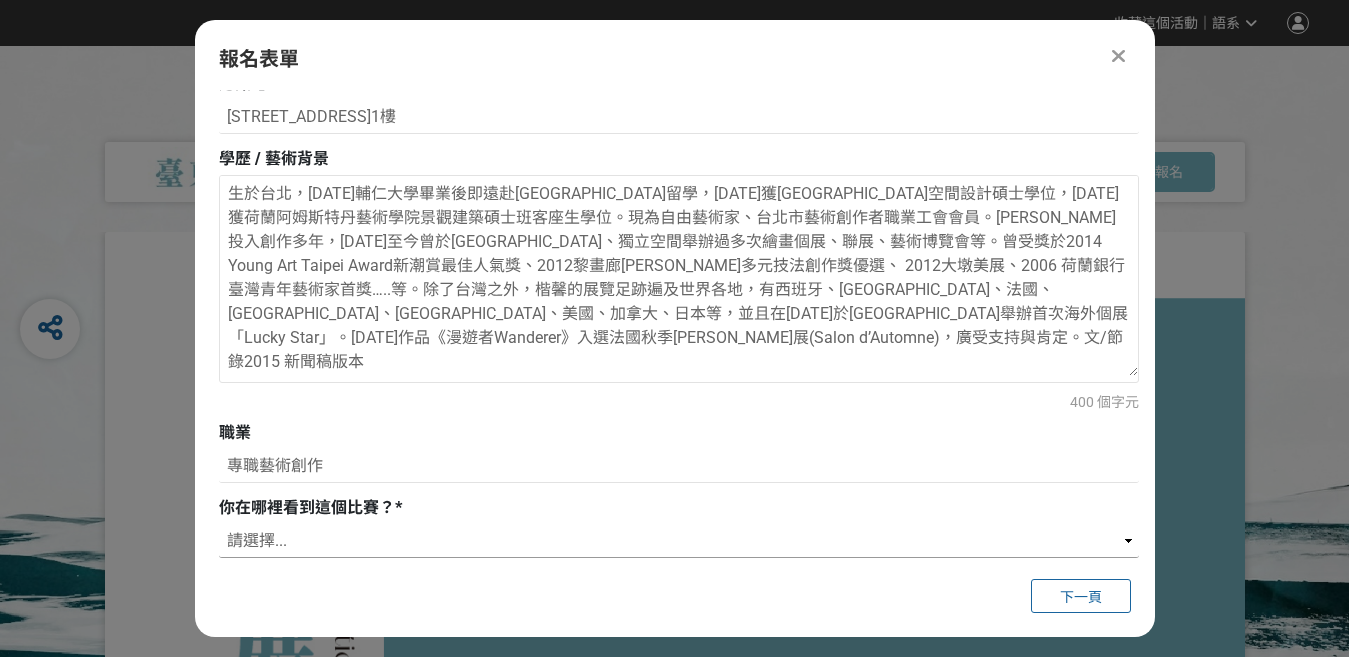 click on "請選擇... 獎金獵人網站 Facebook / Instagram 校園講座 / 老師系上推薦 電子郵件 海報 其他" at bounding box center [679, 541] 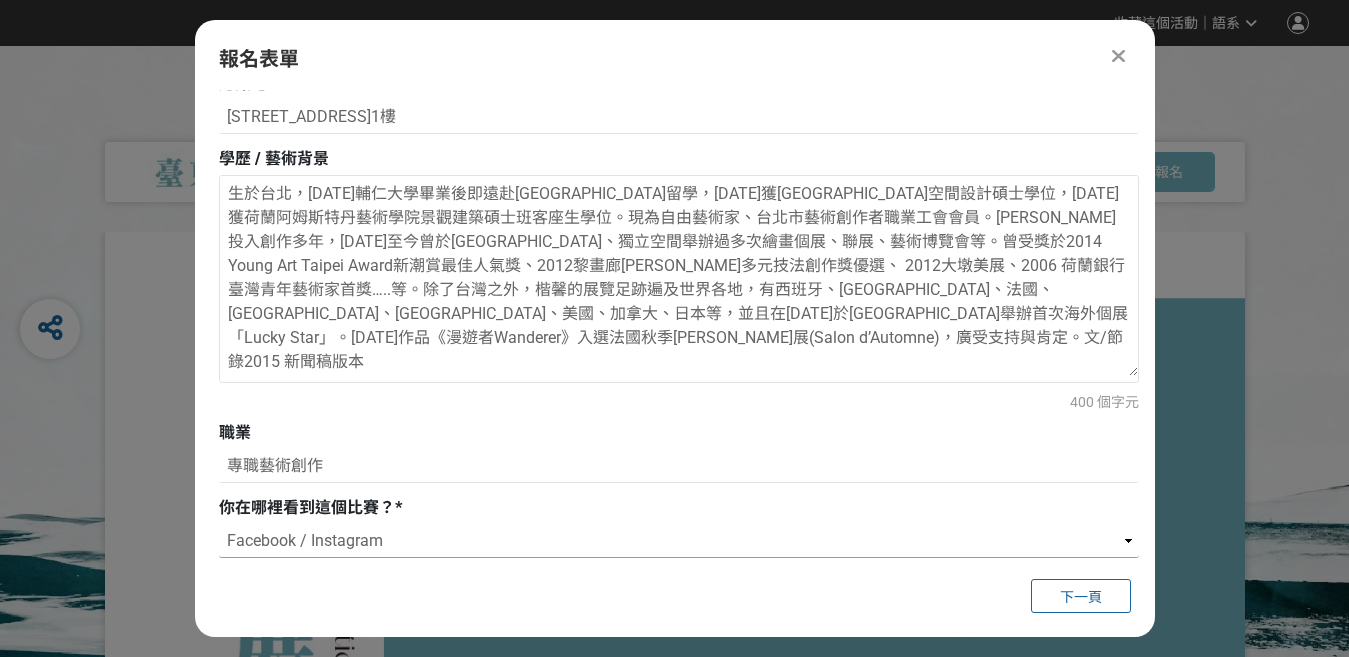 click on "請選擇... 獎金獵人網站 Facebook / Instagram 校園講座 / 老師系上推薦 電子郵件 海報 其他" at bounding box center [679, 541] 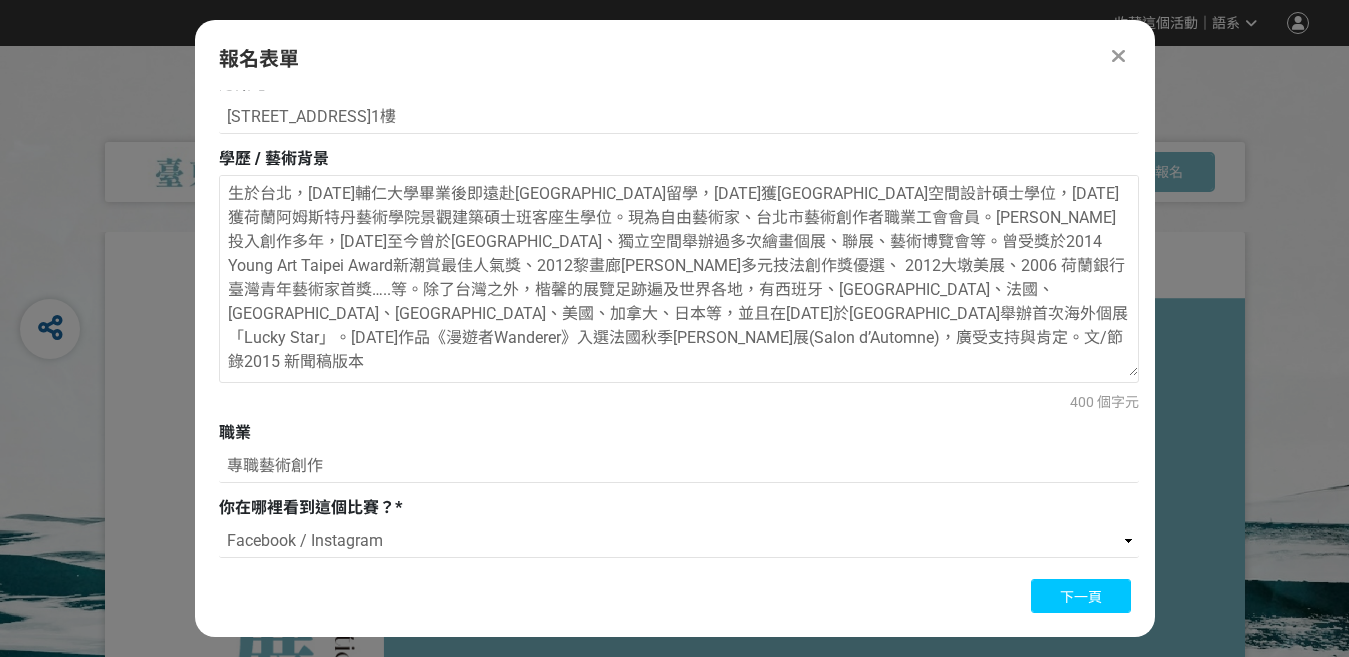 click on "下一頁" at bounding box center (1081, 597) 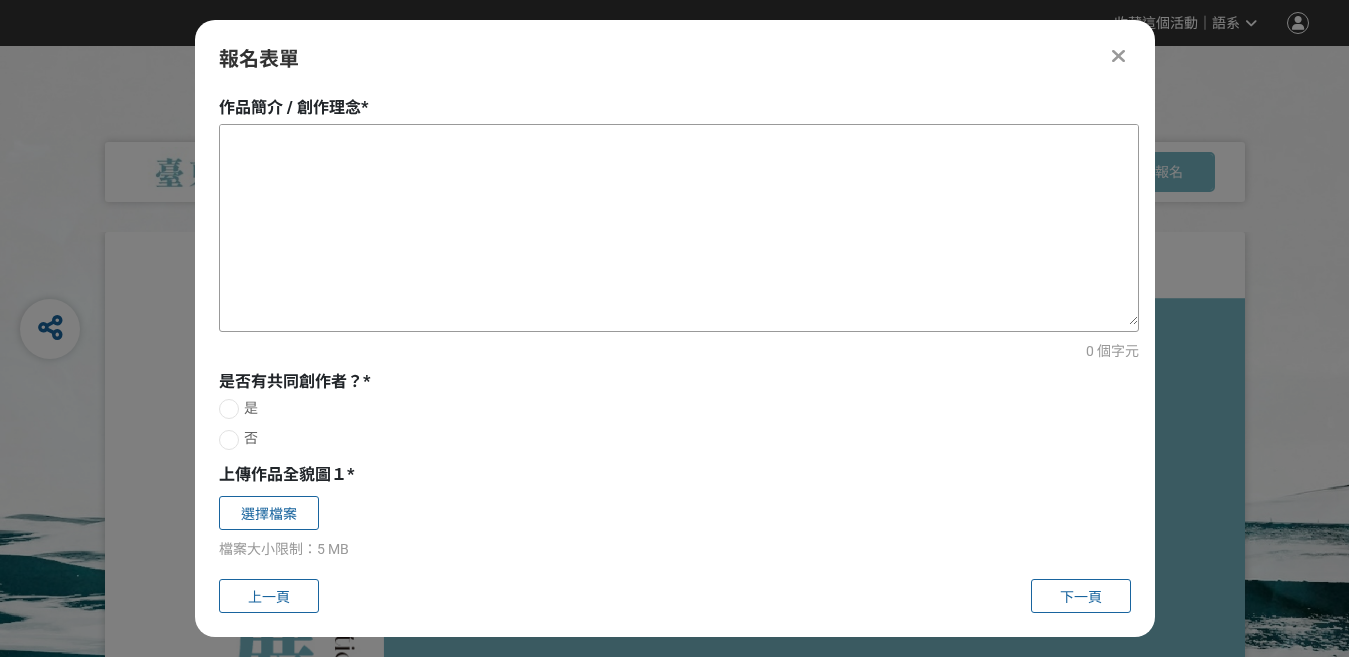 click at bounding box center (679, 225) 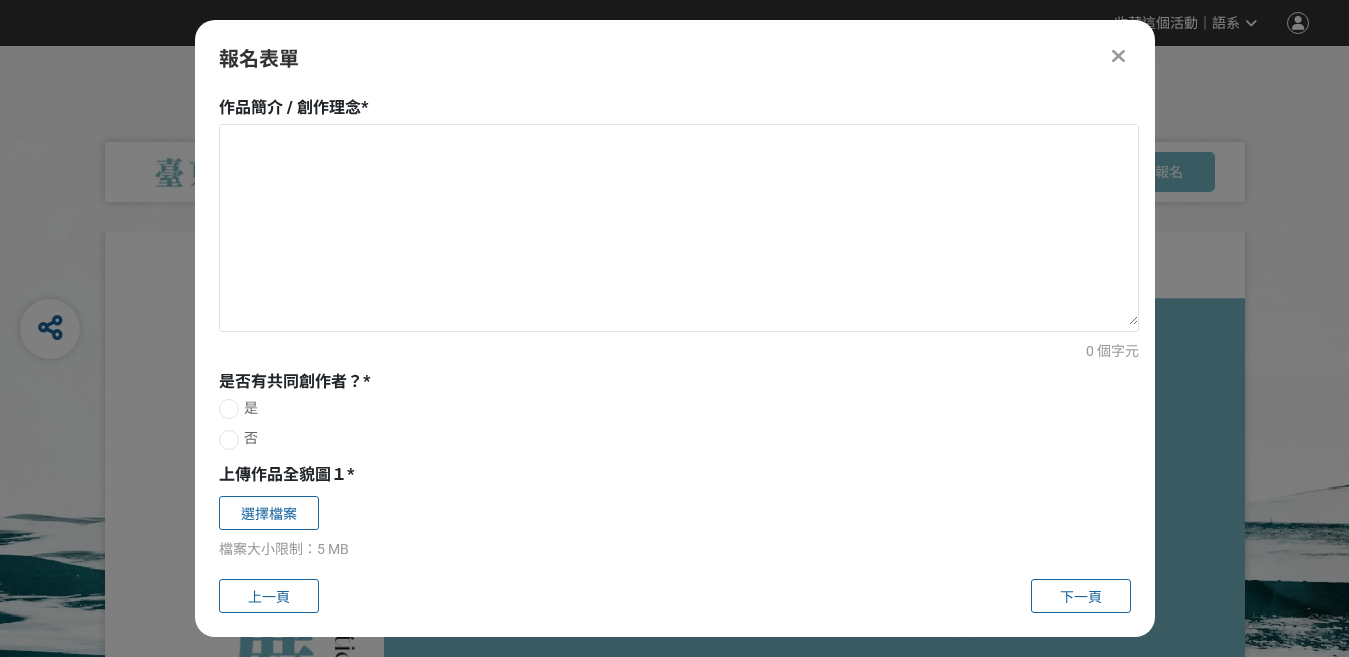 click at bounding box center [229, 440] 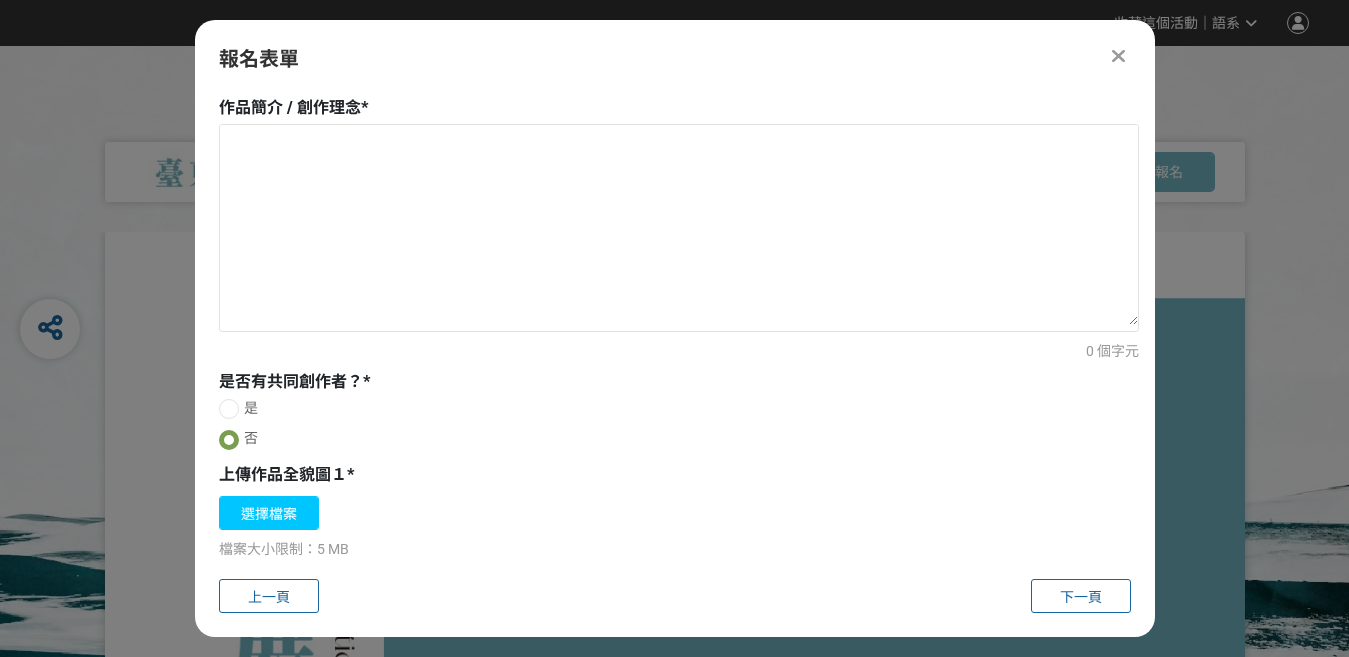 click on "選擇檔案" at bounding box center [269, 513] 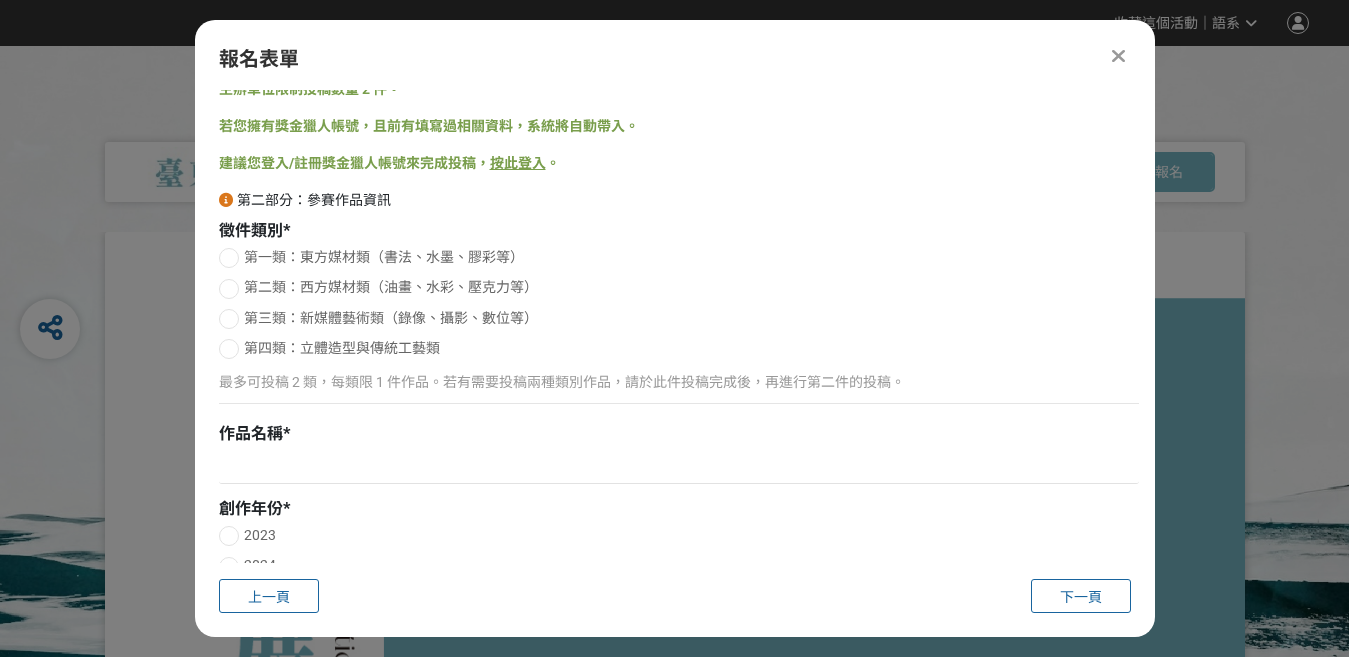 scroll, scrollTop: 0, scrollLeft: 0, axis: both 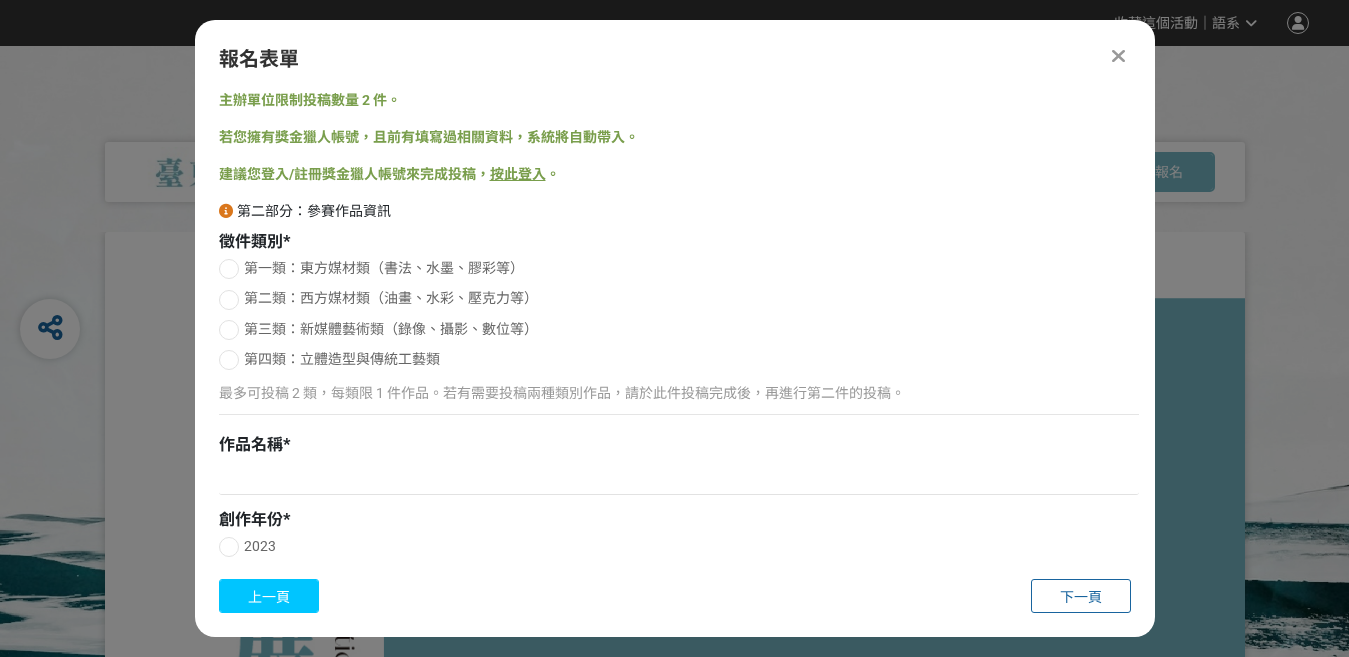 click on "上一頁" at bounding box center [269, 597] 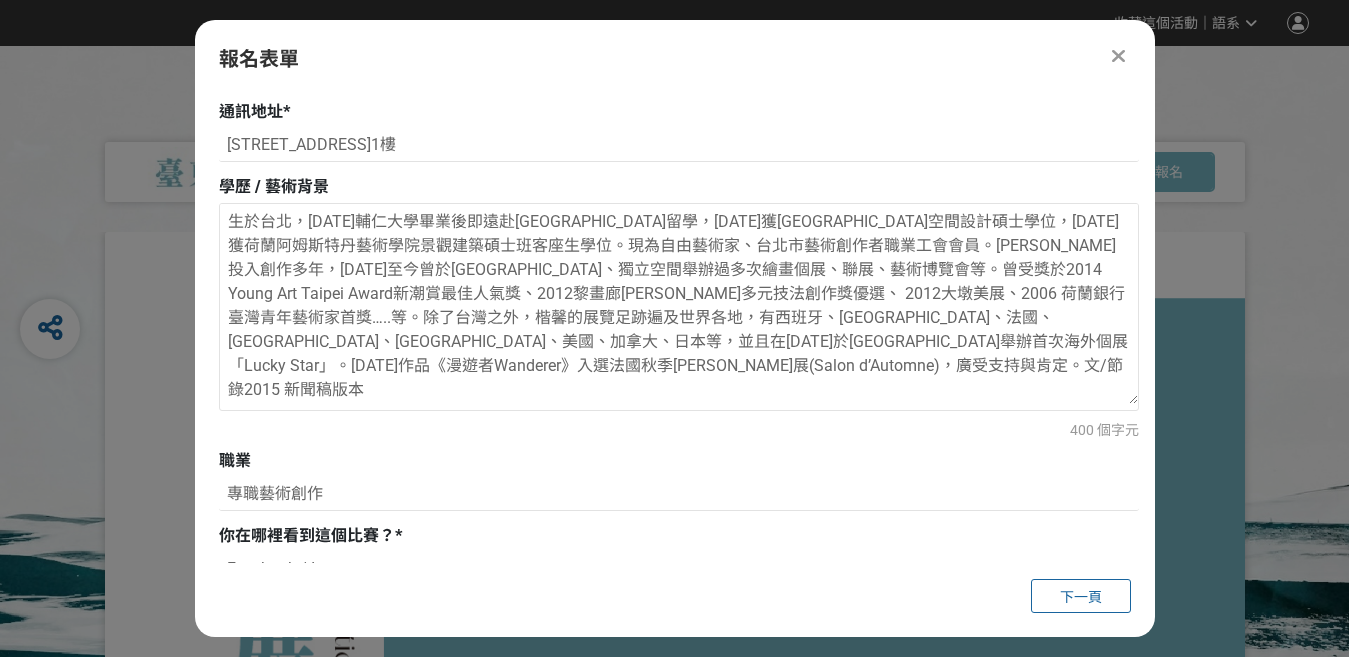 scroll, scrollTop: 760, scrollLeft: 0, axis: vertical 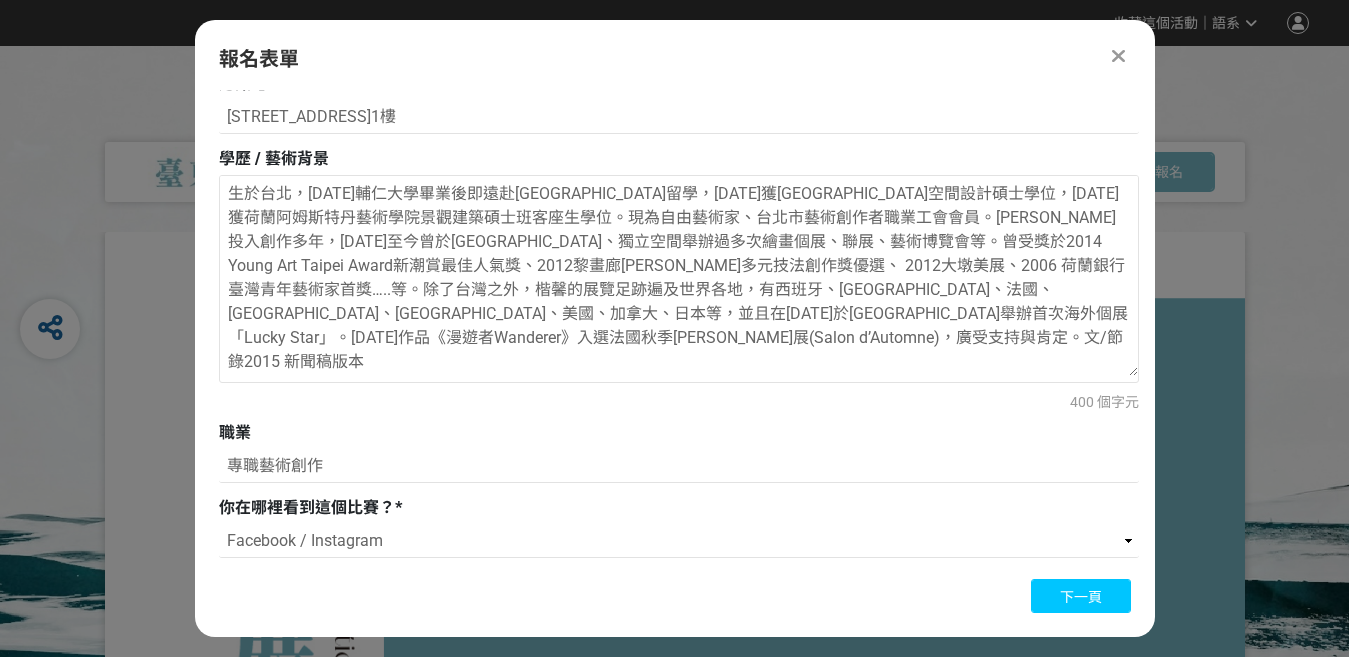 click on "下一頁" at bounding box center (1081, 596) 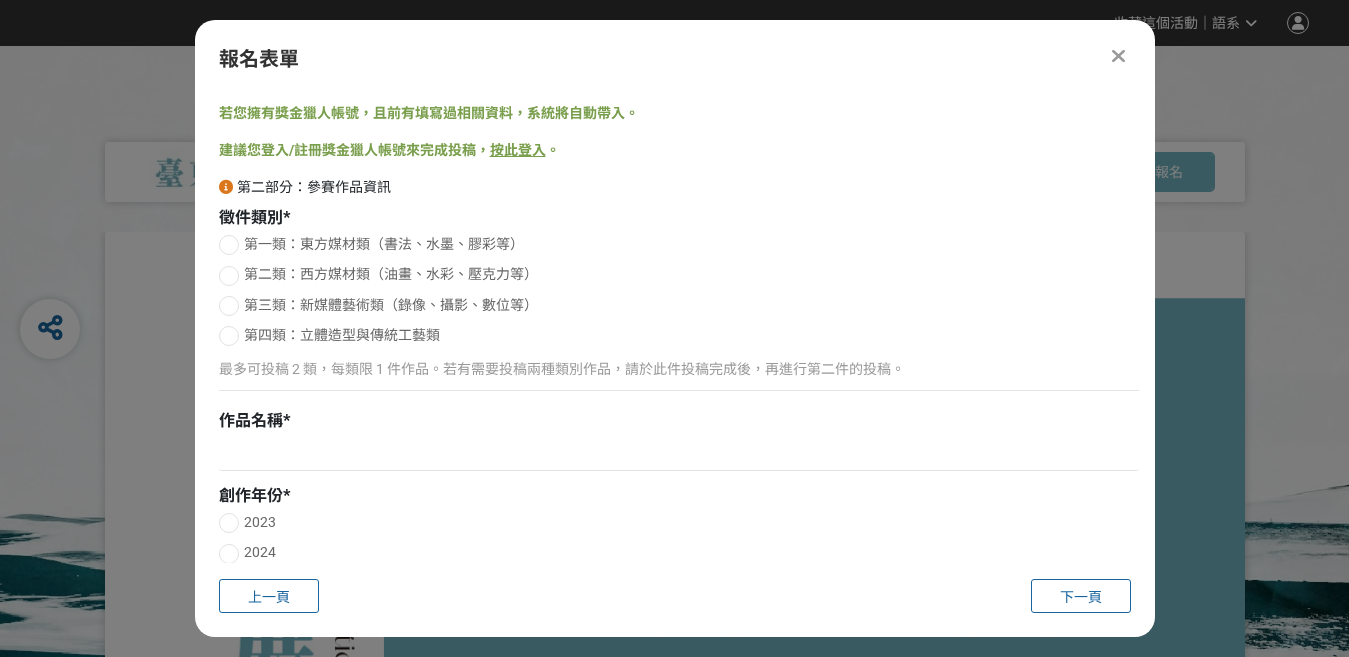scroll, scrollTop: 0, scrollLeft: 0, axis: both 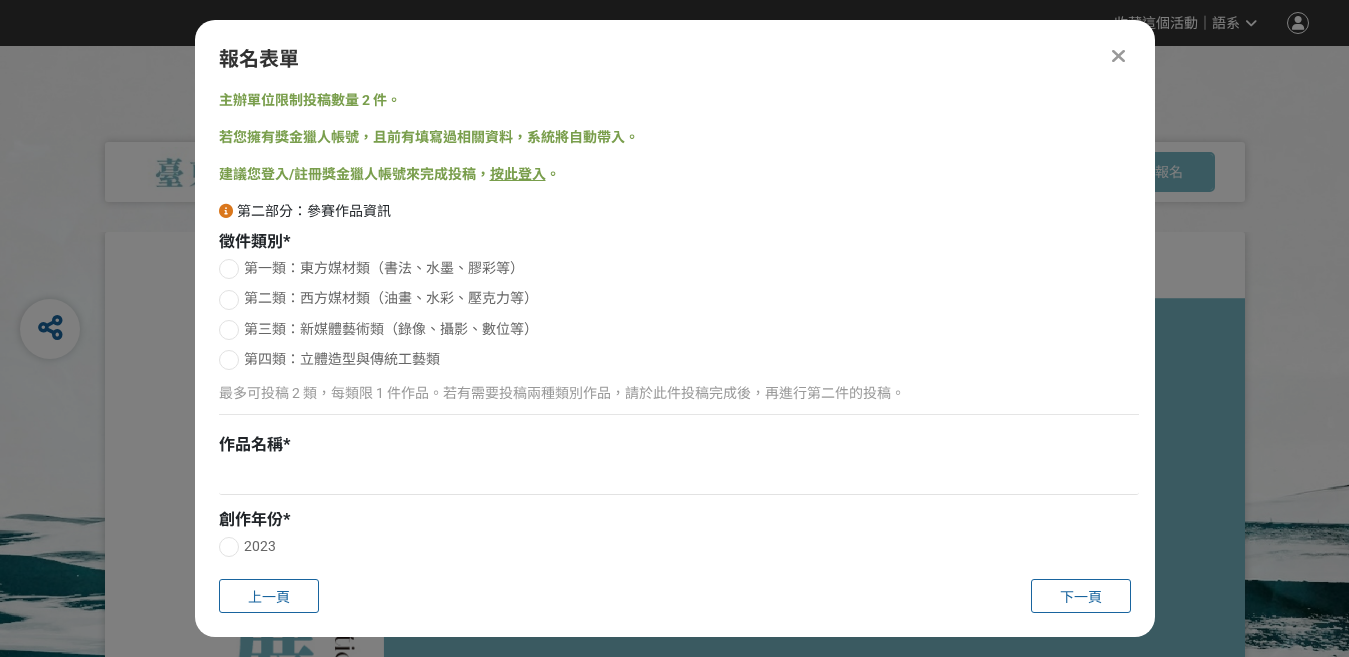 click on "第二類：西方媒材類（油畫、水彩、壓克力等）" at bounding box center (391, 298) 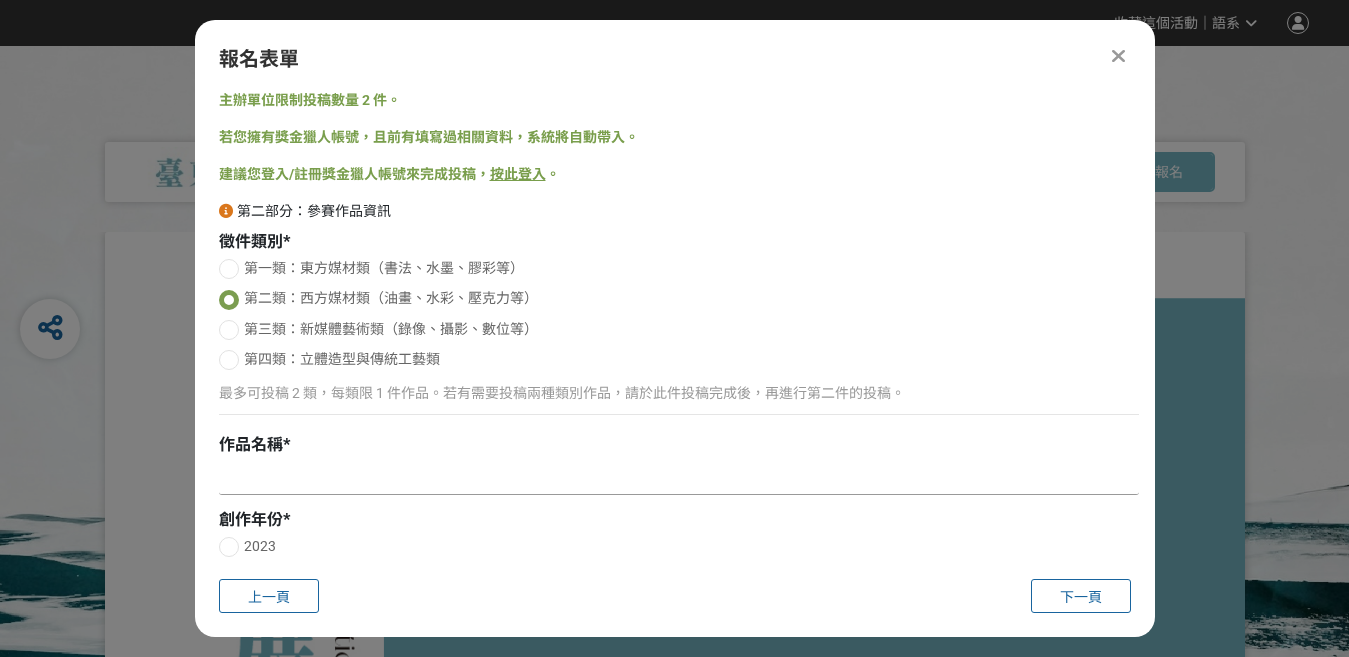 click at bounding box center (679, 478) 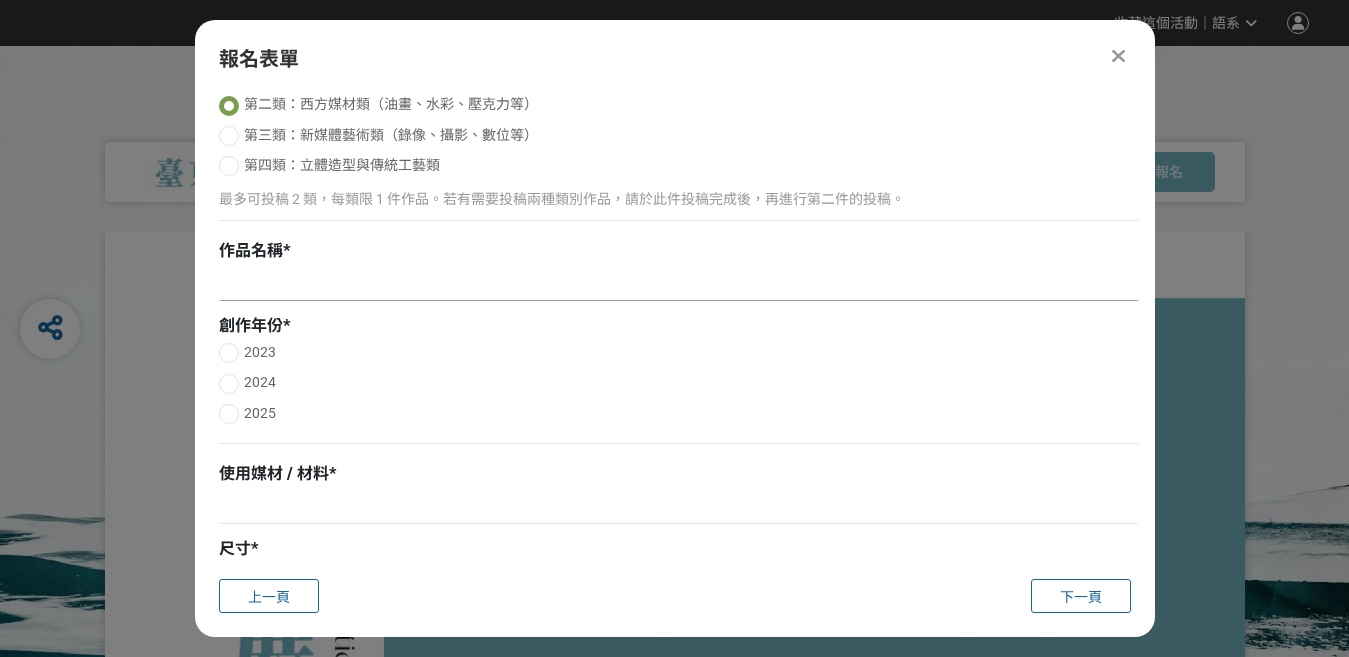 scroll, scrollTop: 227, scrollLeft: 0, axis: vertical 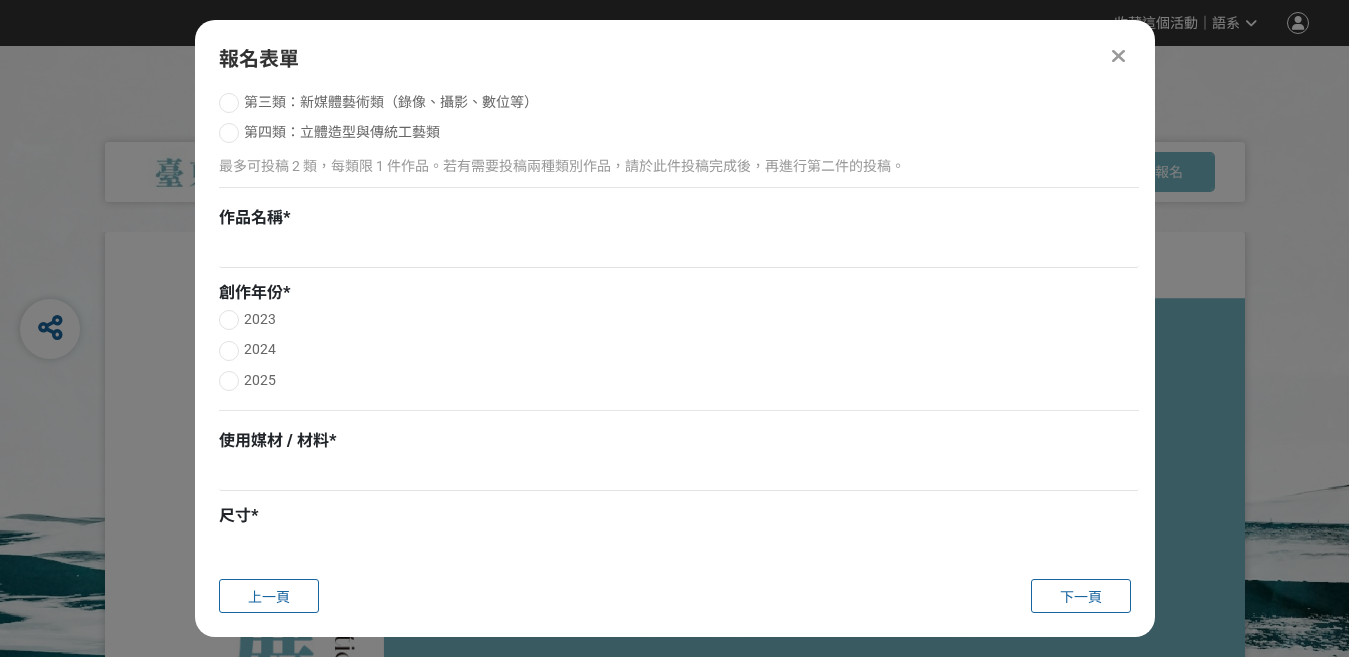 click on "2024" at bounding box center [260, 349] 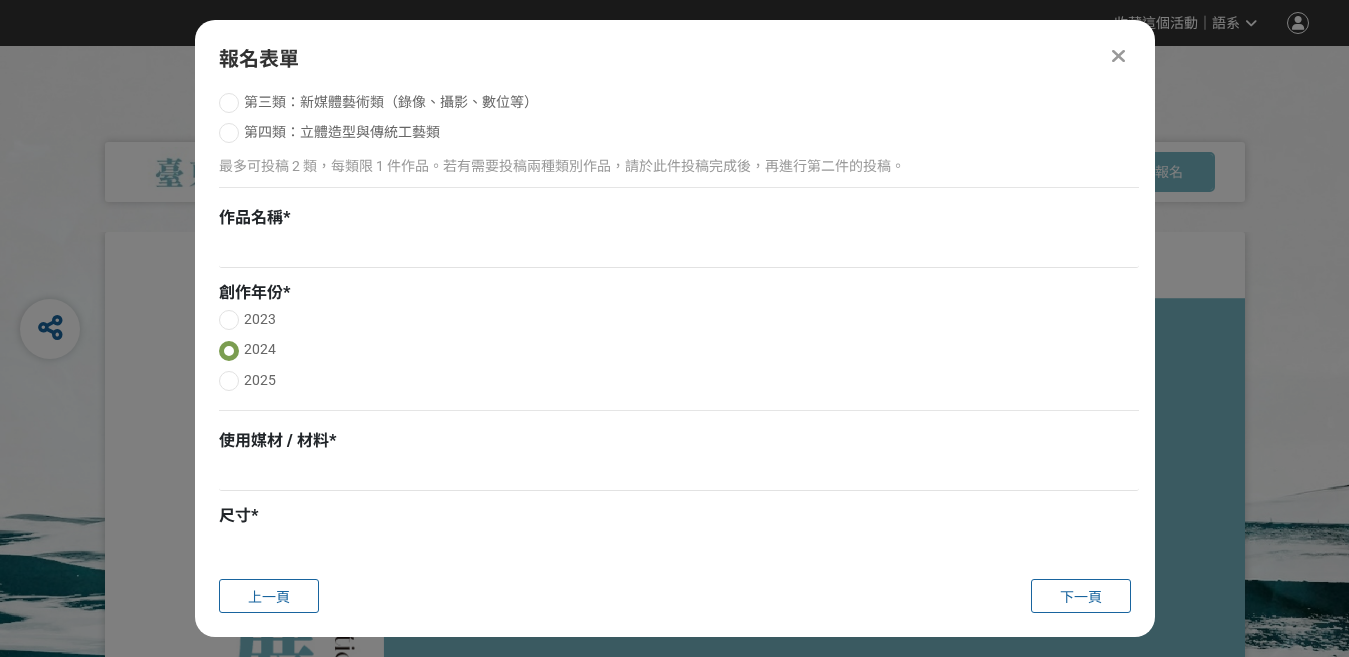 click at bounding box center [679, 549] 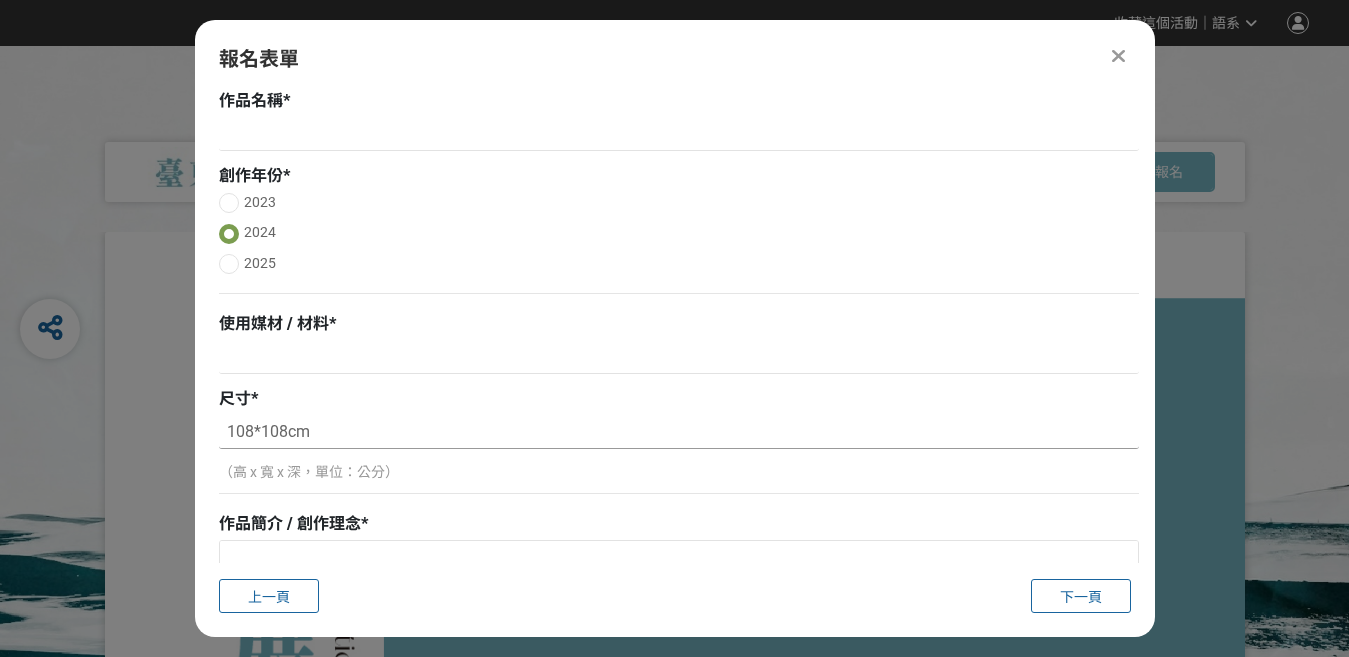 scroll, scrollTop: 383, scrollLeft: 0, axis: vertical 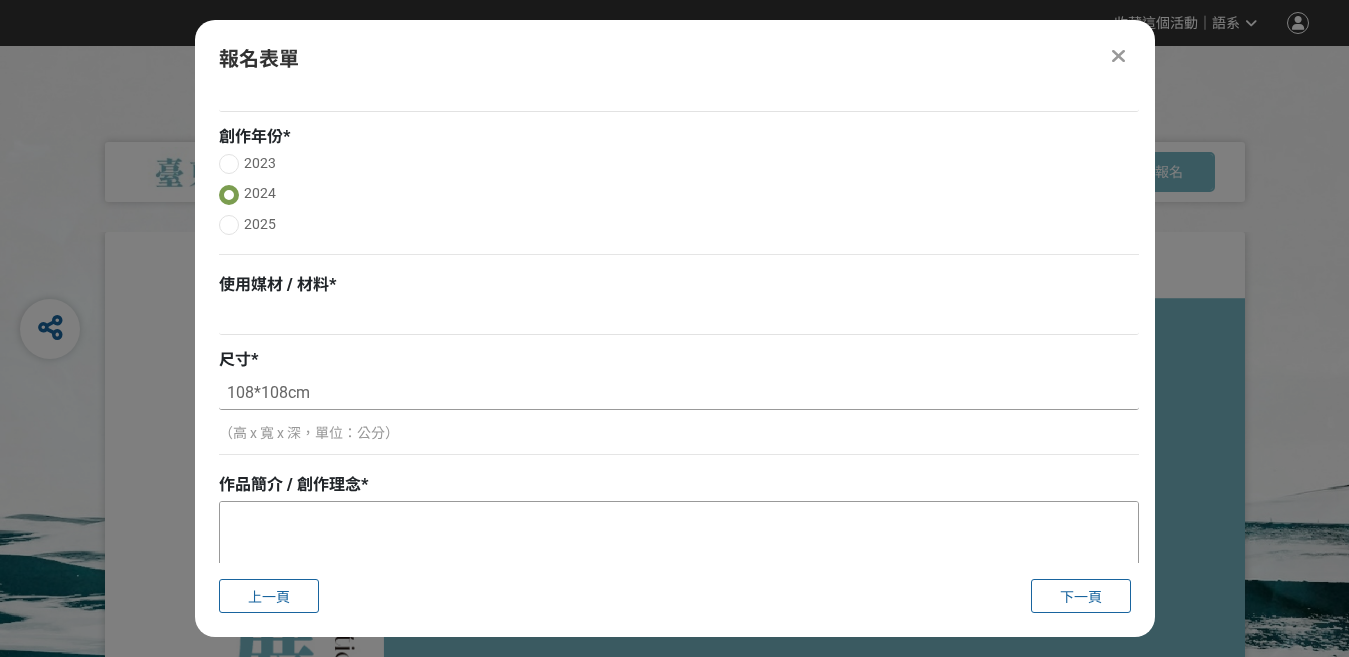 type on "108*108cm" 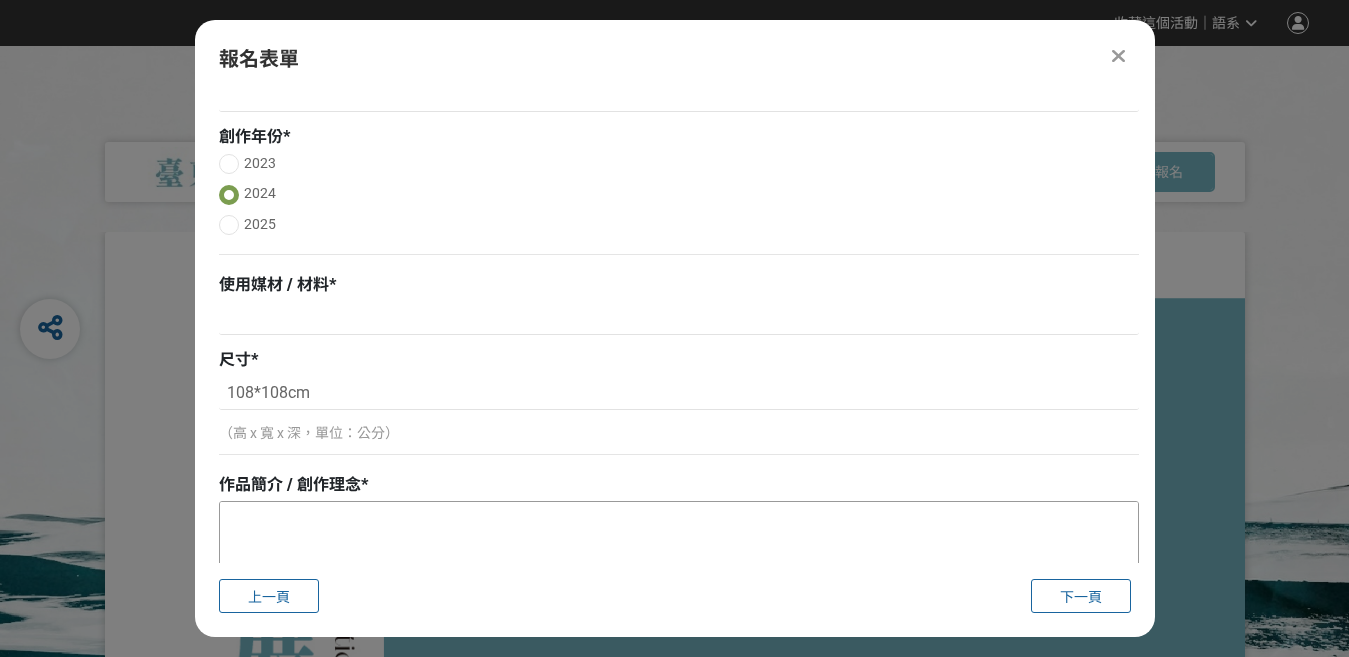click at bounding box center (679, 602) 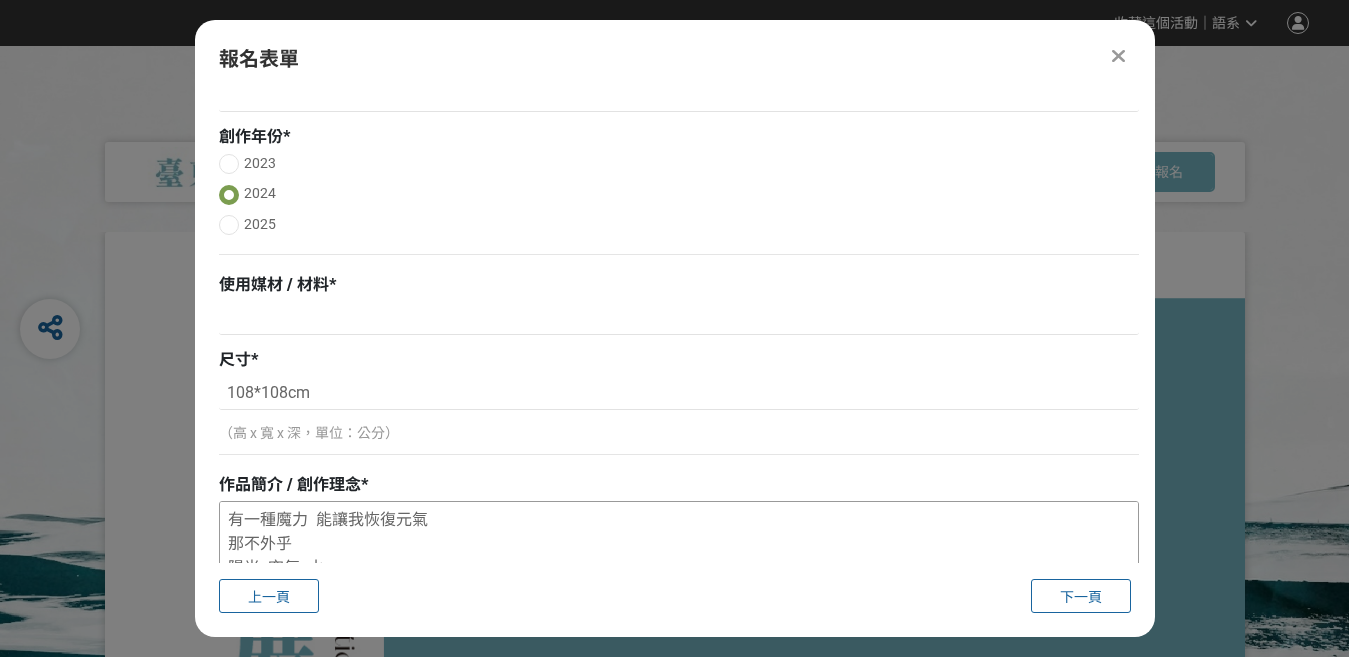 scroll, scrollTop: 494, scrollLeft: 0, axis: vertical 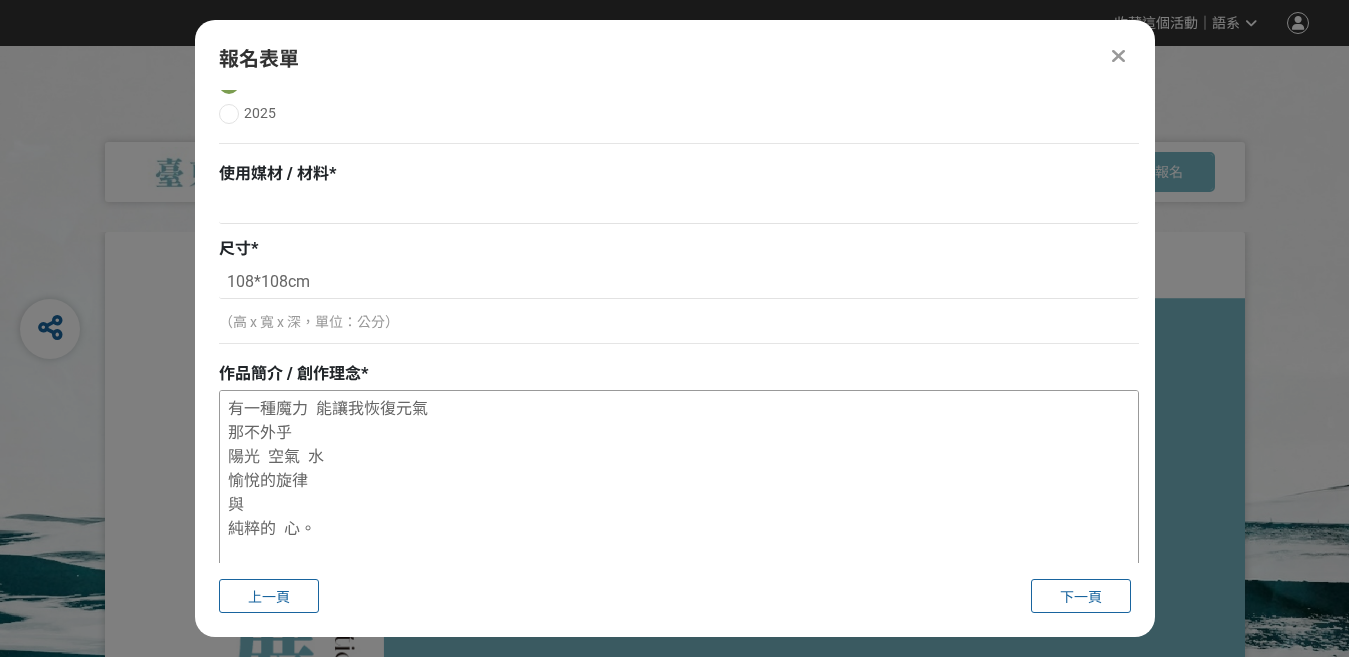 click on "有一種魔力  能讓我恢復元氣
那不外乎
陽光  空氣  水
愉悅的旋律
與
純粹的  心。" at bounding box center [679, 491] 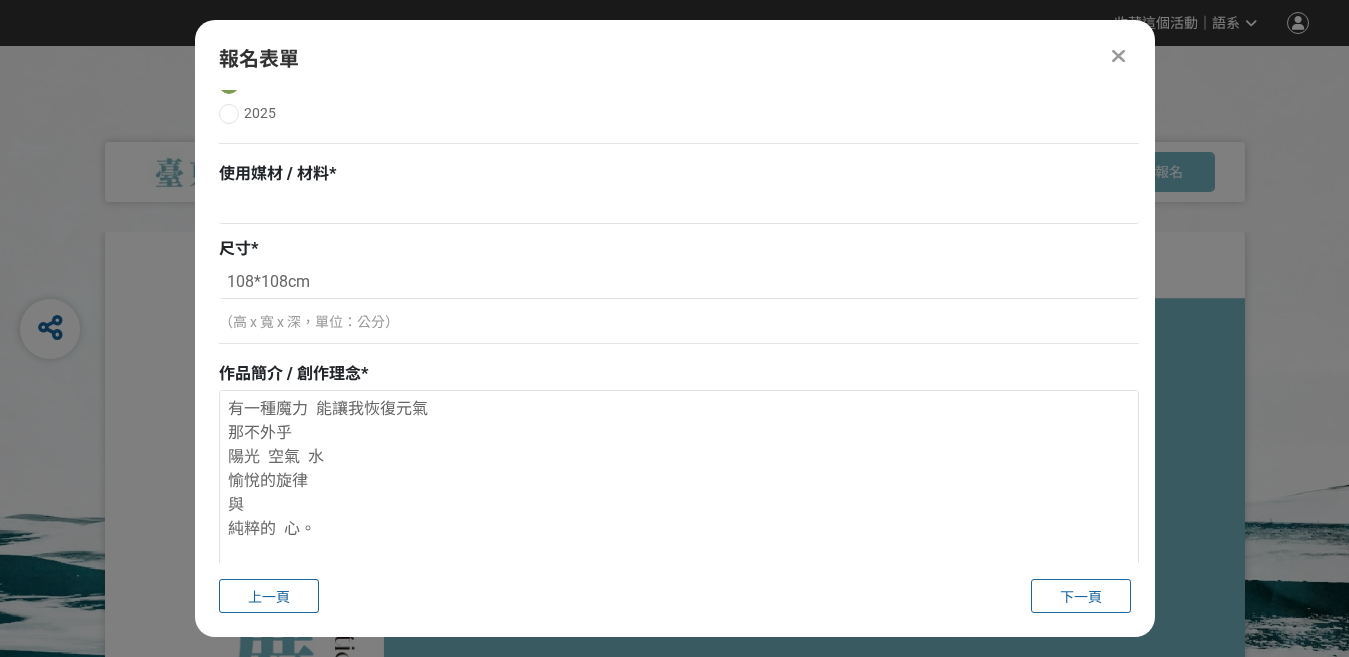 type on "有一種魔力  能讓我恢復元氣
那不外乎
陽光  空氣  水
愉悅的旋律
與
純粹的  心。" 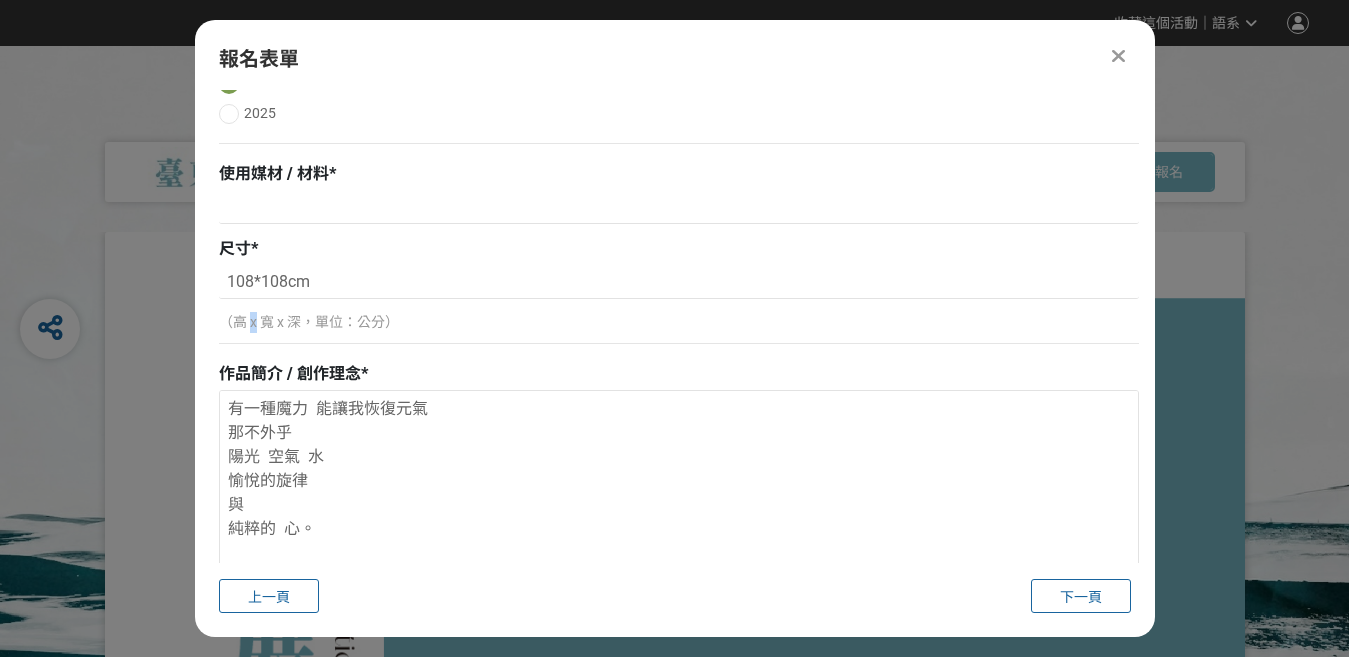 click on "（高 x 寬 x 深，單位：公分）" at bounding box center (679, 322) 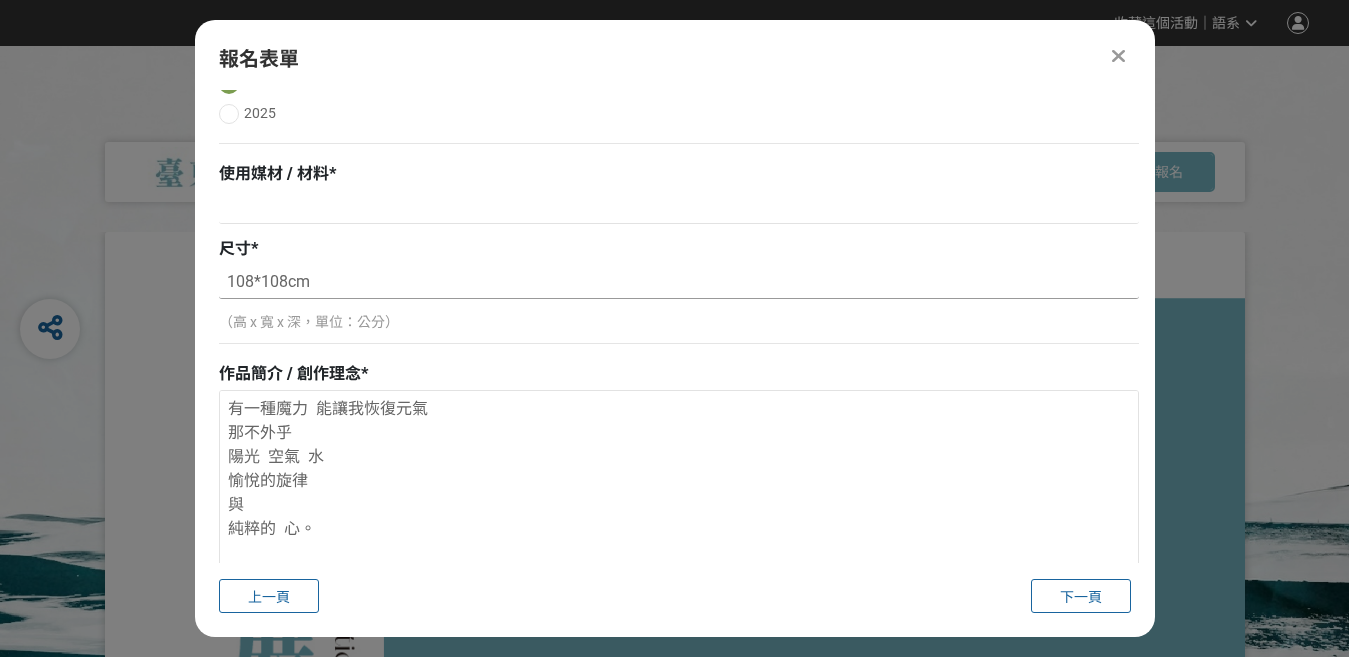 click on "108*108cm" at bounding box center (679, 282) 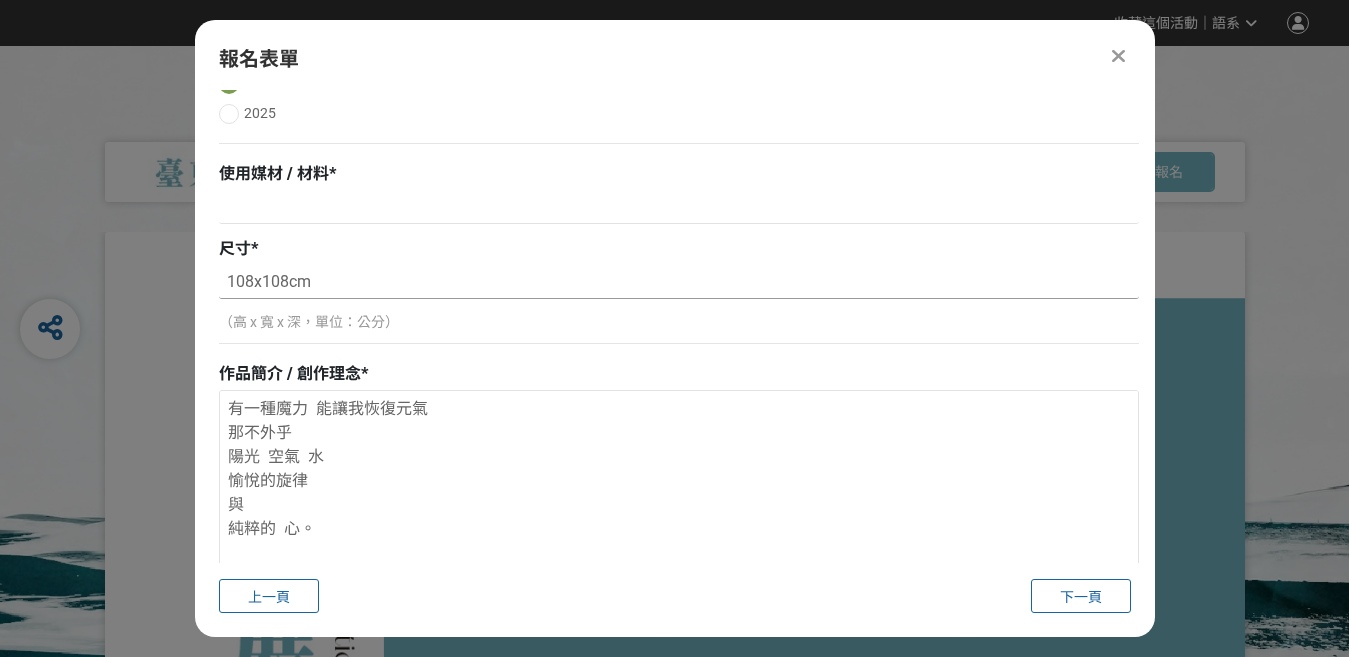 click on "108x108cm" at bounding box center [679, 282] 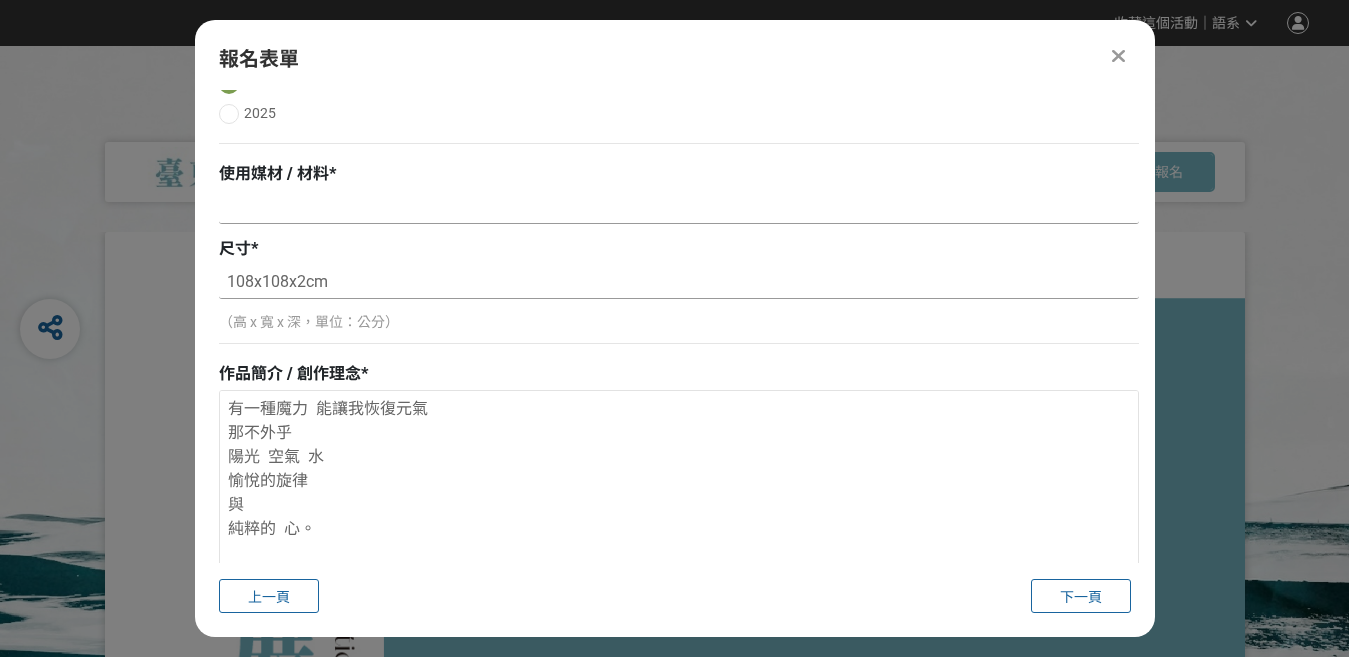 type on "108x108x2cm" 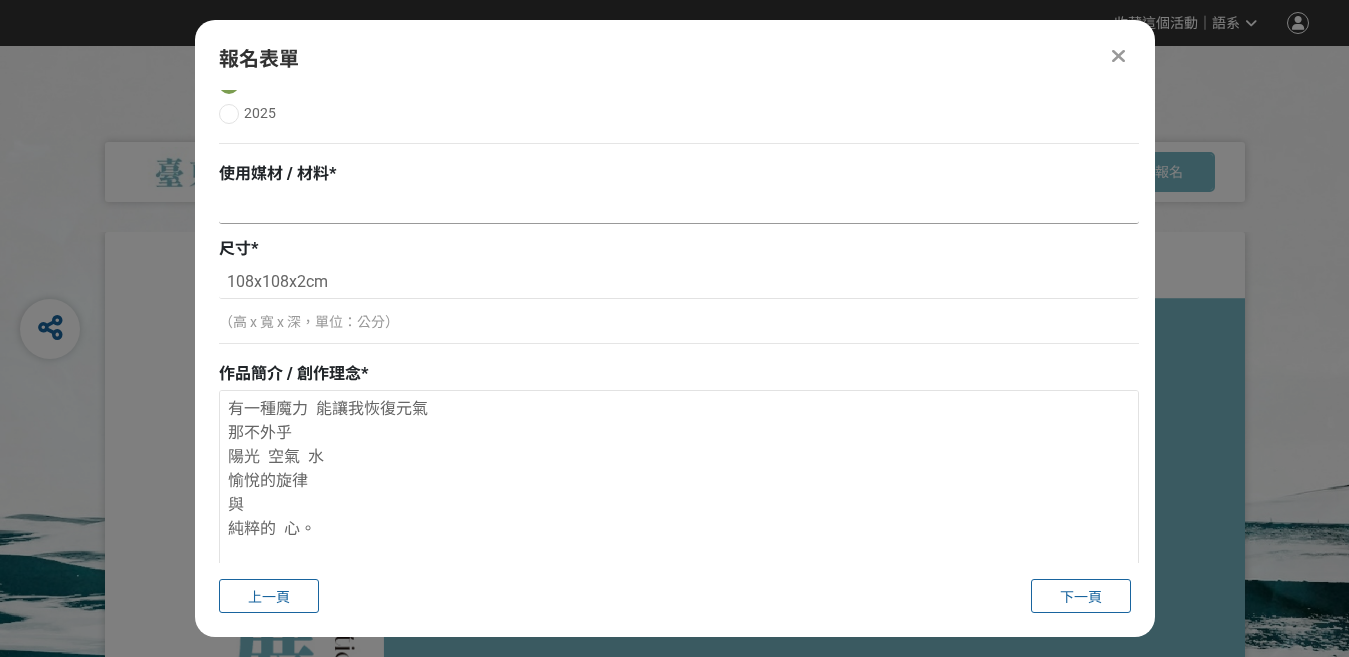 click at bounding box center [679, 207] 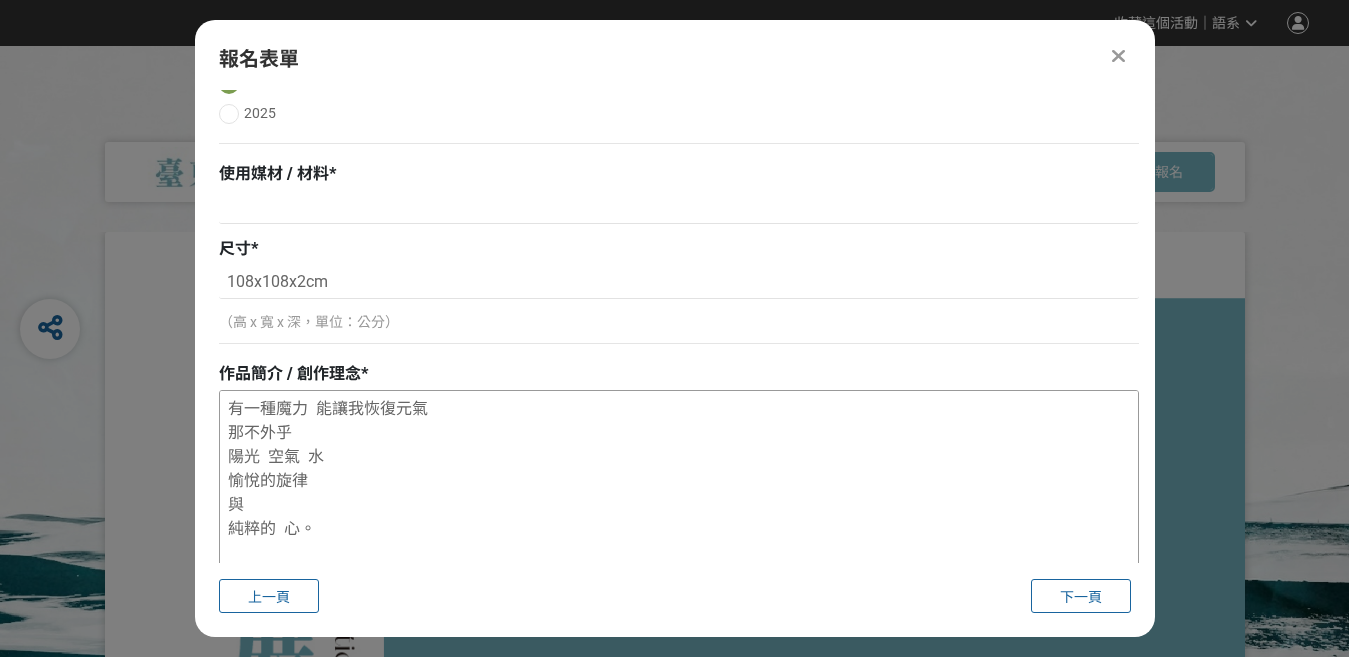 click on "有一種魔力  能讓我恢復元氣
那不外乎
陽光  空氣  水
愉悅的旋律
與
純粹的  心。" at bounding box center [679, 491] 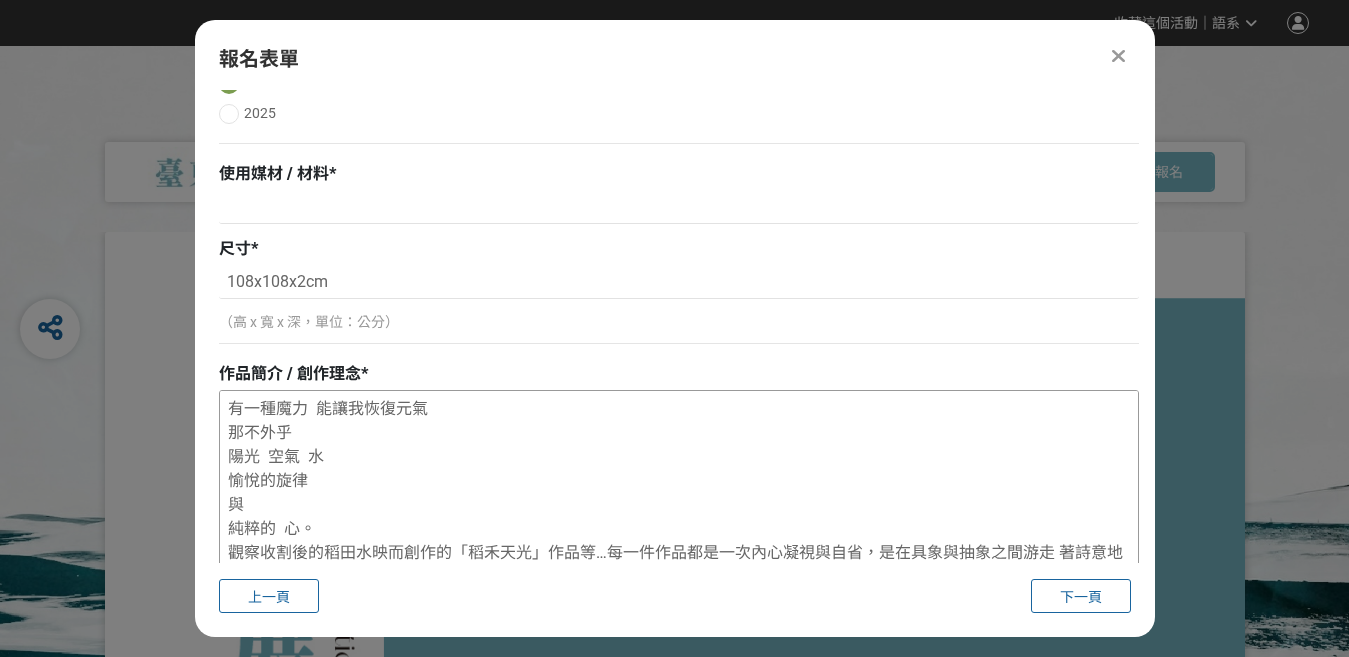 scroll, scrollTop: 518, scrollLeft: 0, axis: vertical 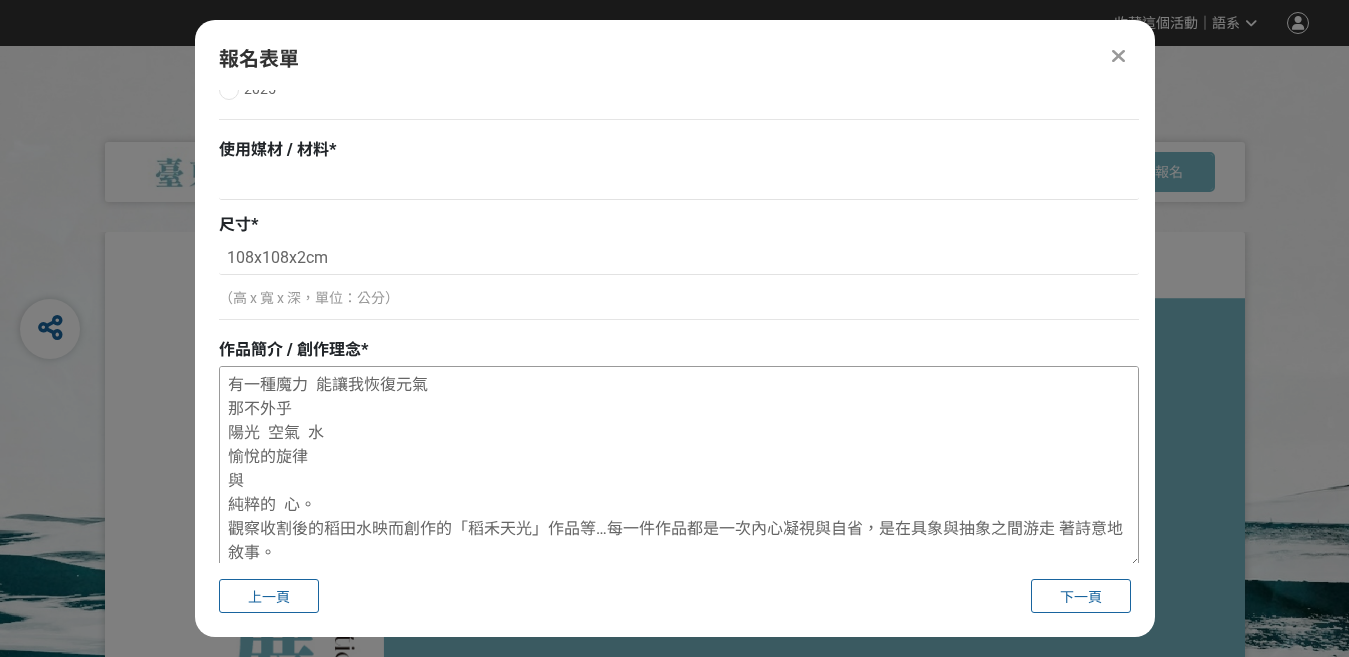 click on "有一種魔力  能讓我恢復元氣
那不外乎
陽光  空氣  水
愉悅的旋律
與
純粹的  心。
觀察收割後的稻田水映而創作的「稻禾天光」作品等…每一件作品都是一次內心凝視與自省，是在具象與抽象之間游走 著詩意地敘事。" at bounding box center [679, 467] 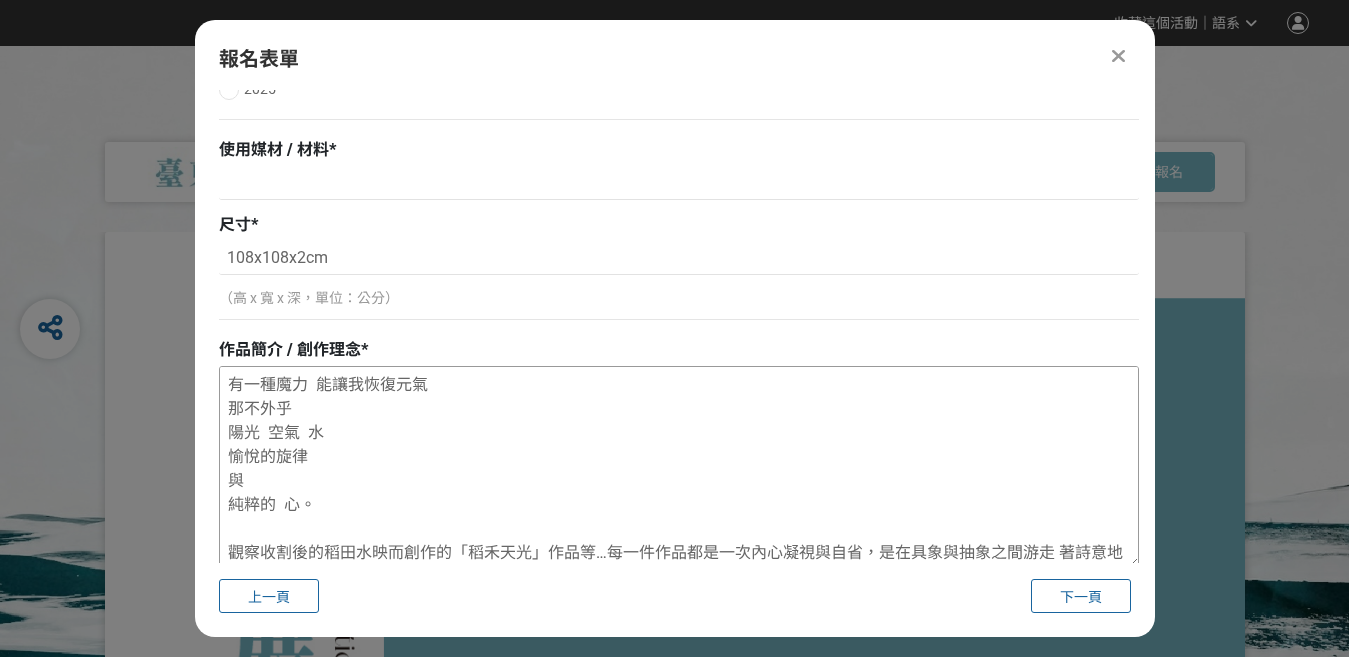 scroll, scrollTop: 522, scrollLeft: 0, axis: vertical 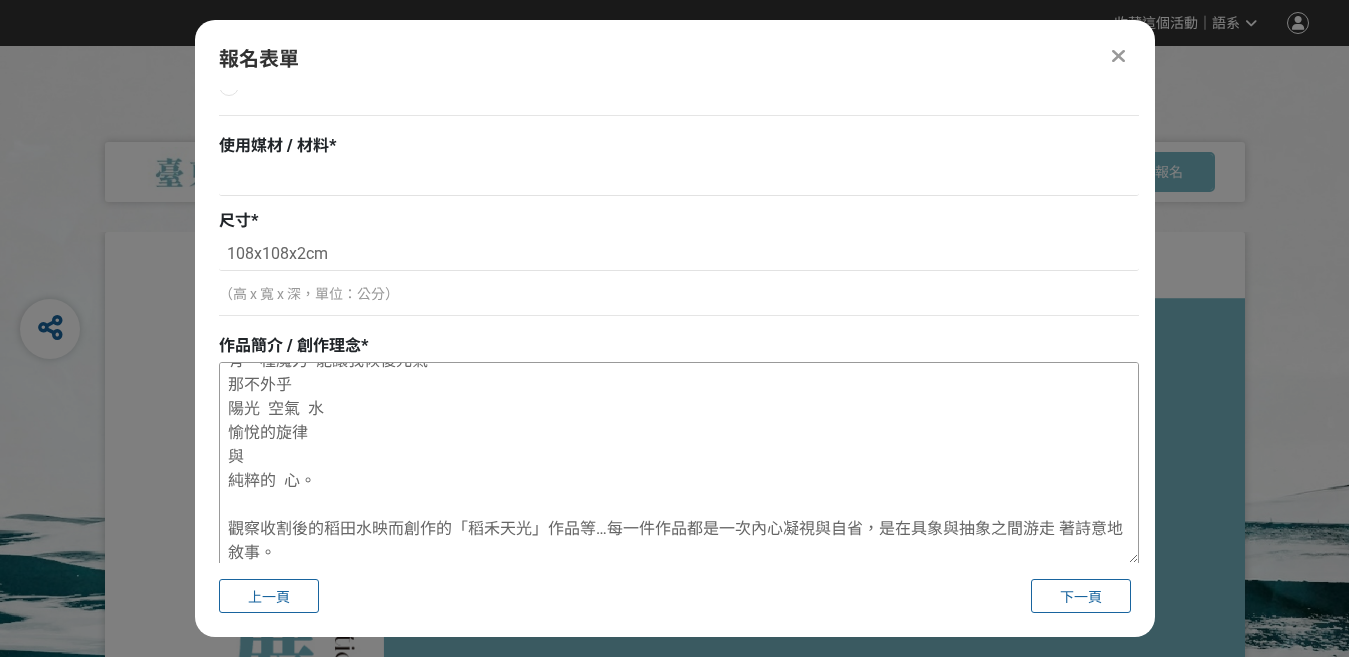 drag, startPoint x: 469, startPoint y: 532, endPoint x: 529, endPoint y: 530, distance: 60.033325 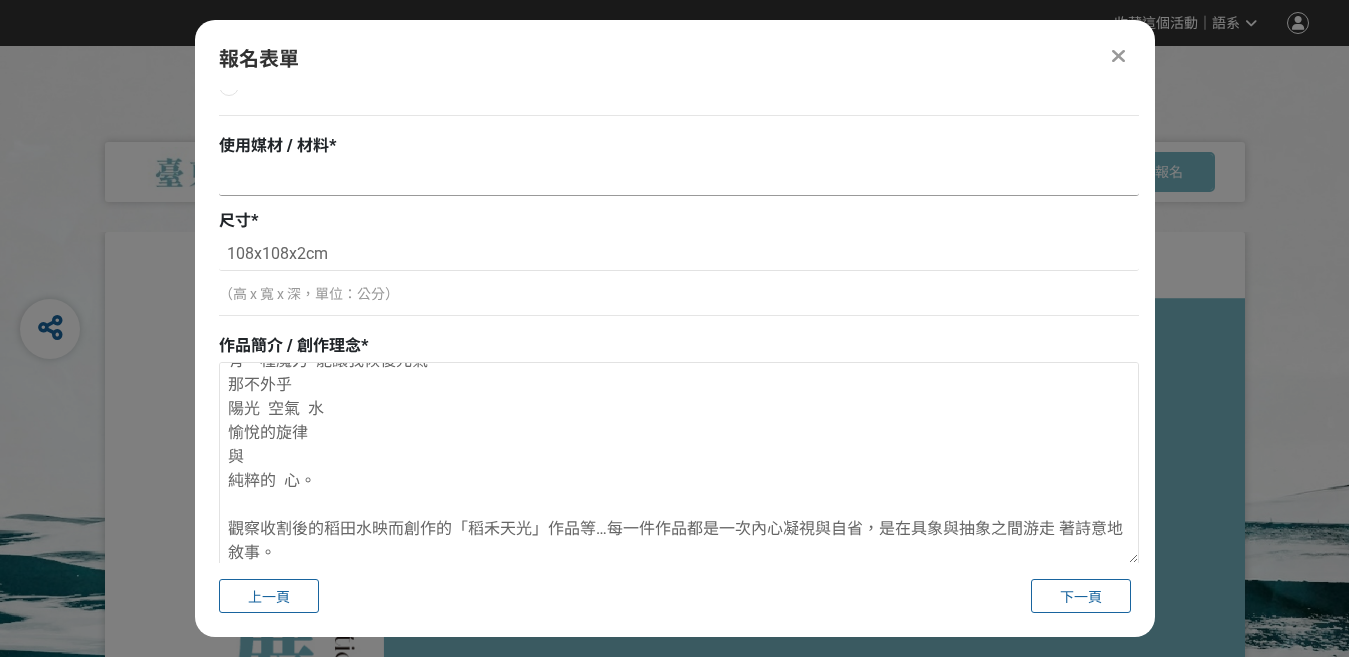 type on "有一種魔力  能讓我恢復元氣
那不外乎
陽光  空氣  水
愉悅的旋律
與
純粹的  心。
觀察收割後的稻田水映而創作的「稻禾天光」作品等…每一件作品都是一次內心凝視與自省，是在具象與抽象之間游走 著詩意地敘事。" 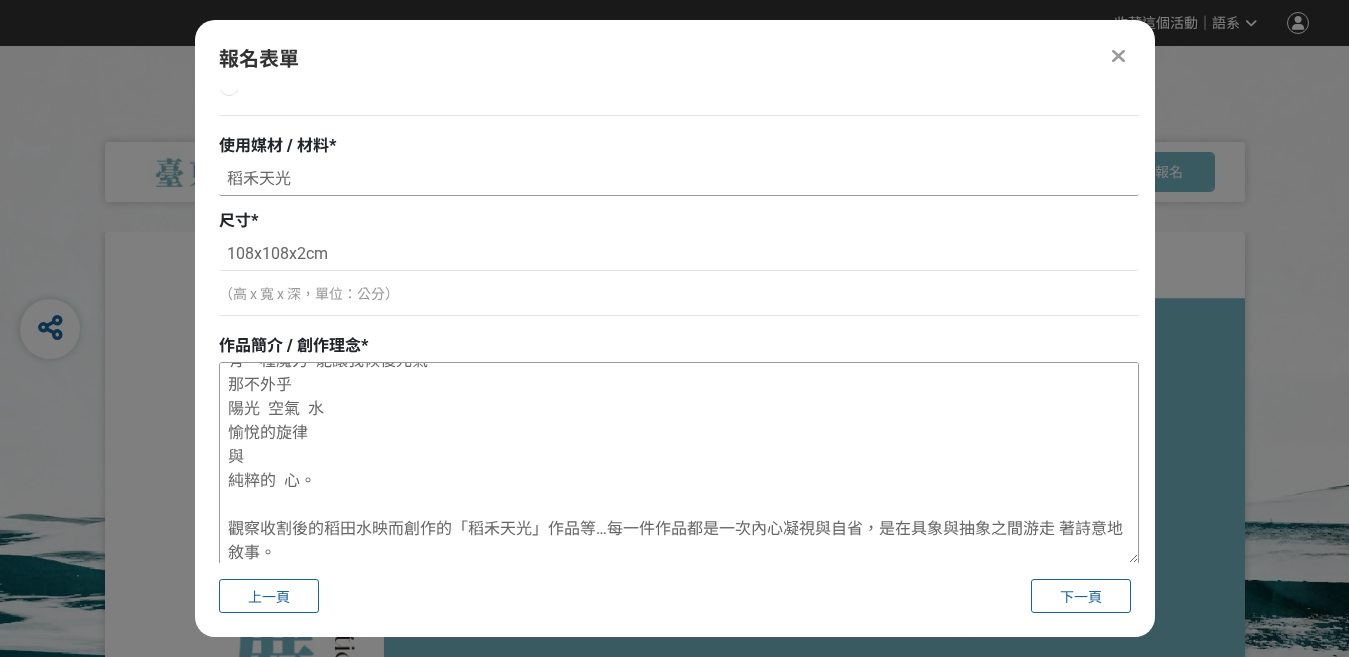 type on "稻禾天光" 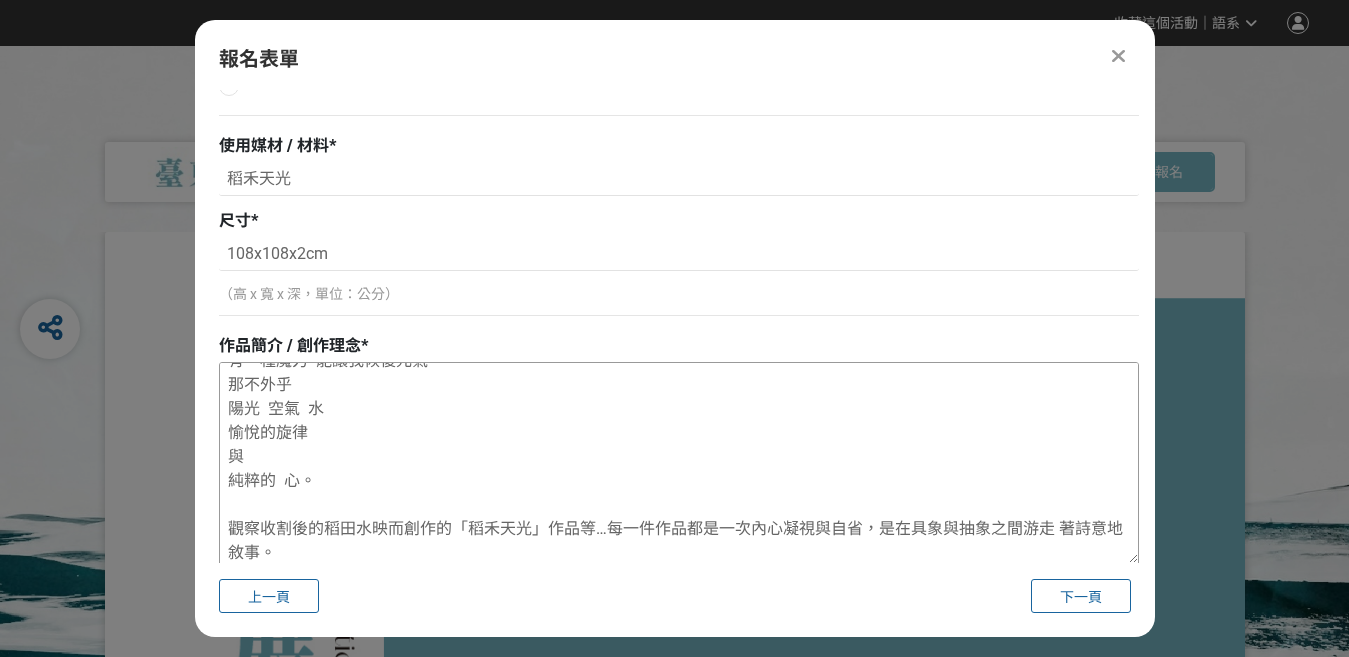 click on "有一種魔力  能讓我恢復元氣
那不外乎
陽光  空氣  水
愉悅的旋律
與
純粹的  心。
觀察收割後的稻田水映而創作的「稻禾天光」作品等…每一件作品都是一次內心凝視與自省，是在具象與抽象之間游走 著詩意地敘事。" at bounding box center [679, 463] 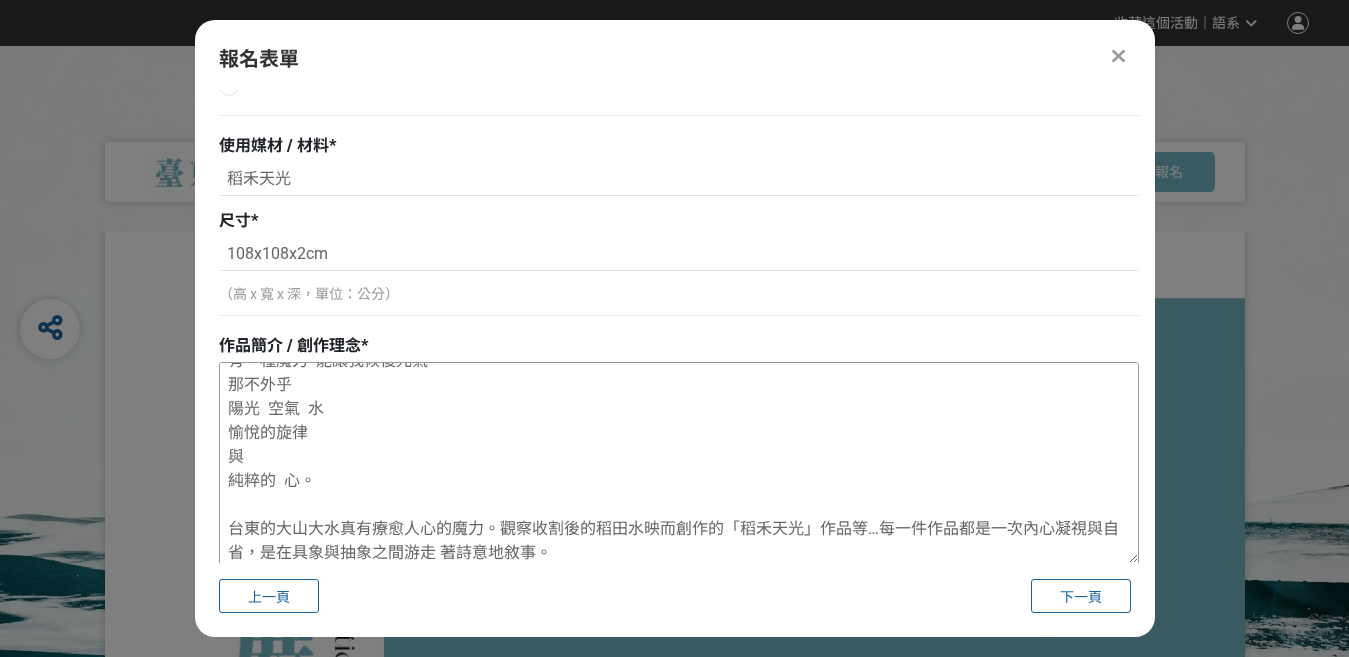 click on "有一種魔力  能讓我恢復元氣
那不外乎
陽光  空氣  水
愉悅的旋律
與
純粹的  心。
台東的大山大水真有療愈人心的魔力。觀察收割後的稻田水映而創作的「稻禾天光」作品等…每一件作品都是一次內心凝視與自省，是在具象與抽象之間游走 著詩意地敘事。" at bounding box center (679, 463) 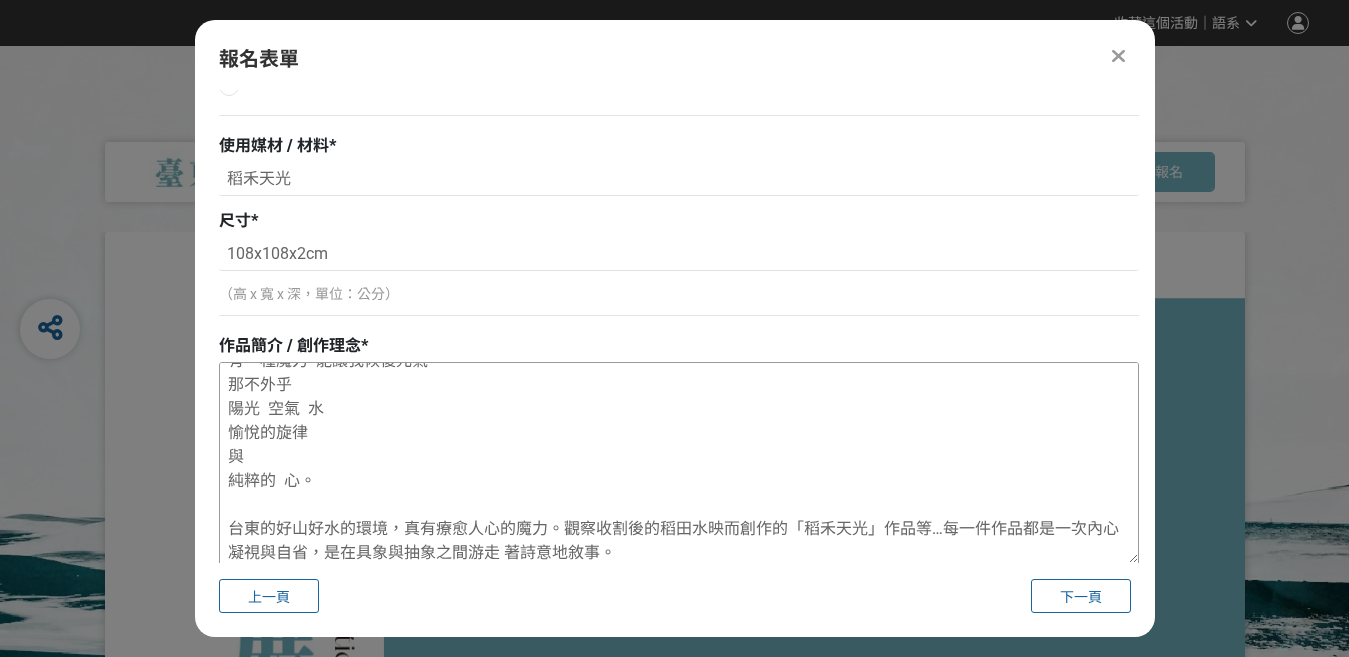click on "有一種魔力  能讓我恢復元氣
那不外乎
陽光  空氣  水
愉悅的旋律
與
純粹的  心。
台東的好山好水的環境，真有療愈人心的魔力。觀察收割後的稻田水映而創作的「稻禾天光」作品等…每一件作品都是一次內心凝視與自省，是在具象與抽象之間游走 著詩意地敘事。" at bounding box center (679, 463) 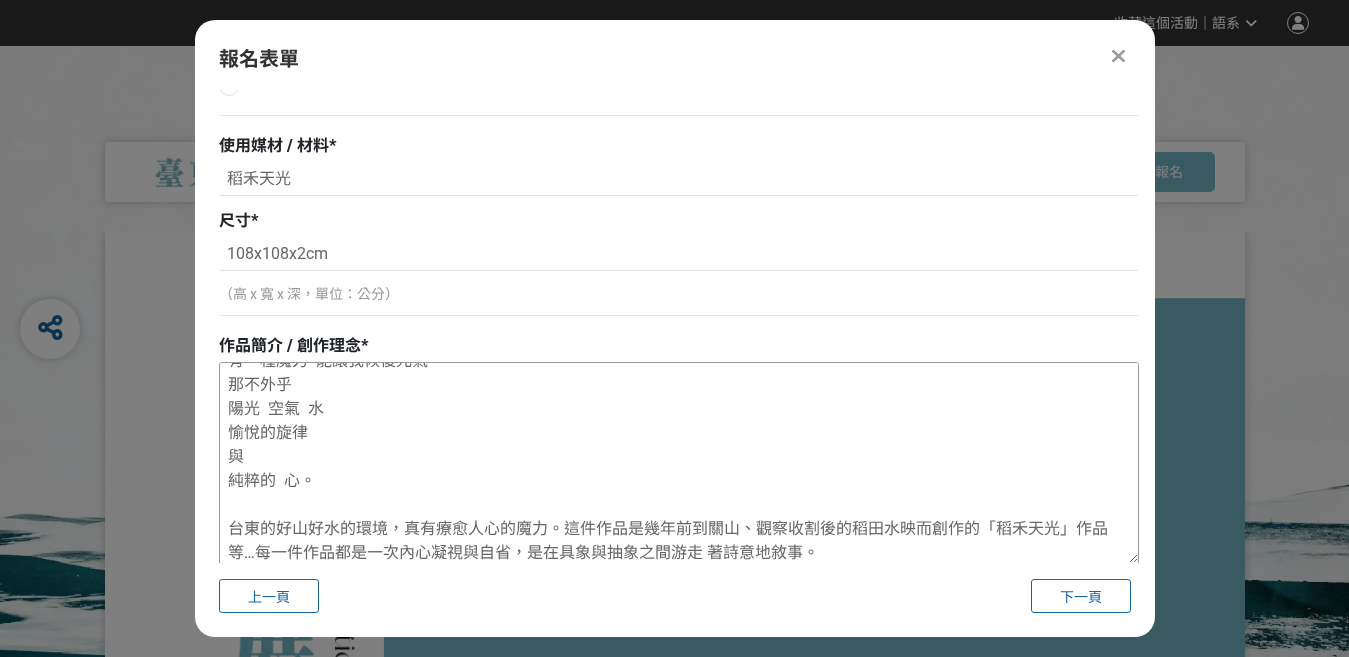 click on "有一種魔力  能讓我恢復元氣
那不外乎
陽光  空氣  水
愉悅的旋律
與
純粹的  心。
台東的好山好水的環境，真有療愈人心的魔力。這件作品是幾年前到關山、觀察收割後的稻田水映而創作的「稻禾天光」作品等…每一件作品都是一次內心凝視與自省，是在具象與抽象之間游走 著詩意地敘事。" at bounding box center [679, 463] 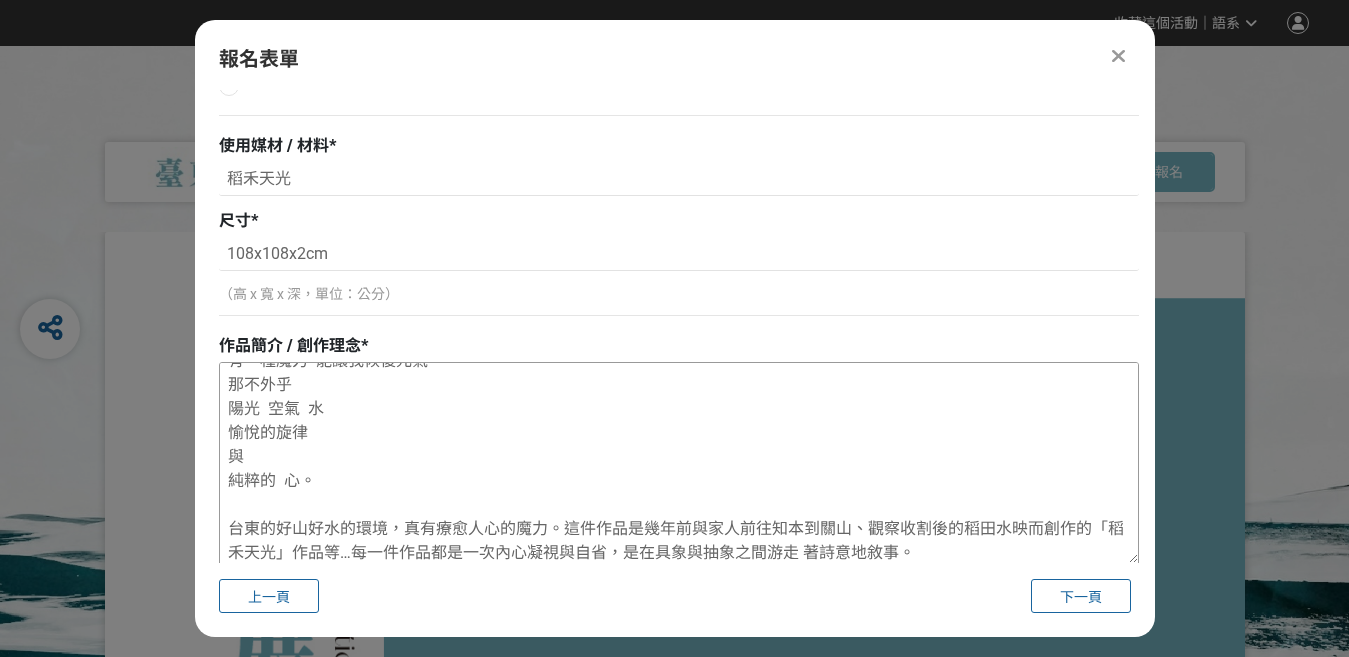 drag, startPoint x: 696, startPoint y: 525, endPoint x: 798, endPoint y: 534, distance: 102.396286 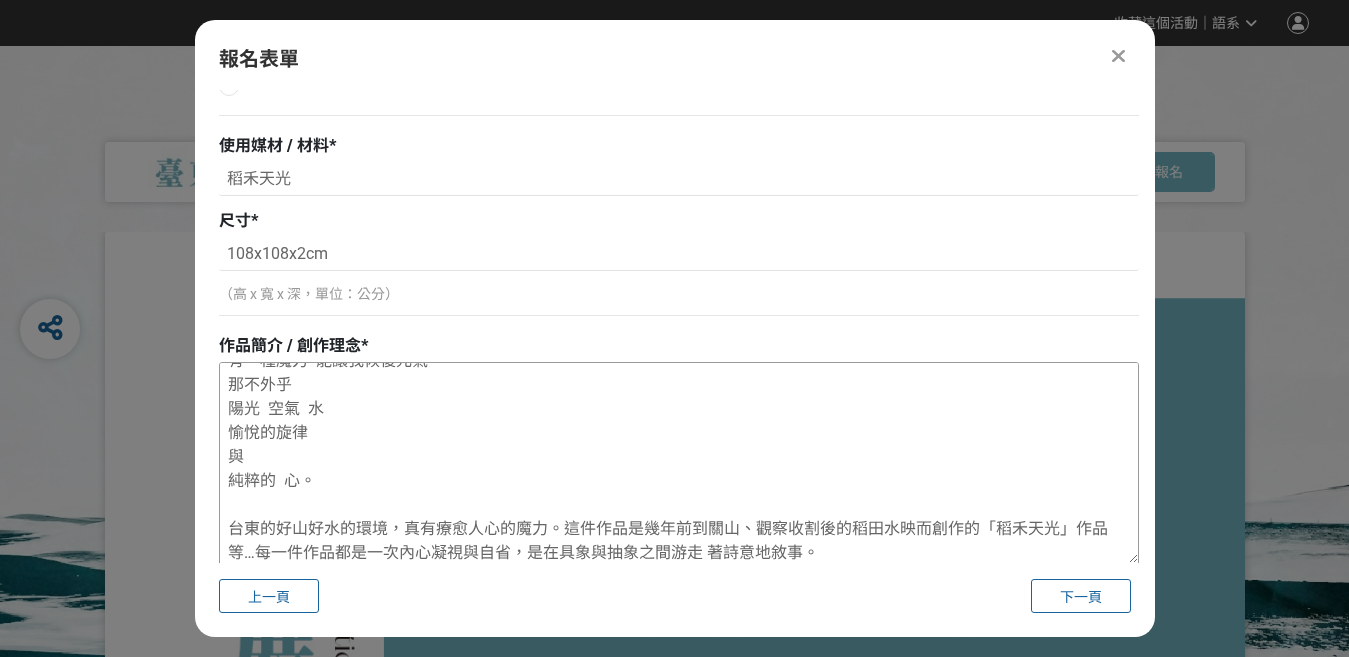 click on "有一種魔力  能讓我恢復元氣
那不外乎
陽光  空氣  水
愉悅的旋律
與
純粹的  心。
台東的好山好水的環境，真有療愈人心的魔力。這件作品是幾年前到關山、觀察收割後的稻田水映而創作的「稻禾天光」作品等…每一件作品都是一次內心凝視與自省，是在具象與抽象之間游走 著詩意地敘事。" at bounding box center [679, 463] 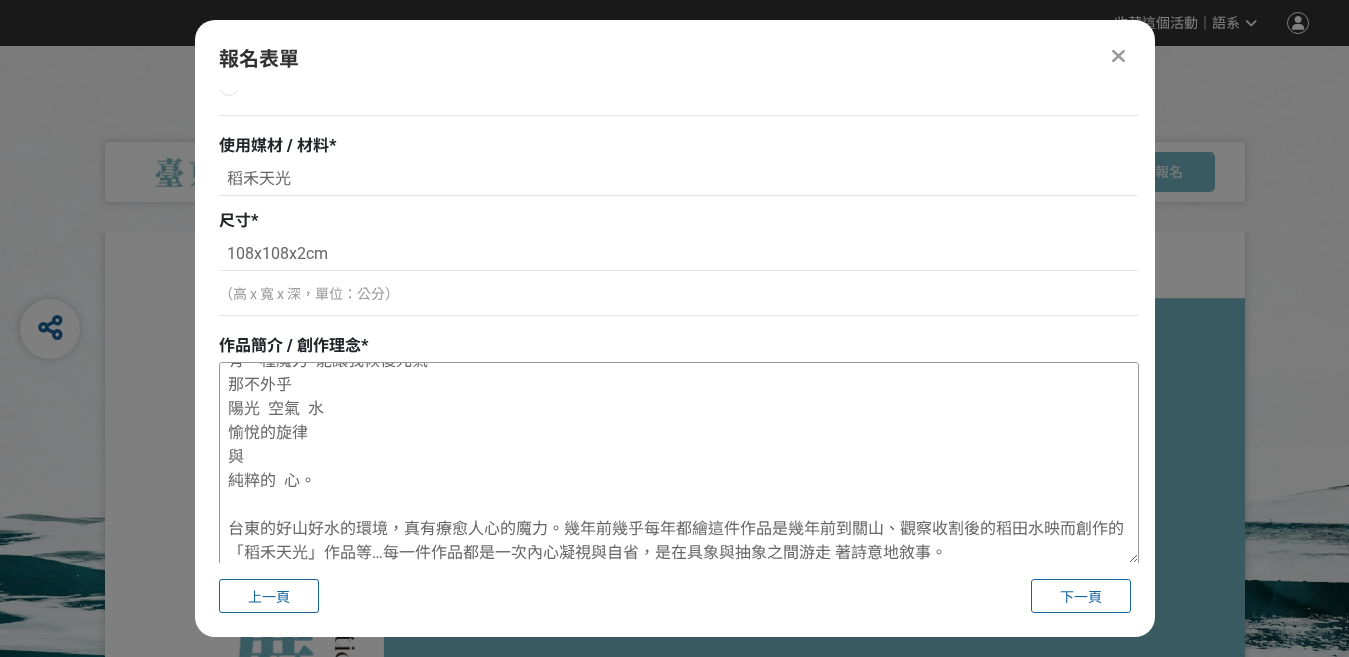 paste on "與家人前往知本" 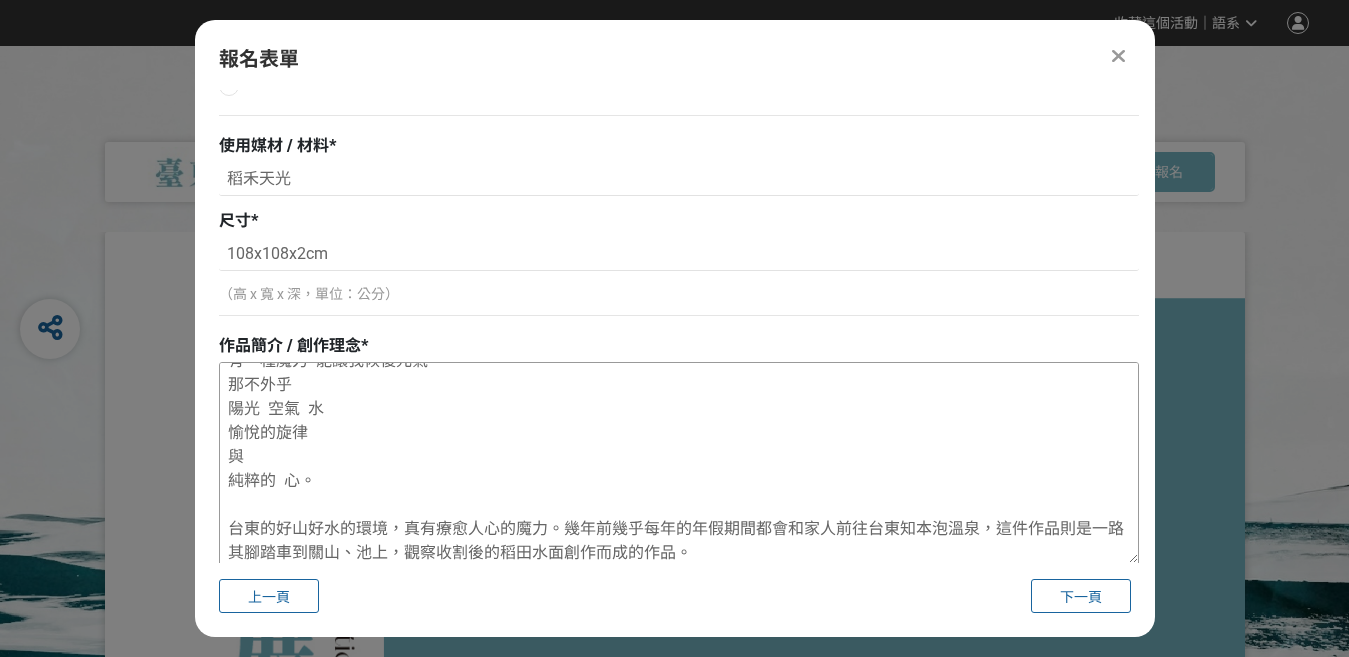 scroll, scrollTop: 44, scrollLeft: 0, axis: vertical 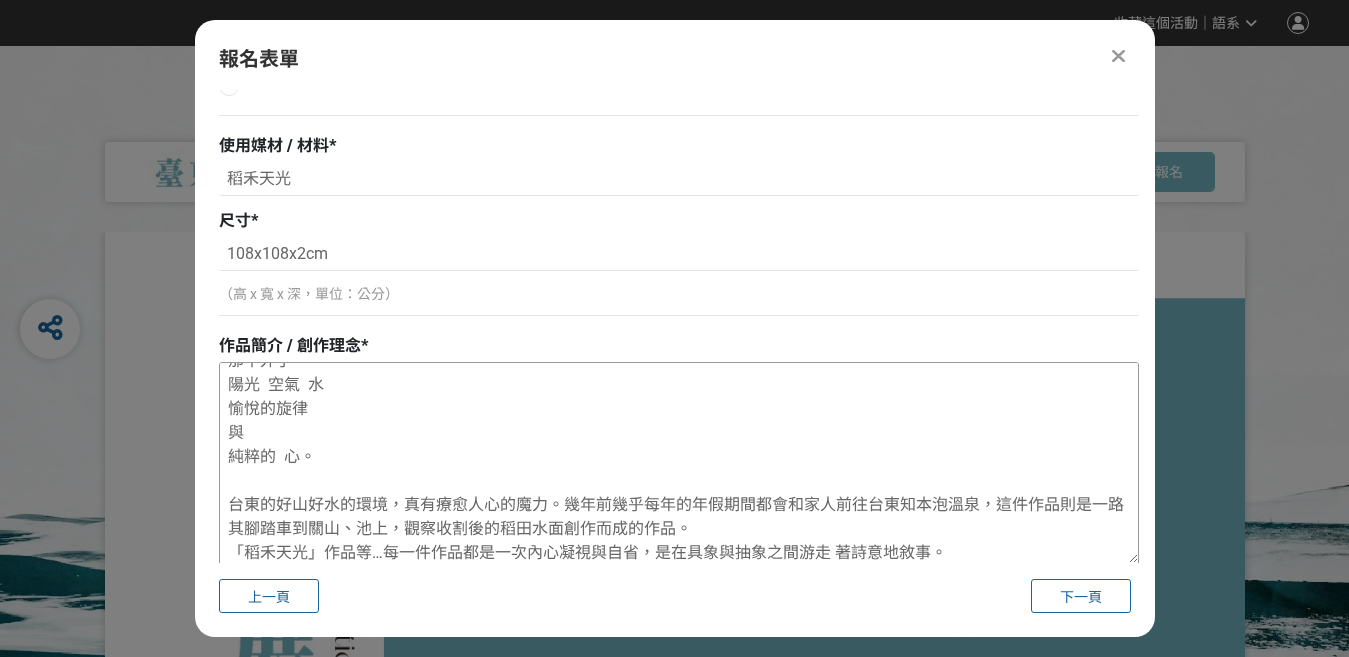 click on "有一種魔力  能讓我恢復元氣
那不外乎
陽光  空氣  水
愉悅的旋律
與
純粹的  心。
台東的好山好水的環境，真有療愈人心的魔力。幾年前幾乎每年的年假期間都會和家人前往台東知本泡溫泉，這件作品則是一路其腳踏車到關山、池上，觀察收割後的稻田水面創作而成的作品。
「稻禾天光」作品等…每一件作品都是一次內心凝視與自省，是在具象與抽象之間游走 著詩意地敘事。" at bounding box center [679, 463] 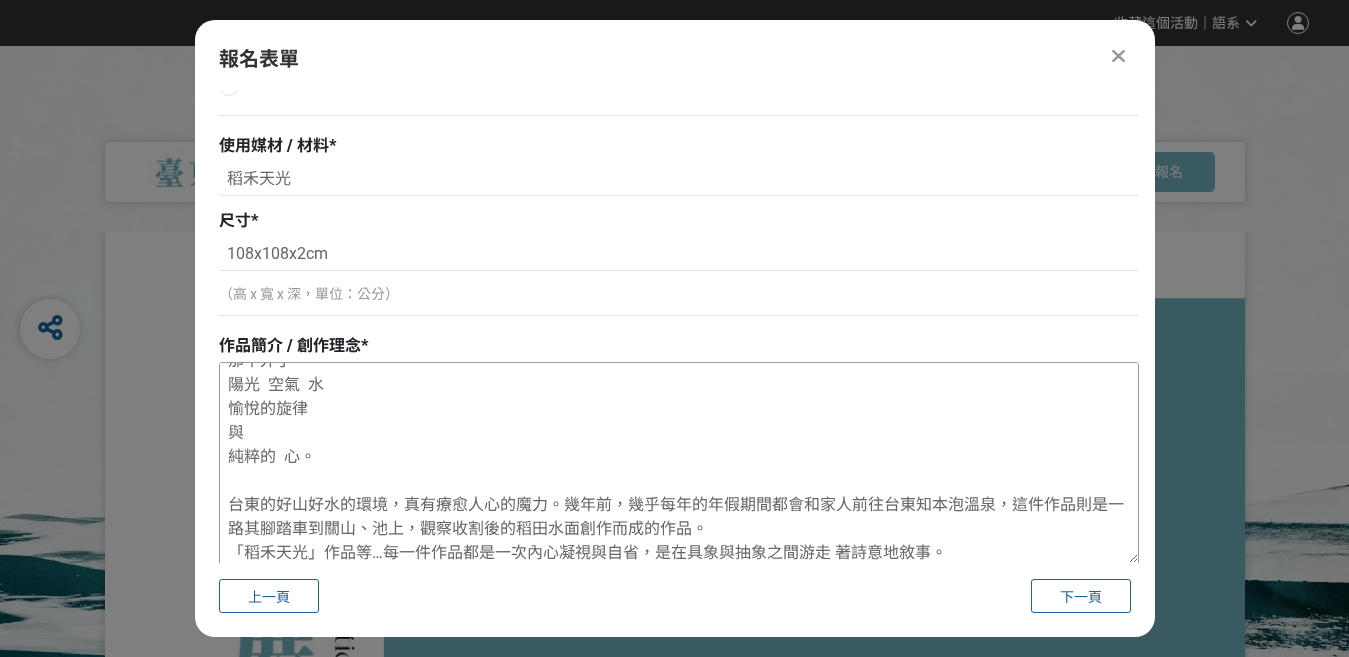 click on "有一種魔力  能讓我恢復元氣
那不外乎
陽光  空氣  水
愉悅的旋律
與
純粹的  心。
台東的好山好水的環境，真有療愈人心的魔力。幾年前，幾乎每年的年假期間都會和家人前往台東知本泡溫泉，這件作品則是一路其腳踏車到關山、池上，觀察收割後的稻田水面創作而成的作品。
「稻禾天光」作品等…每一件作品都是一次內心凝視與自省，是在具象與抽象之間游走 著詩意地敘事。" at bounding box center (679, 463) 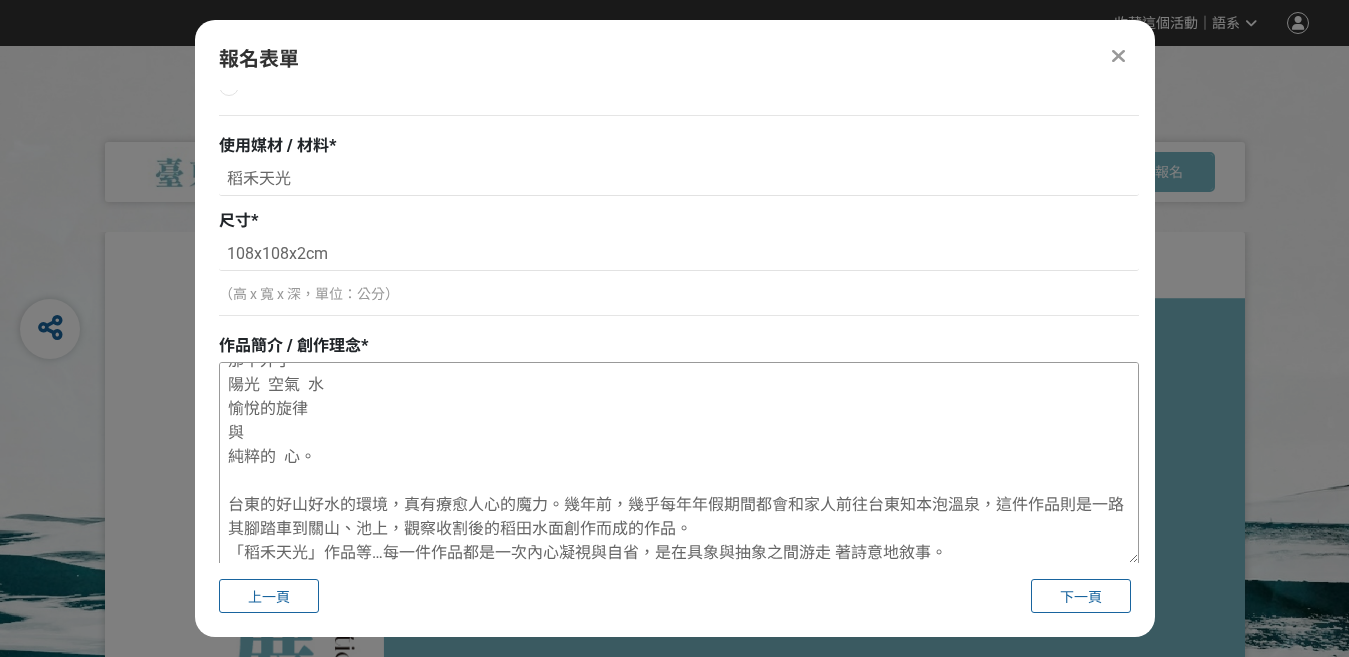 click on "有一種魔力  能讓我恢復元氣
那不外乎
陽光  空氣  水
愉悅的旋律
與
純粹的  心。
台東的好山好水的環境，真有療愈人心的魔力。幾年前，幾乎每年年假期間都會和家人前往台東知本泡溫泉，這件作品則是一路其腳踏車到關山、池上，觀察收割後的稻田水面創作而成的作品。
「稻禾天光」作品等…每一件作品都是一次內心凝視與自省，是在具象與抽象之間游走 著詩意地敘事。" at bounding box center [679, 463] 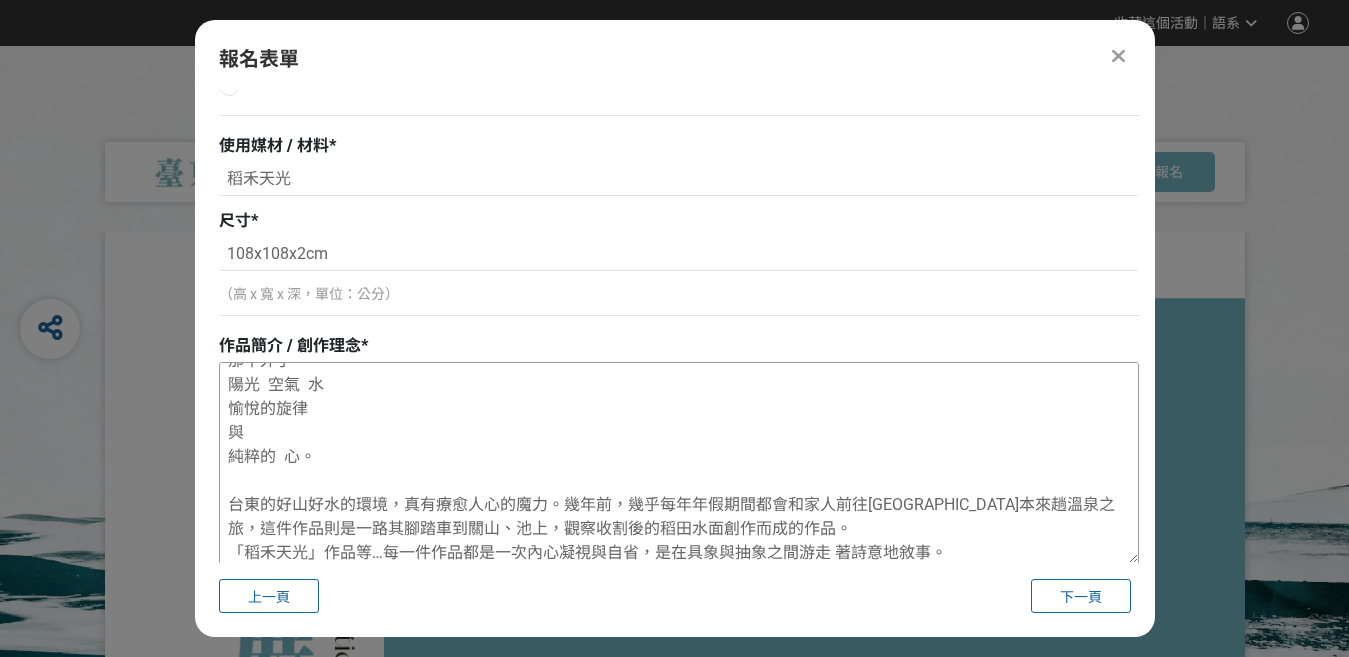 click on "有一種魔力  能讓我恢復元氣
那不外乎
陽光  空氣  水
愉悅的旋律
與
純粹的  心。
台東的好山好水的環境，真有療愈人心的魔力。幾年前，幾乎每年年假期間都會和家人前往台東知本來趟溫泉之旅，這件作品則是一路其腳踏車到關山、池上，觀察收割後的稻田水面創作而成的作品。
「稻禾天光」作品等…每一件作品都是一次內心凝視與自省，是在具象與抽象之間游走 著詩意地敘事。" at bounding box center [679, 463] 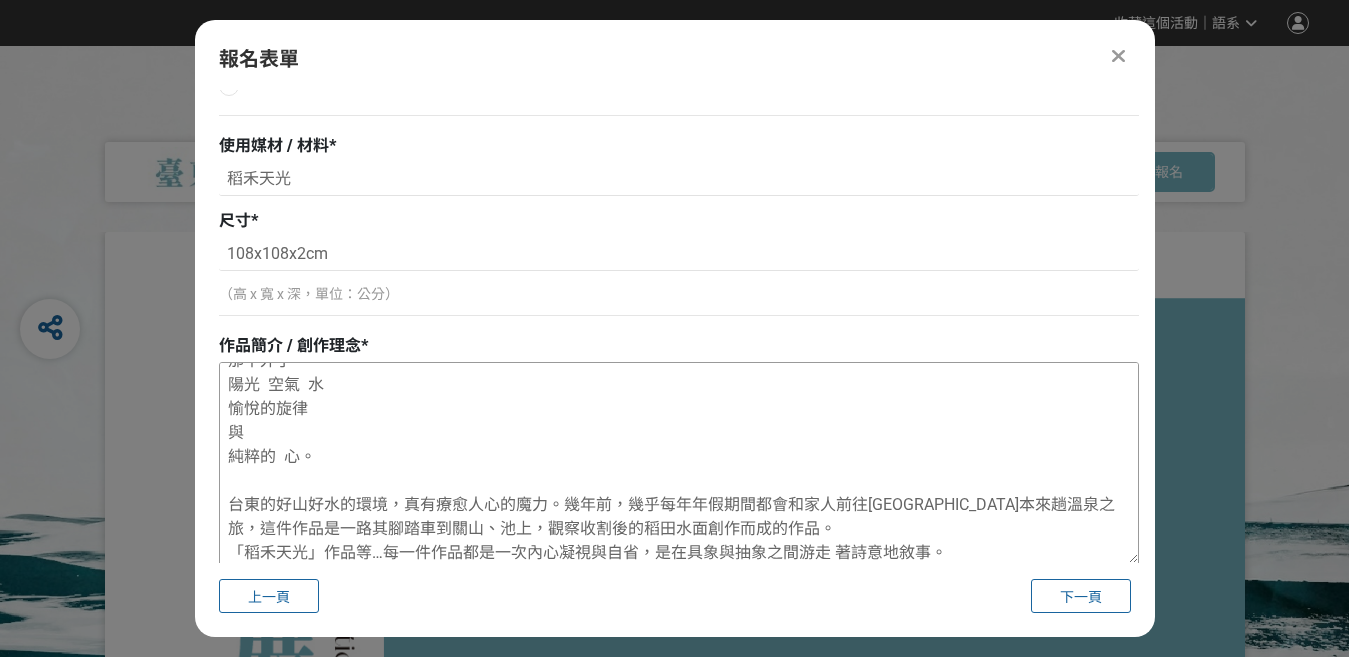 click on "有一種魔力  能讓我恢復元氣
那不外乎
陽光  空氣  水
愉悅的旋律
與
純粹的  心。
台東的好山好水的環境，真有療愈人心的魔力。幾年前，幾乎每年年假期間都會和家人前往台東知本來趟溫泉之旅，這件作品是一路其腳踏車到關山、池上，觀察收割後的稻田水面創作而成的作品。
「稻禾天光」作品等…每一件作品都是一次內心凝視與自省，是在具象與抽象之間游走 著詩意地敘事。" at bounding box center (679, 463) 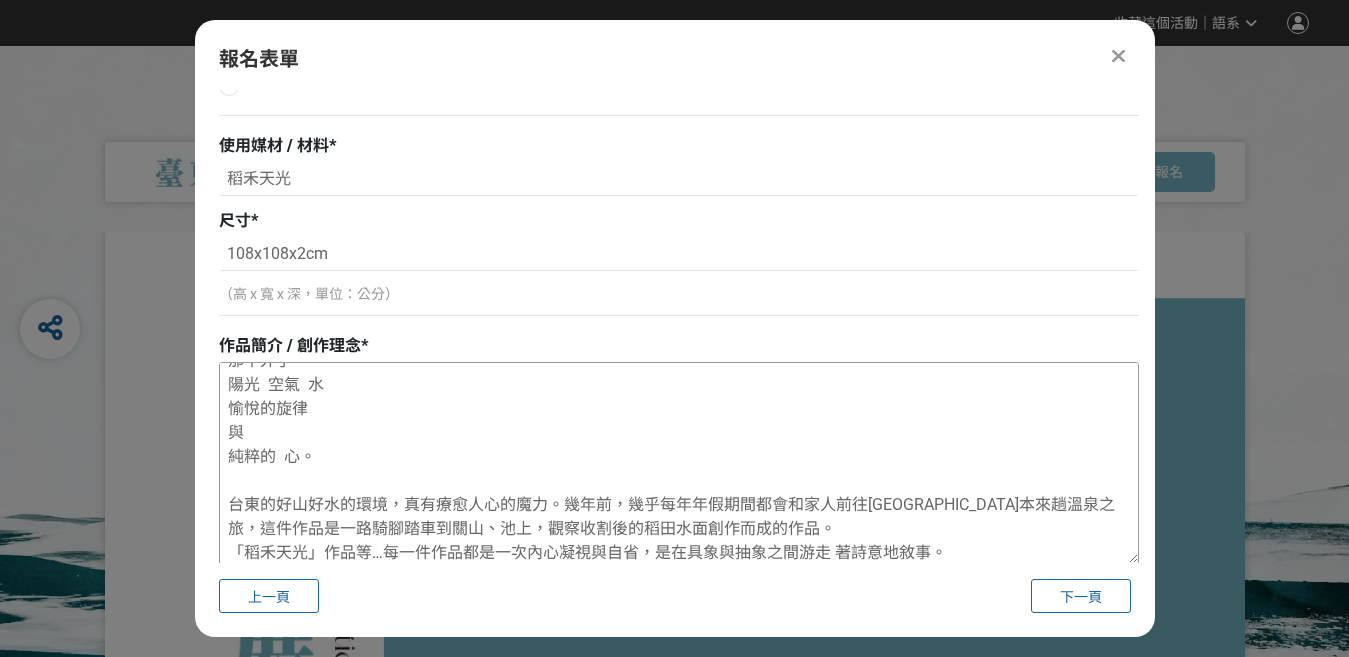 drag, startPoint x: 968, startPoint y: 510, endPoint x: 1022, endPoint y: 505, distance: 54.230988 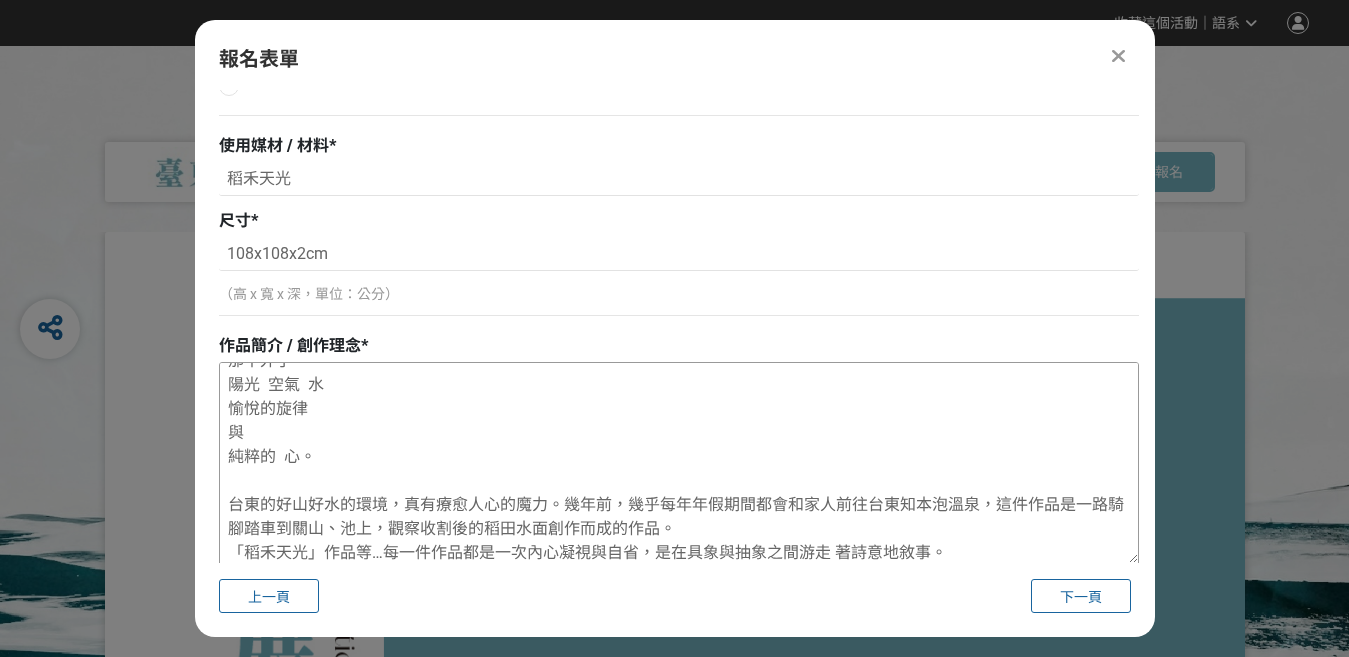click on "有一種魔力  能讓我恢復元氣
那不外乎
陽光  空氣  水
愉悅的旋律
與
純粹的  心。
台東的好山好水的環境，真有療愈人心的魔力。幾年前，幾乎每年年假期間都會和家人前往台東知本泡溫泉，這件作品是一路騎腳踏車到關山、池上，觀察收割後的稻田水面創作而成的作品。
「稻禾天光」作品等…每一件作品都是一次內心凝視與自省，是在具象與抽象之間游走 著詩意地敘事。" at bounding box center [679, 463] 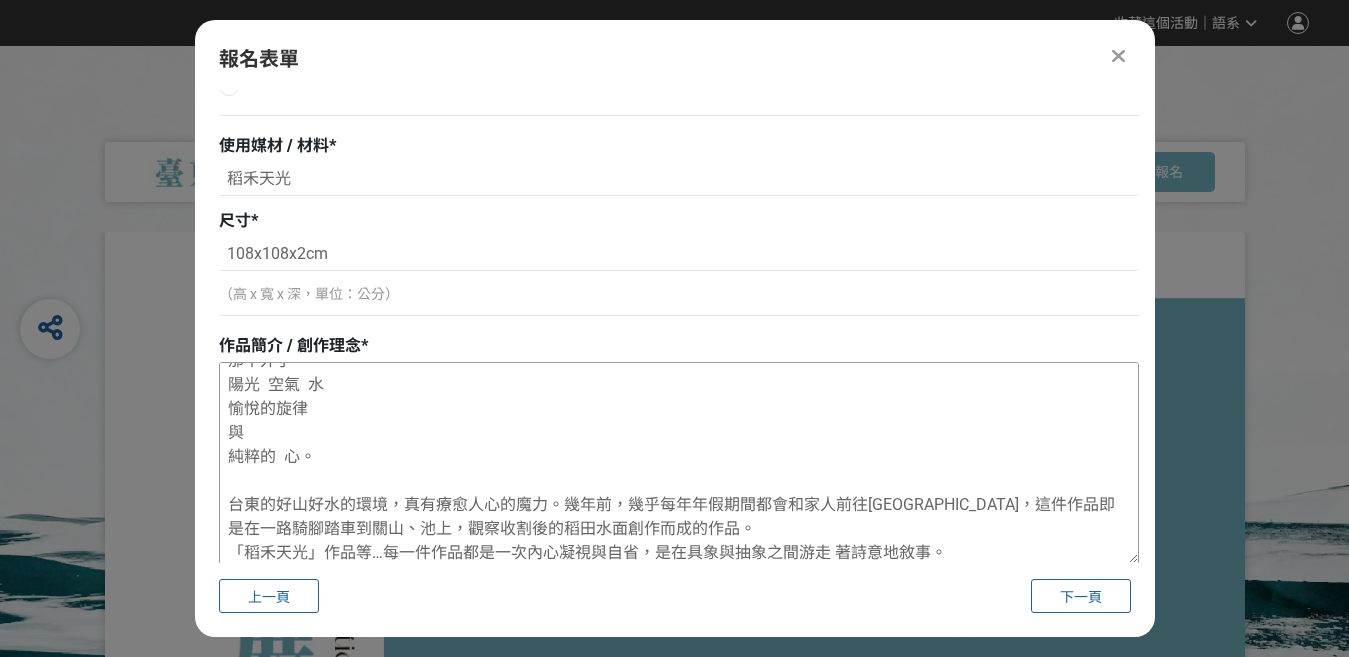 paste on "溫泉之旅" 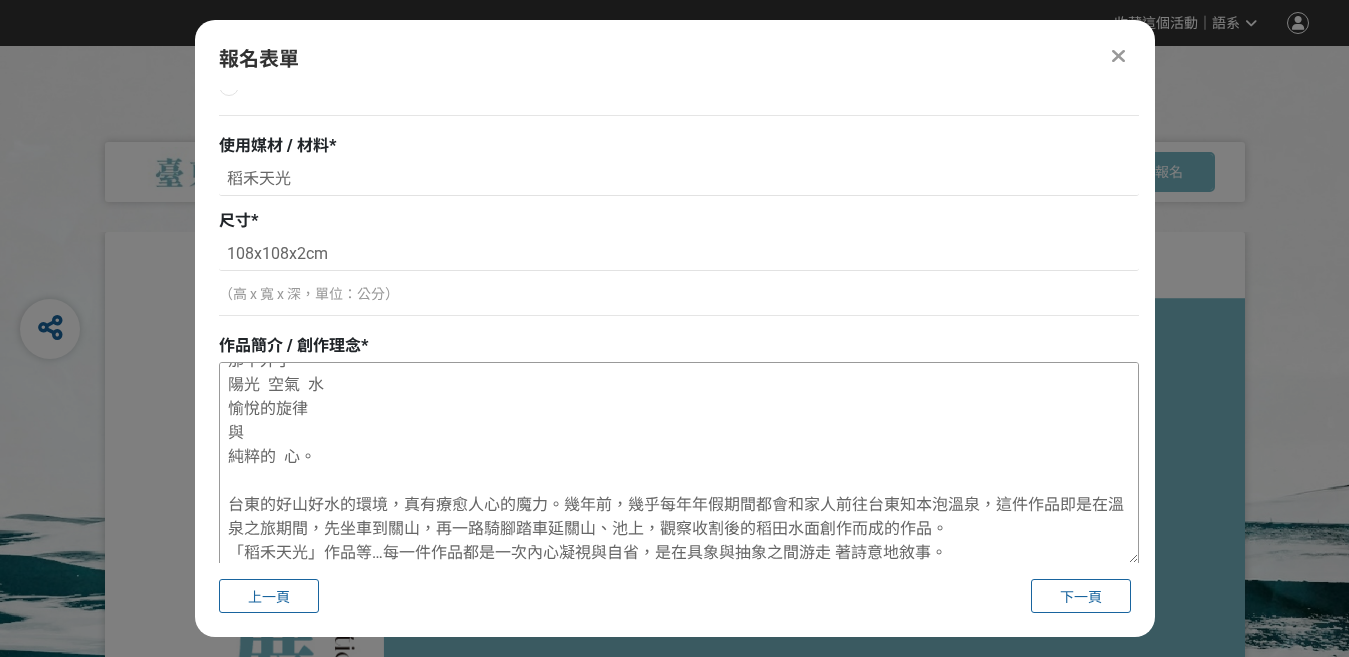 click on "有一種魔力  能讓我恢復元氣
那不外乎
陽光  空氣  水
愉悅的旋律
與
純粹的  心。
台東的好山好水的環境，真有療愈人心的魔力。幾年前，幾乎每年年假期間都會和家人前往台東知本泡溫泉，這件作品即是在溫泉之旅期間，先坐車到關山，再一路騎腳踏車延關山、池上，觀察收割後的稻田水面創作而成的作品。
「稻禾天光」作品等…每一件作品都是一次內心凝視與自省，是在具象與抽象之間游走 著詩意地敘事。" at bounding box center [679, 463] 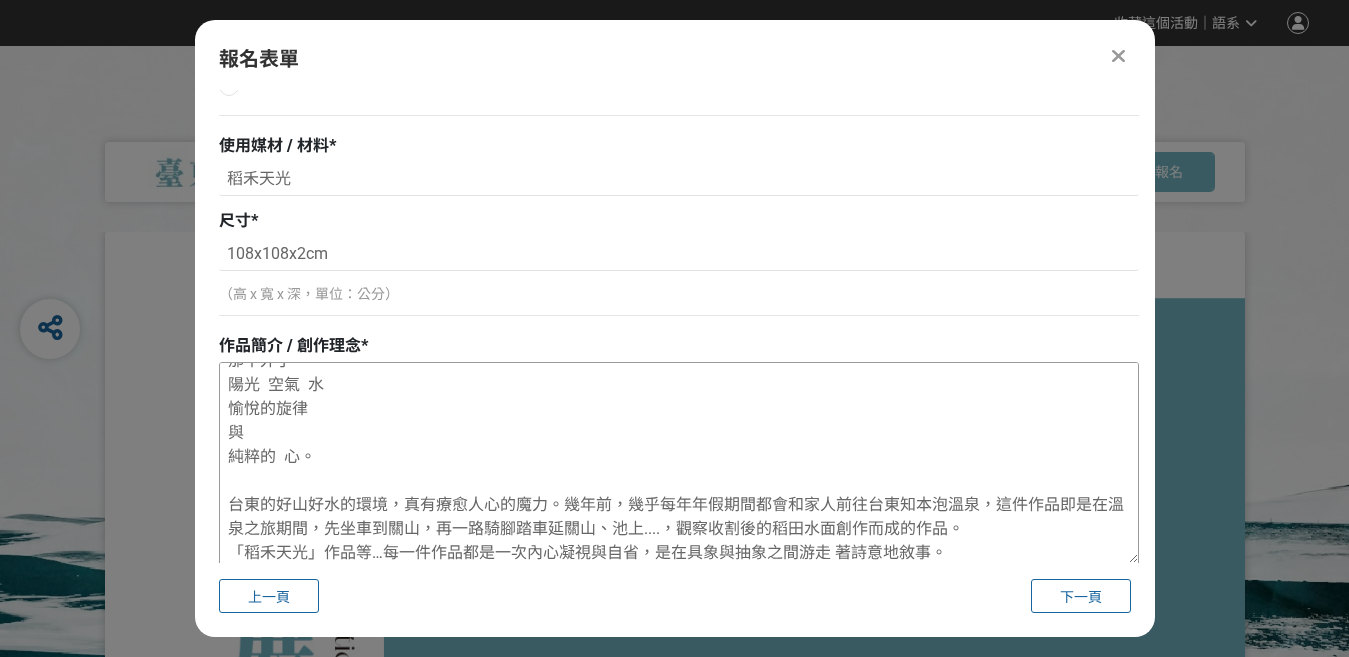 drag, startPoint x: 821, startPoint y: 529, endPoint x: 847, endPoint y: 534, distance: 26.476404 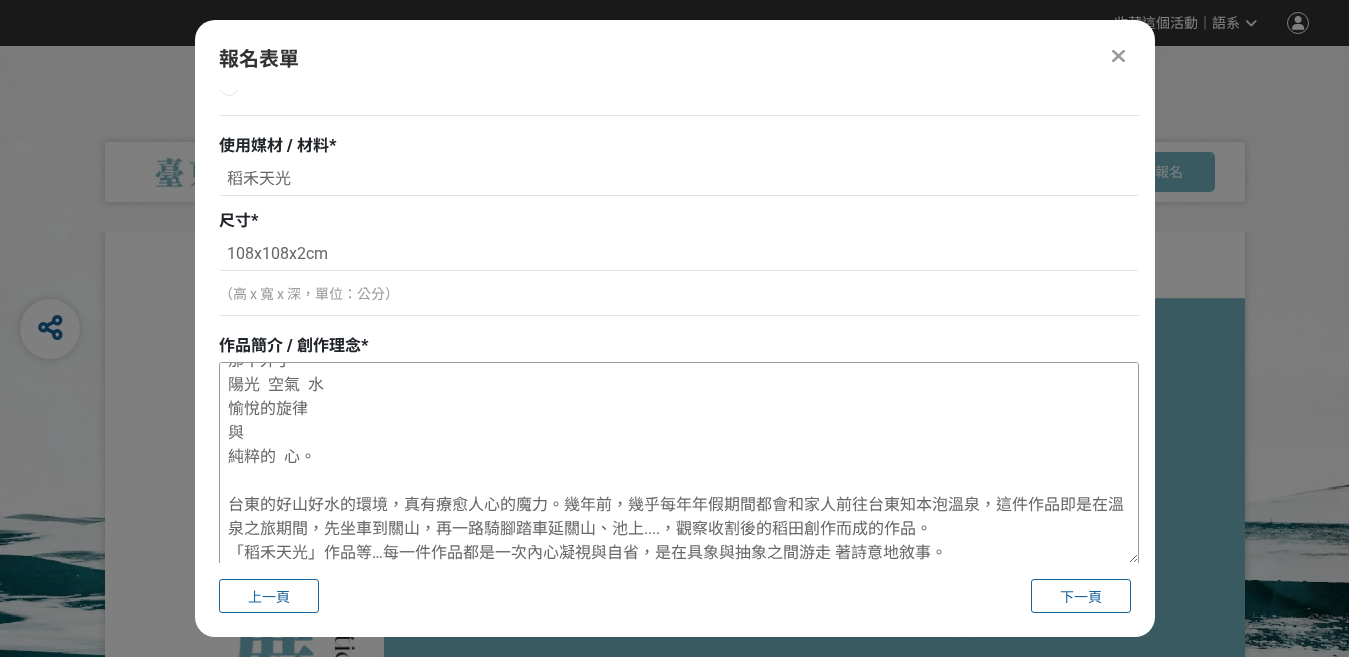 click on "有一種魔力  能讓我恢復元氣
那不外乎
陽光  空氣  水
愉悅的旋律
與
純粹的  心。
台東的好山好水的環境，真有療愈人心的魔力。幾年前，幾乎每年年假期間都會和家人前往台東知本泡溫泉，這件作品即是在溫泉之旅期間，先坐車到關山，再一路騎腳踏車延關山、池上....，觀察收割後的稻田創作而成的作品。
「稻禾天光」作品等…每一件作品都是一次內心凝視與自省，是在具象與抽象之間游走 著詩意地敘事。" at bounding box center [679, 463] 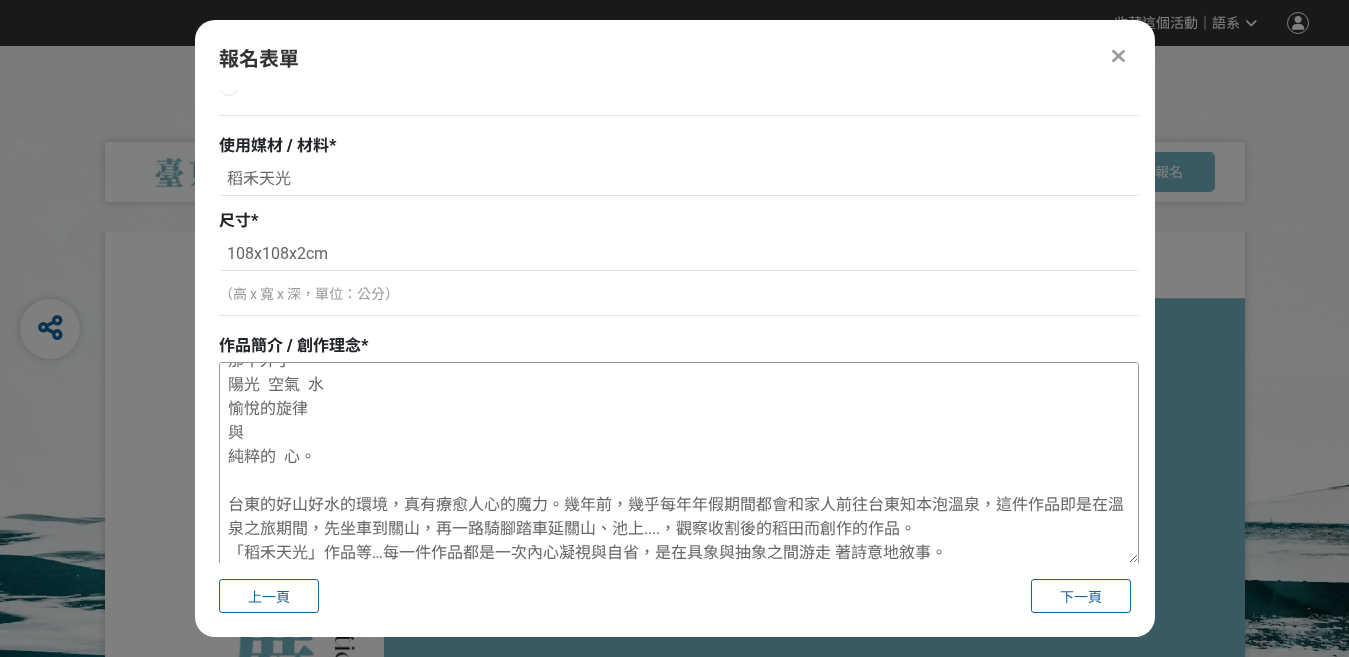 click on "有一種魔力  能讓我恢復元氣
那不外乎
陽光  空氣  水
愉悅的旋律
與
純粹的  心。
台東的好山好水的環境，真有療愈人心的魔力。幾年前，幾乎每年年假期間都會和家人前往台東知本泡溫泉，這件作品即是在溫泉之旅期間，先坐車到關山，再一路騎腳踏車延關山、池上....，觀察收割後的稻田而創作的作品。
「稻禾天光」作品等…每一件作品都是一次內心凝視與自省，是在具象與抽象之間游走 著詩意地敘事。" at bounding box center [679, 463] 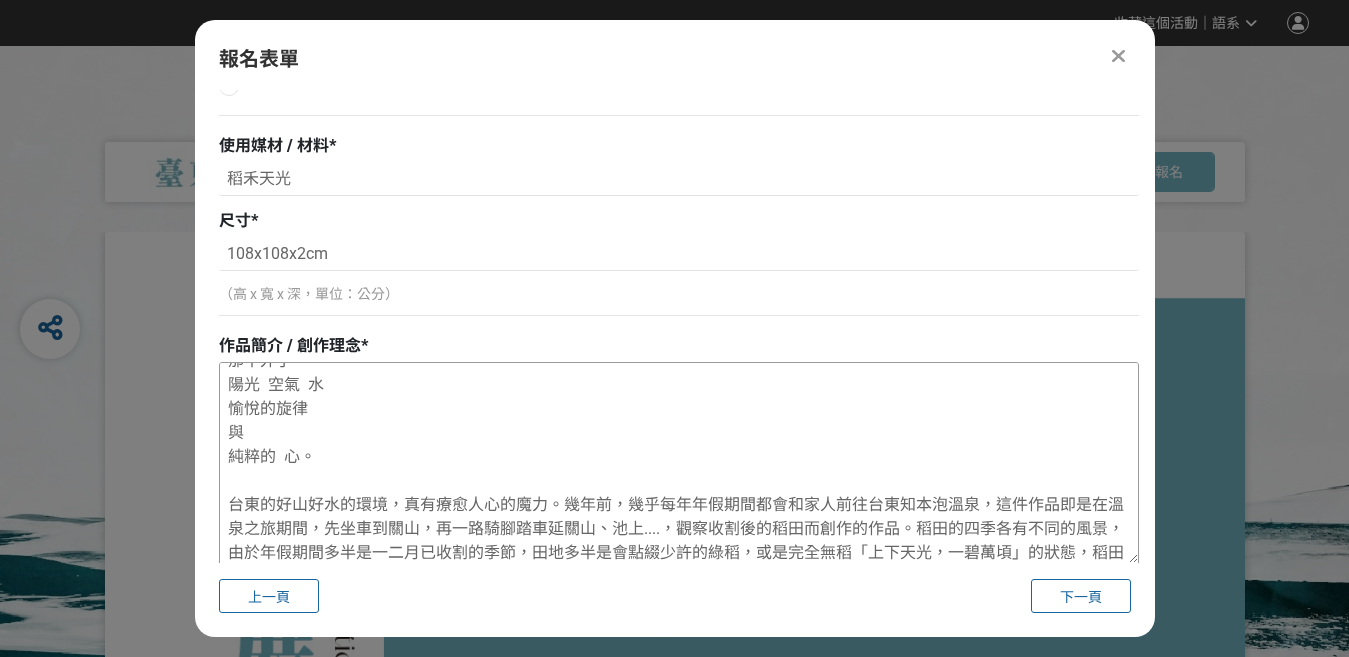 scroll, scrollTop: 68, scrollLeft: 0, axis: vertical 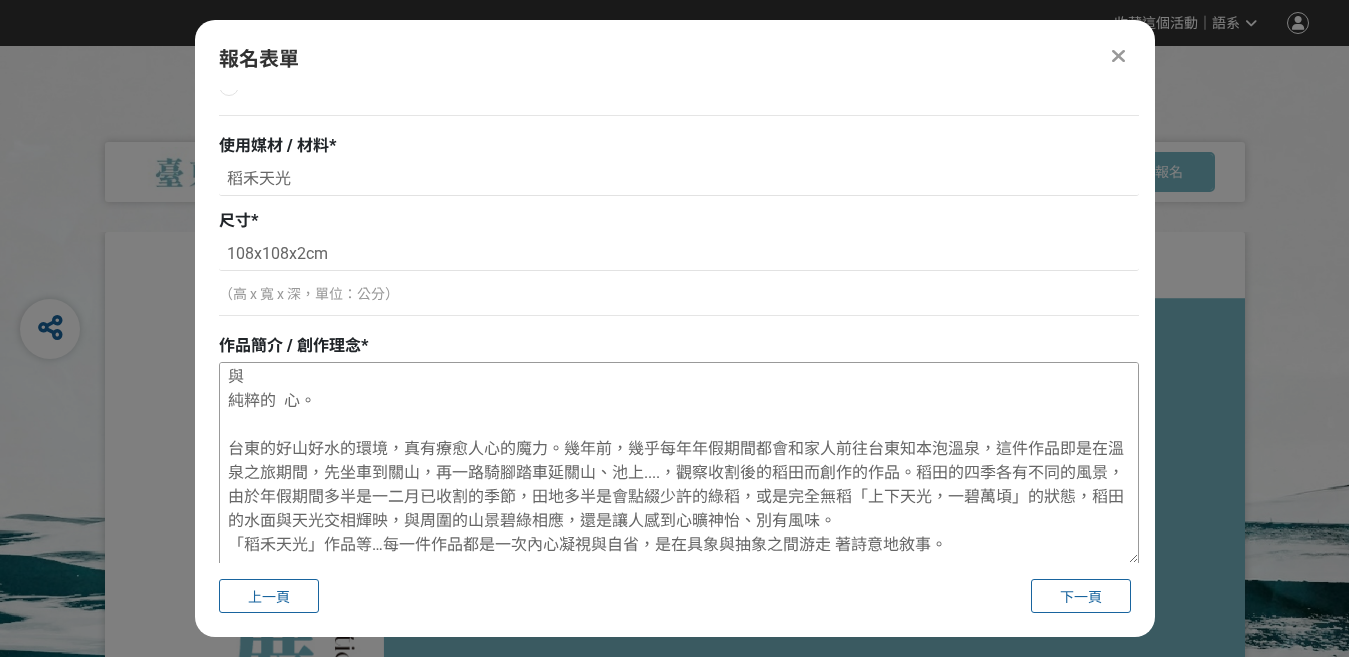 click on "有一種魔力  能讓我恢復元氣
那不外乎
陽光  空氣  水
愉悅的旋律
與
純粹的  心。
台東的好山好水的環境，真有療愈人心的魔力。幾年前，幾乎每年年假期間都會和家人前往台東知本泡溫泉，這件作品即是在溫泉之旅期間，先坐車到關山，再一路騎腳踏車延關山、池上....，觀察收割後的稻田而創作的作品。稻田的四季各有不同的風景，由於年假期間多半是一二月已收割的季節，田地多半是會點綴少許的綠稻，或是完全無稻「上下天光，一碧萬頃」的狀態，稻田的水面與天光交相輝映，與周圍的山景碧綠相應，還是讓人感到心曠神怡、別有風味。
「稻禾天光」作品等…每一件作品都是一次內心凝視與自省，是在具象與抽象之間游走 著詩意地敘事。" at bounding box center (679, 463) 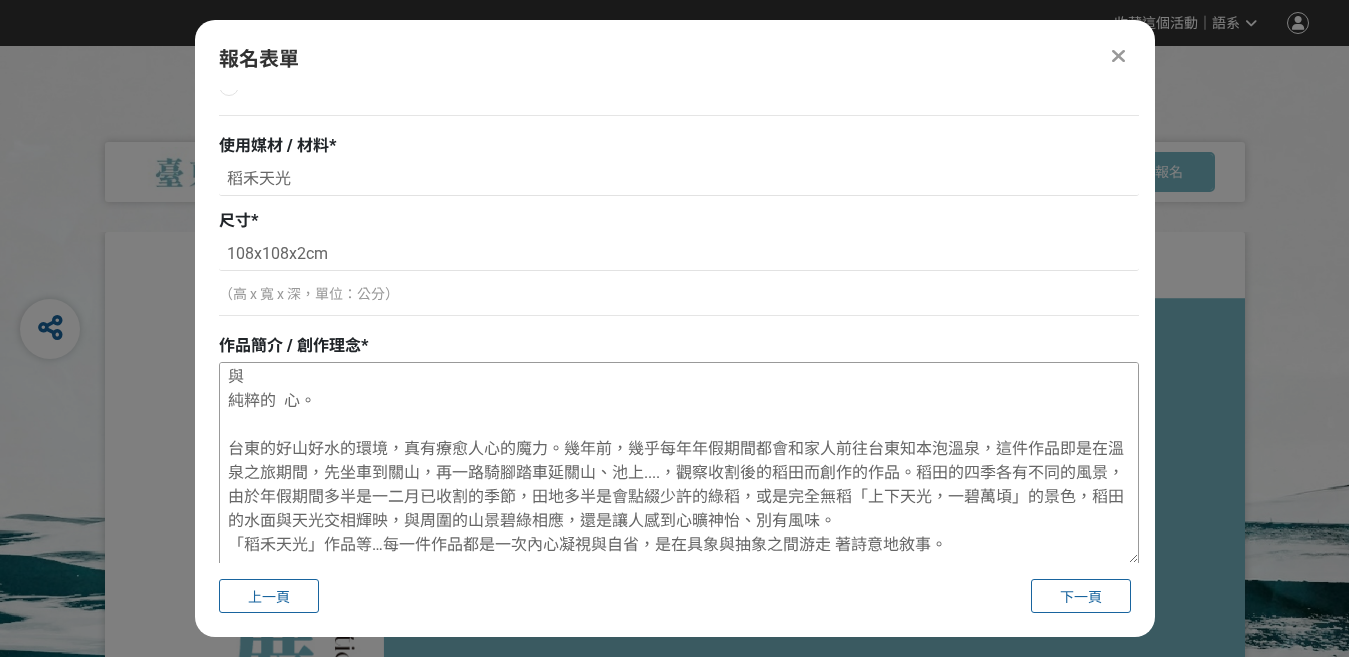 click on "有一種魔力  能讓我恢復元氣
那不外乎
陽光  空氣  水
愉悅的旋律
與
純粹的  心。
台東的好山好水的環境，真有療愈人心的魔力。幾年前，幾乎每年年假期間都會和家人前往台東知本泡溫泉，這件作品即是在溫泉之旅期間，先坐車到關山，再一路騎腳踏車延關山、池上....，觀察收割後的稻田而創作的作品。稻田的四季各有不同的風景，由於年假期間多半是一二月已收割的季節，田地多半是會點綴少許的綠稻，或是完全無稻「上下天光，一碧萬頃」的景色，稻田的水面與天光交相輝映，與周圍的山景碧綠相應，還是讓人感到心曠神怡、別有風味。
「稻禾天光」作品等…每一件作品都是一次內心凝視與自省，是在具象與抽象之間游走 著詩意地敘事。" at bounding box center [679, 463] 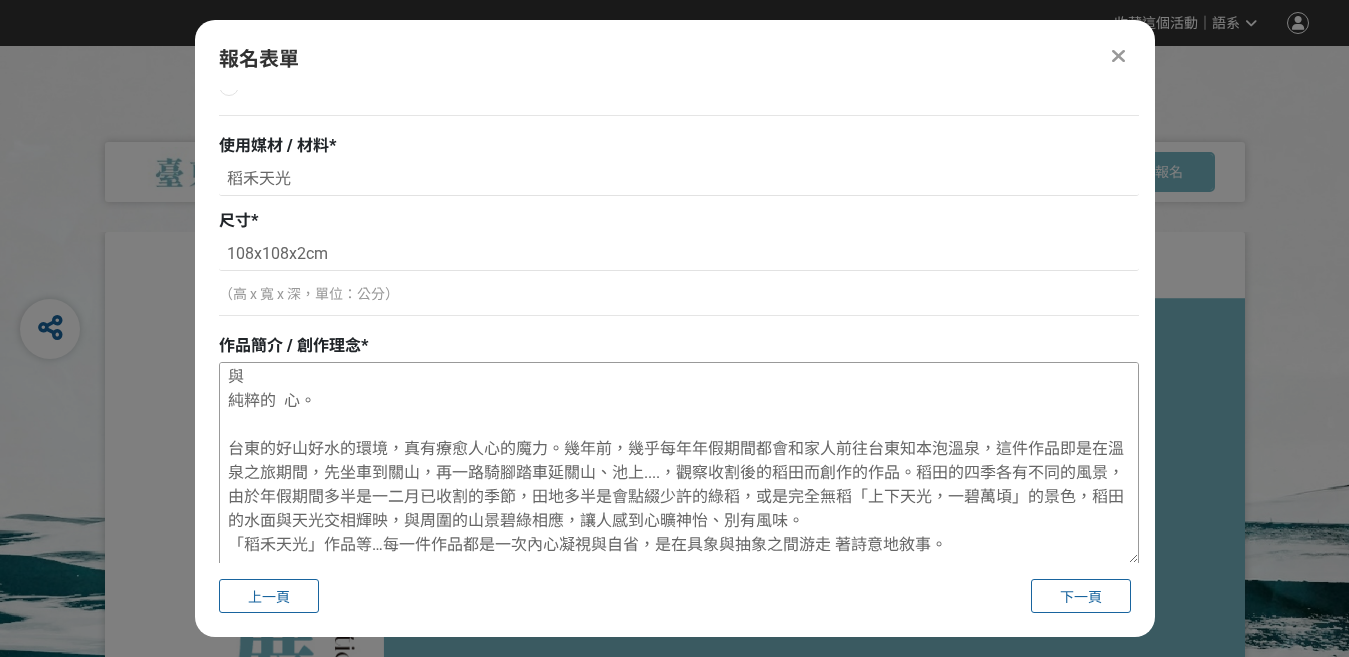 click on "有一種魔力  能讓我恢復元氣
那不外乎
陽光  空氣  水
愉悅的旋律
與
純粹的  心。
台東的好山好水的環境，真有療愈人心的魔力。幾年前，幾乎每年年假期間都會和家人前往台東知本泡溫泉，這件作品即是在溫泉之旅期間，先坐車到關山，再一路騎腳踏車延關山、池上....，觀察收割後的稻田而創作的作品。稻田的四季各有不同的風景，由於年假期間多半是一二月已收割的季節，田地多半是會點綴少許的綠稻，或是完全無稻「上下天光，一碧萬頃」的景色，稻田的水面與天光交相輝映，與周圍的山景碧綠相應，讓人感到心曠神怡、別有風味。
「稻禾天光」作品等…每一件作品都是一次內心凝視與自省，是在具象與抽象之間游走 著詩意地敘事。" at bounding box center [679, 463] 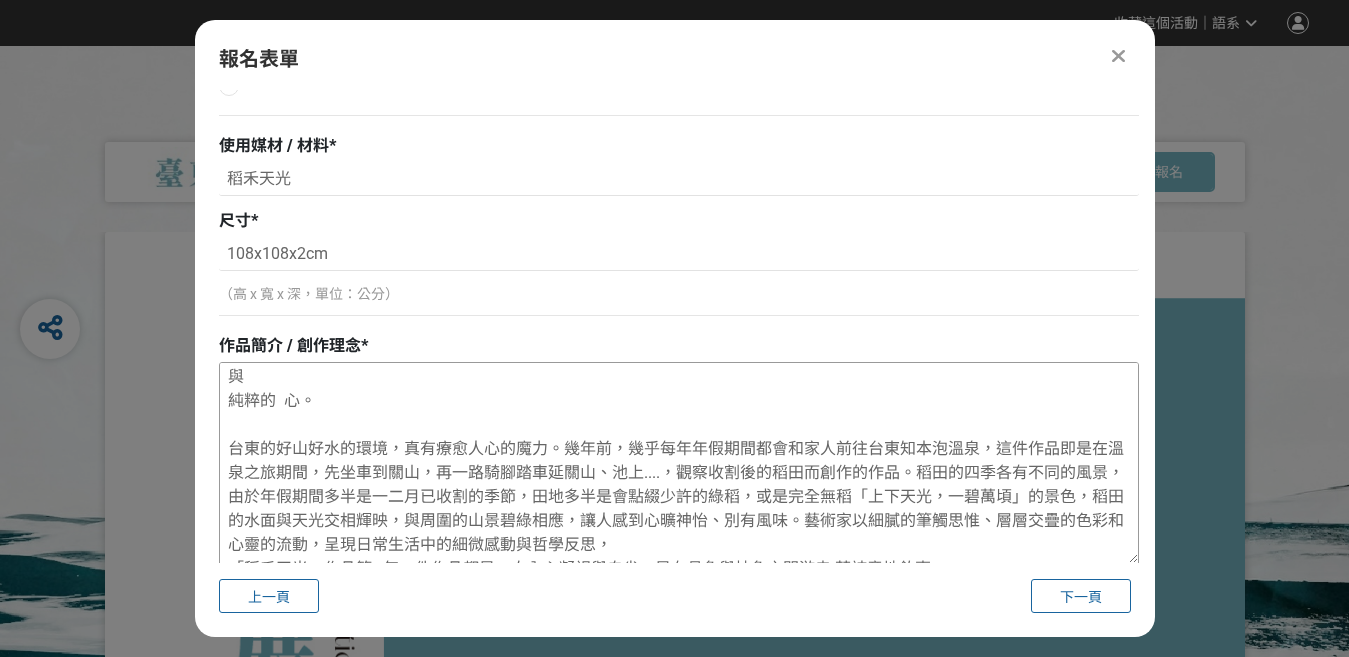 click on "有一種魔力  能讓我恢復元氣
那不外乎
陽光  空氣  水
愉悅的旋律
與
純粹的  心。
台東的好山好水的環境，真有療愈人心的魔力。幾年前，幾乎每年年假期間都會和家人前往台東知本泡溫泉，這件作品即是在溫泉之旅期間，先坐車到關山，再一路騎腳踏車延關山、池上....，觀察收割後的稻田而創作的作品。稻田的四季各有不同的風景，由於年假期間多半是一二月已收割的季節，田地多半是會點綴少許的綠稻，或是完全無稻「上下天光，一碧萬頃」的景色，稻田的水面與天光交相輝映，與周圍的山景碧綠相應，讓人感到心曠神怡、別有風味。藝術家以細膩的筆觸思惟、層層交疊的色彩和心靈的流動，呈現日常生活中的細微感動與哲學反思，
「稻禾天光」作品等…每一件作品都是一次內心凝視與自省，是在具象與抽象之間游走 著詩意地敘事。" at bounding box center (679, 463) 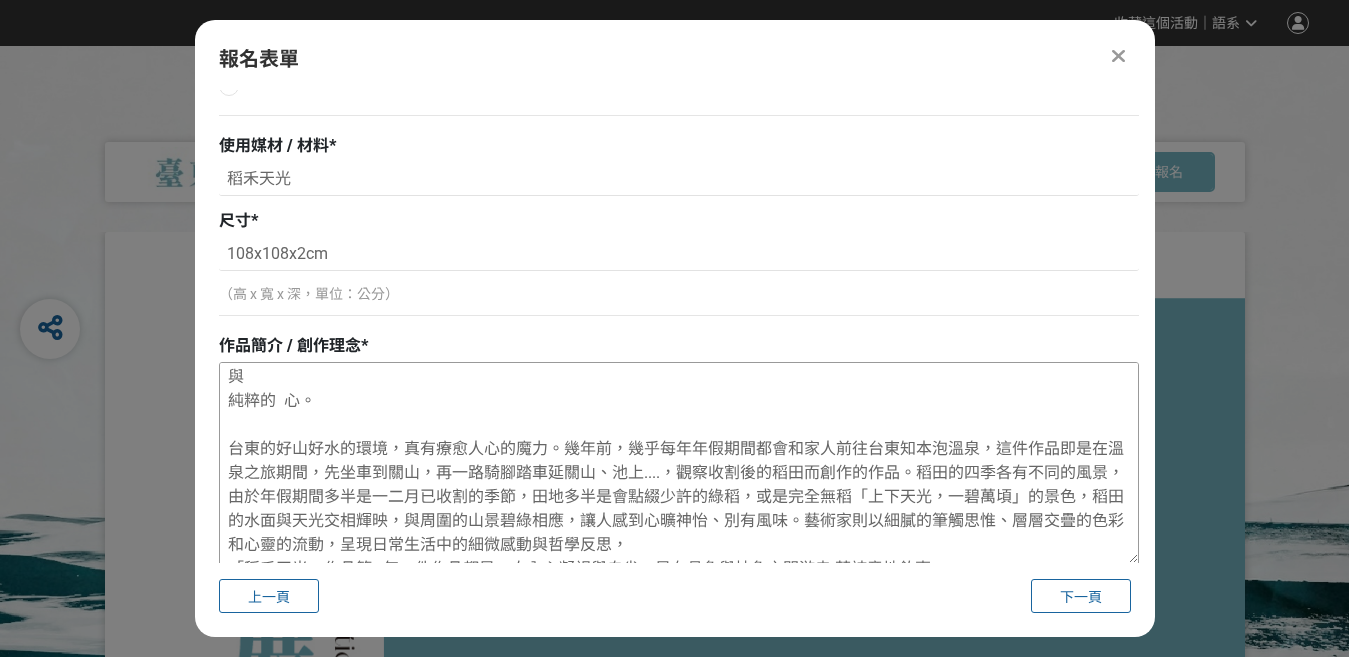 scroll, scrollTop: 124, scrollLeft: 0, axis: vertical 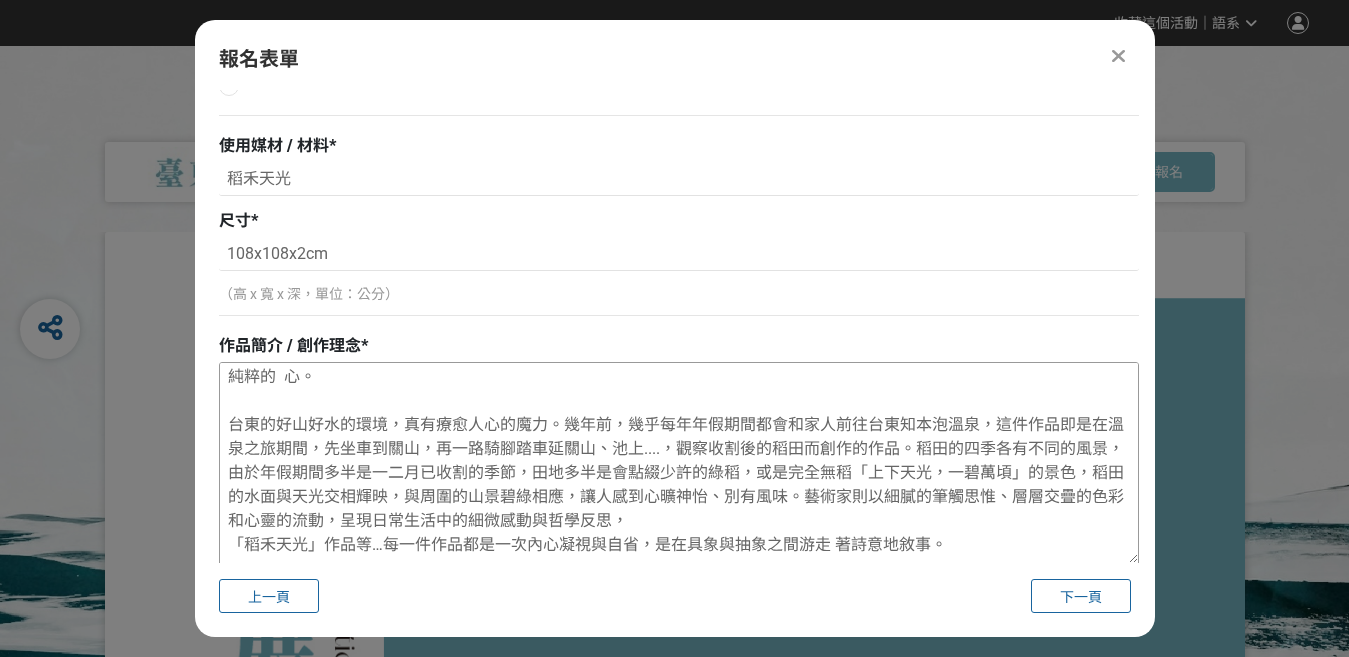 click on "有一種魔力  能讓我恢復元氣
那不外乎
陽光  空氣  水
愉悅的旋律
與
純粹的  心。
台東的好山好水的環境，真有療愈人心的魔力。幾年前，幾乎每年年假期間都會和家人前往台東知本泡溫泉，這件作品即是在溫泉之旅期間，先坐車到關山，再一路騎腳踏車延關山、池上....，觀察收割後的稻田而創作的作品。稻田的四季各有不同的風景，由於年假期間多半是一二月已收割的季節，田地多半是會點綴少許的綠稻，或是完全無稻「上下天光，一碧萬頃」的景色，稻田的水面與天光交相輝映，與周圍的山景碧綠相應，讓人感到心曠神怡、別有風味。藝術家則以細膩的筆觸思惟、層層交疊的色彩和心靈的流動，呈現日常生活中的細微感動與哲學反思，
「稻禾天光」作品等…每一件作品都是一次內心凝視與自省，是在具象與抽象之間游走 著詩意地敘事。" at bounding box center (679, 463) 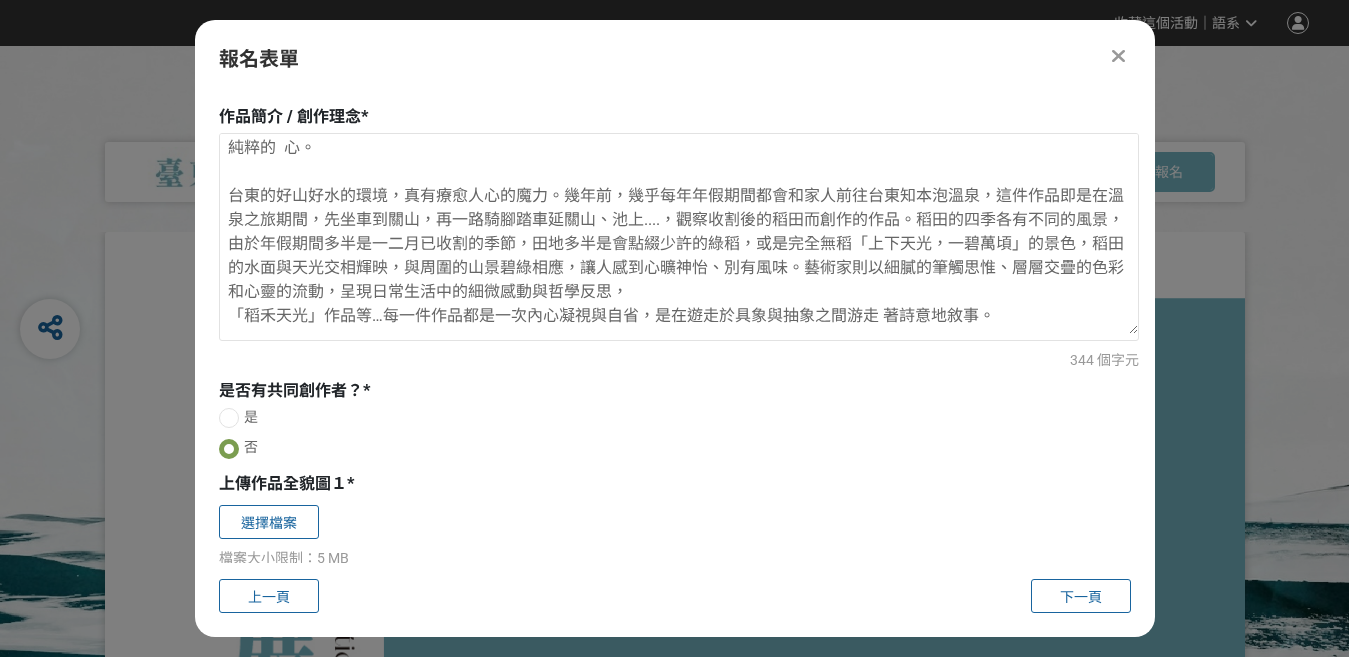 scroll, scrollTop: 809, scrollLeft: 0, axis: vertical 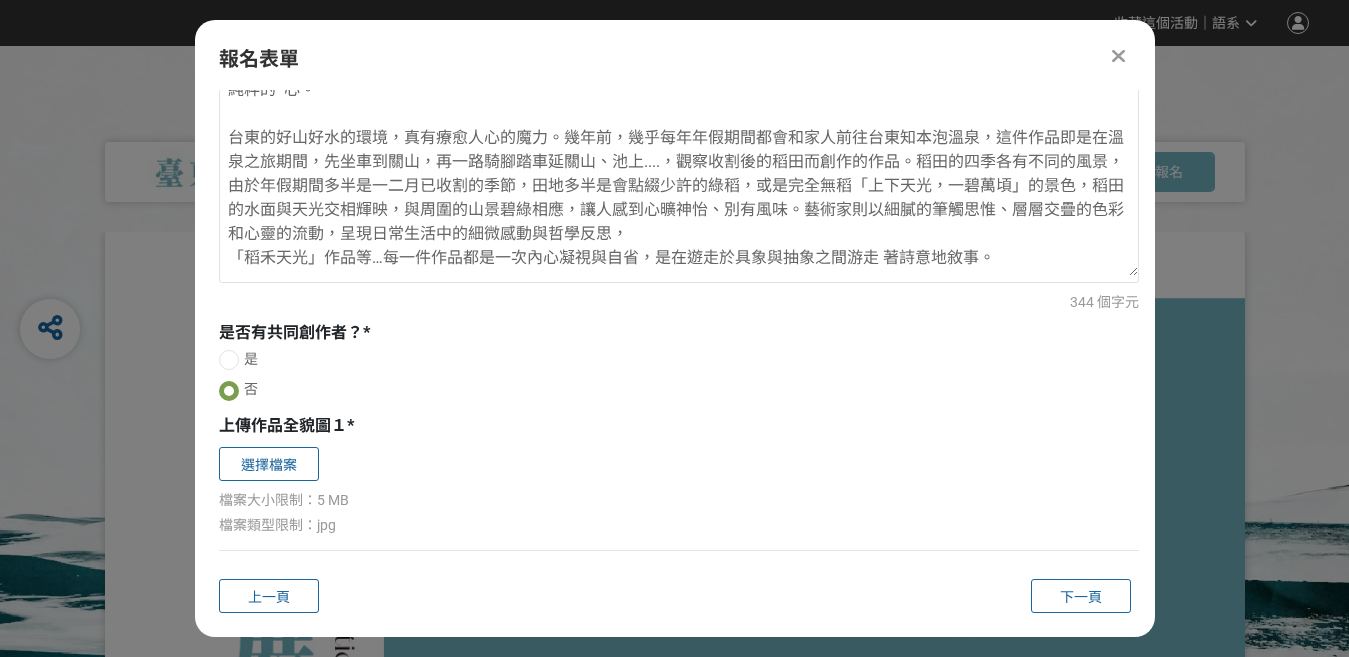 drag, startPoint x: 687, startPoint y: 549, endPoint x: 840, endPoint y: 289, distance: 301.67697 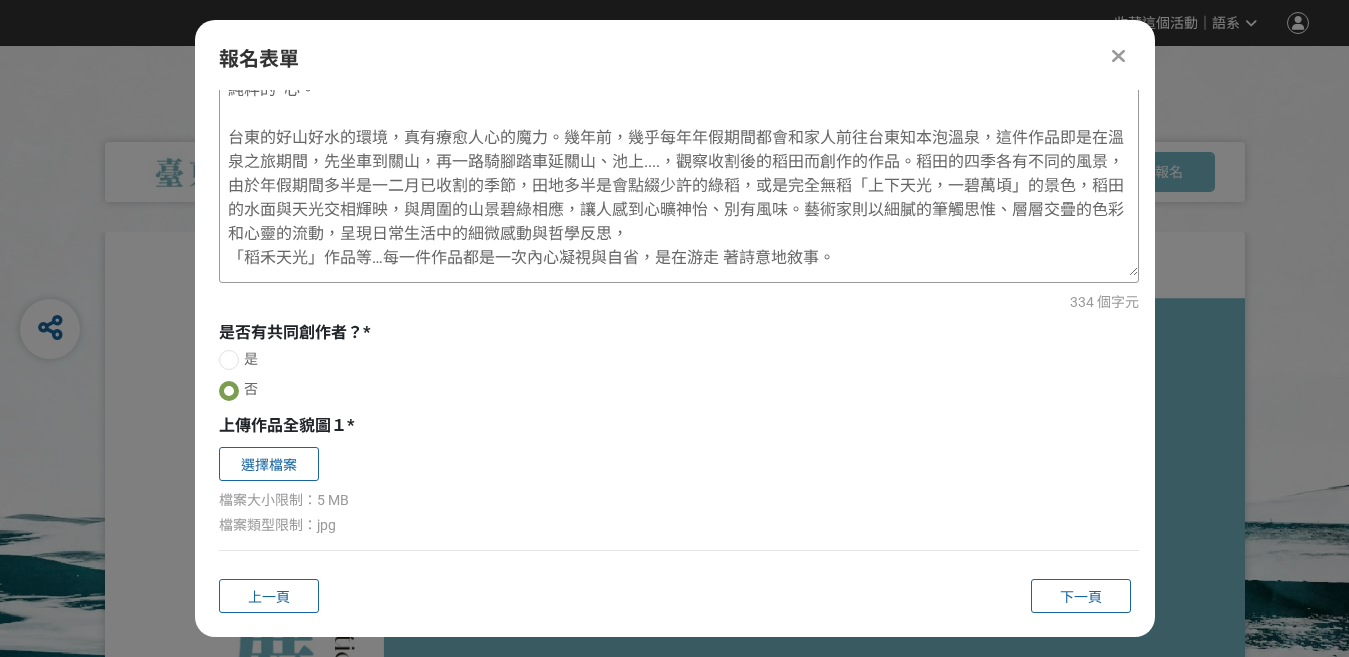 click on "有一種魔力  能讓我恢復元氣
那不外乎
陽光  空氣  水
愉悅的旋律
與
純粹的  心。
台東的好山好水的環境，真有療愈人心的魔力。幾年前，幾乎每年年假期間都會和家人前往台東知本泡溫泉，這件作品即是在溫泉之旅期間，先坐車到關山，再一路騎腳踏車延關山、池上....，觀察收割後的稻田而創作的作品。稻田的四季各有不同的風景，由於年假期間多半是一二月已收割的季節，田地多半是會點綴少許的綠稻，或是完全無稻「上下天光，一碧萬頃」的景色，稻田的水面與天光交相輝映，與周圍的山景碧綠相應，讓人感到心曠神怡、別有風味。藝術家則以細膩的筆觸思惟、層層交疊的色彩和心靈的流動，呈現日常生活中的細微感動與哲學反思，
「稻禾天光」作品等…每一件作品都是一次內心凝視與自省，是在游走 著詩意地敘事。" at bounding box center (679, 176) 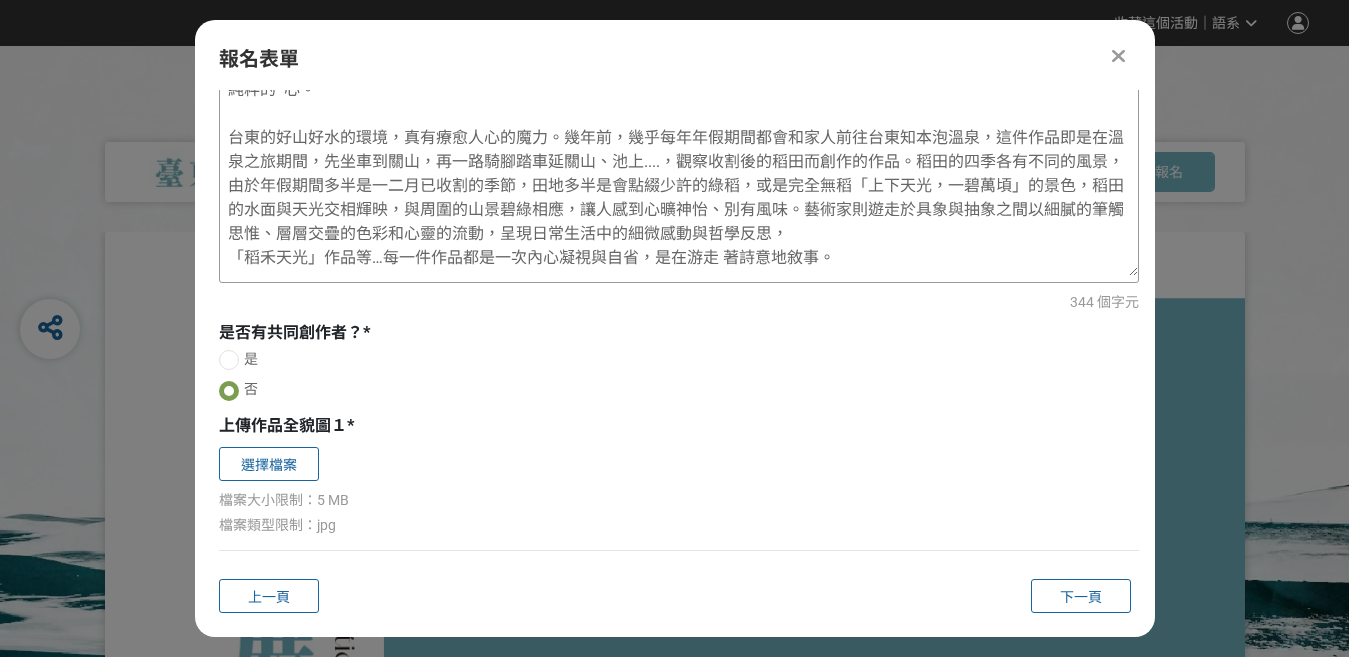 drag, startPoint x: 546, startPoint y: 183, endPoint x: 558, endPoint y: 185, distance: 12.165525 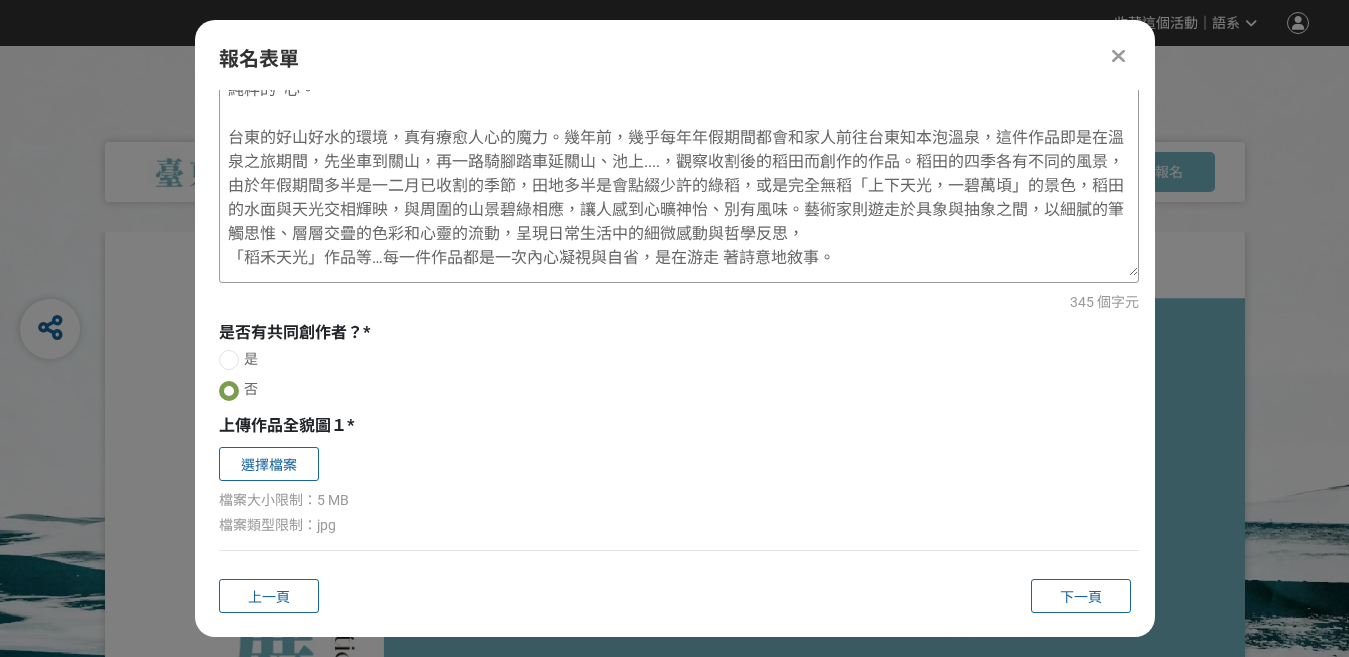 click on "有一種魔力  能讓我恢復元氣
那不外乎
陽光  空氣  水
愉悅的旋律
與
純粹的  心。
台東的好山好水的環境，真有療愈人心的魔力。幾年前，幾乎每年年假期間都會和家人前往台東知本泡溫泉，這件作品即是在溫泉之旅期間，先坐車到關山，再一路騎腳踏車延關山、池上....，觀察收割後的稻田而創作的作品。稻田的四季各有不同的風景，由於年假期間多半是一二月已收割的季節，田地多半是會點綴少許的綠稻，或是完全無稻「上下天光，一碧萬頃」的景色，稻田的水面與天光交相輝映，與周圍的山景碧綠相應，讓人感到心曠神怡、別有風味。藝術家則遊走於具象與抽象之間，以細膩的筆觸思惟、層層交疊的色彩和心靈的流動，呈現日常生活中的細微感動與哲學反思，
「稻禾天光」作品等…每一件作品都是一次內心凝視與自省，是在游走 著詩意地敘事。" at bounding box center [679, 176] 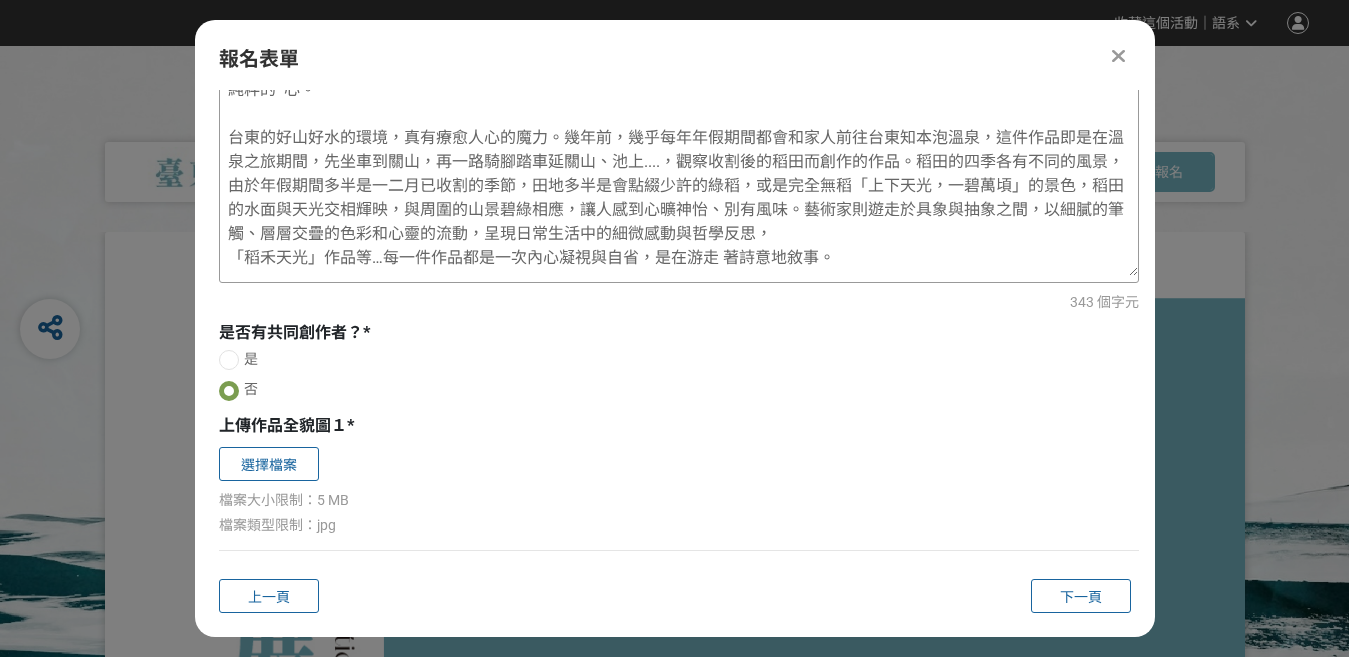 click on "有一種魔力  能讓我恢復元氣
那不外乎
陽光  空氣  水
愉悅的旋律
與
純粹的  心。
台東的好山好水的環境，真有療愈人心的魔力。幾年前，幾乎每年年假期間都會和家人前往台東知本泡溫泉，這件作品即是在溫泉之旅期間，先坐車到關山，再一路騎腳踏車延關山、池上....，觀察收割後的稻田而創作的作品。稻田的四季各有不同的風景，由於年假期間多半是一二月已收割的季節，田地多半是會點綴少許的綠稻，或是完全無稻「上下天光，一碧萬頃」的景色，稻田的水面與天光交相輝映，與周圍的山景碧綠相應，讓人感到心曠神怡、別有風味。藝術家則遊走於具象與抽象之間，以細膩的筆觸、層層交疊的色彩和心靈的流動，呈現日常生活中的細微感動與哲學反思，
「稻禾天光」作品等…每一件作品都是一次內心凝視與自省，是在游走 著詩意地敘事。" at bounding box center [679, 176] 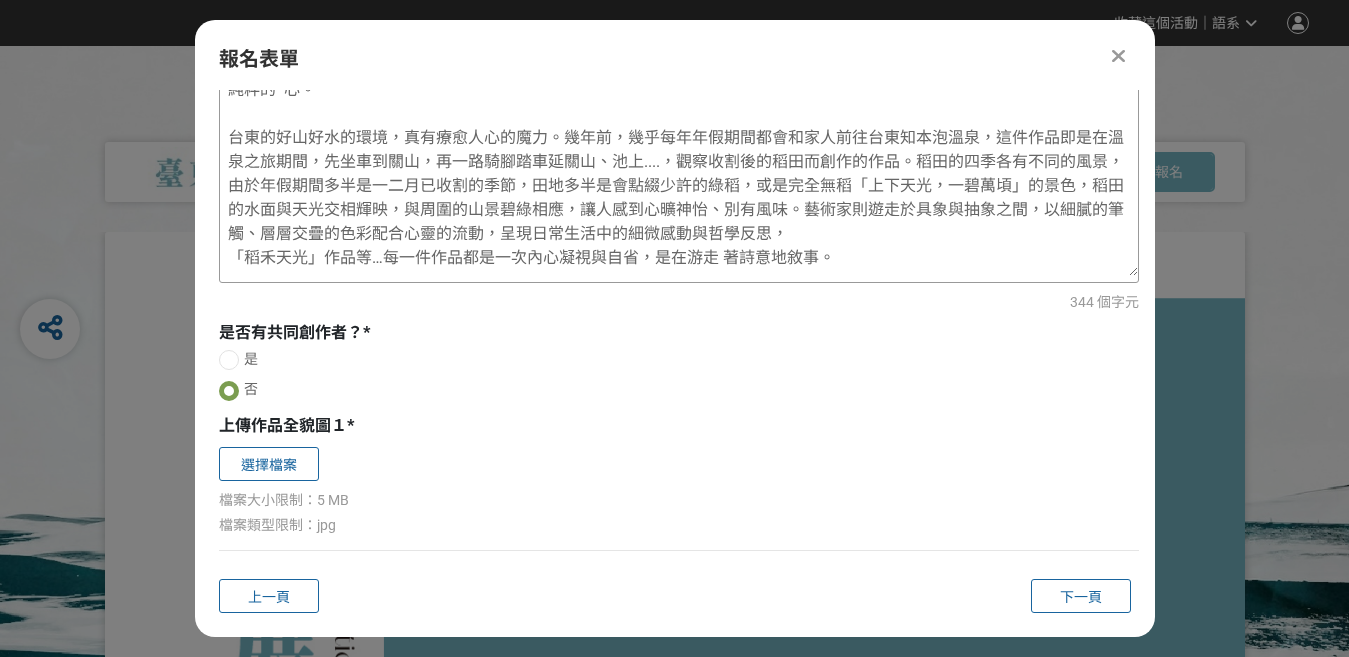 drag, startPoint x: 610, startPoint y: 230, endPoint x: 702, endPoint y: 232, distance: 92.021736 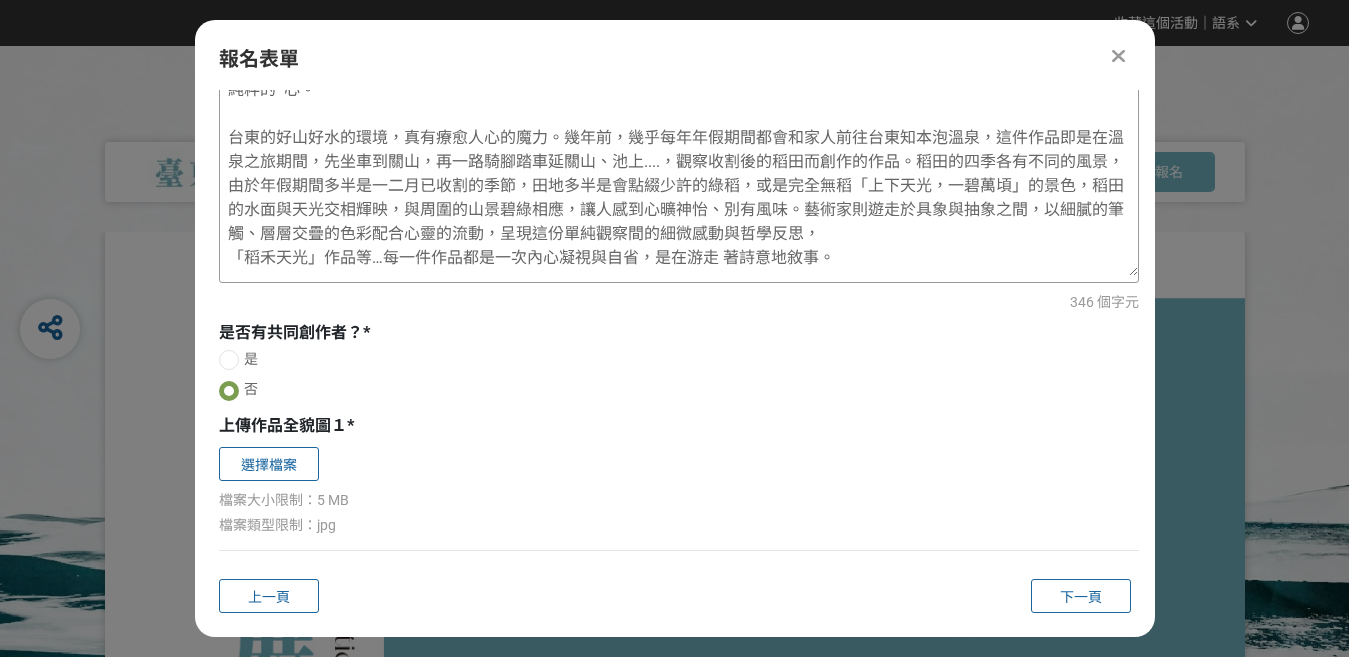 click on "有一種魔力  能讓我恢復元氣
那不外乎
陽光  空氣  水
愉悅的旋律
與
純粹的  心。
台東的好山好水的環境，真有療愈人心的魔力。幾年前，幾乎每年年假期間都會和家人前往台東知本泡溫泉，這件作品即是在溫泉之旅期間，先坐車到關山，再一路騎腳踏車延關山、池上....，觀察收割後的稻田而創作的作品。稻田的四季各有不同的風景，由於年假期間多半是一二月已收割的季節，田地多半是會點綴少許的綠稻，或是完全無稻「上下天光，一碧萬頃」的景色，稻田的水面與天光交相輝映，與周圍的山景碧綠相應，讓人感到心曠神怡、別有風味。藝術家則遊走於具象與抽象之間，以細膩的筆觸、層層交疊的色彩配合心靈的流動，呈現這份單純觀察間的細微感動與哲學反思，
「稻禾天光」作品等…每一件作品都是一次內心凝視與自省，是在游走 著詩意地敘事。" at bounding box center (679, 176) 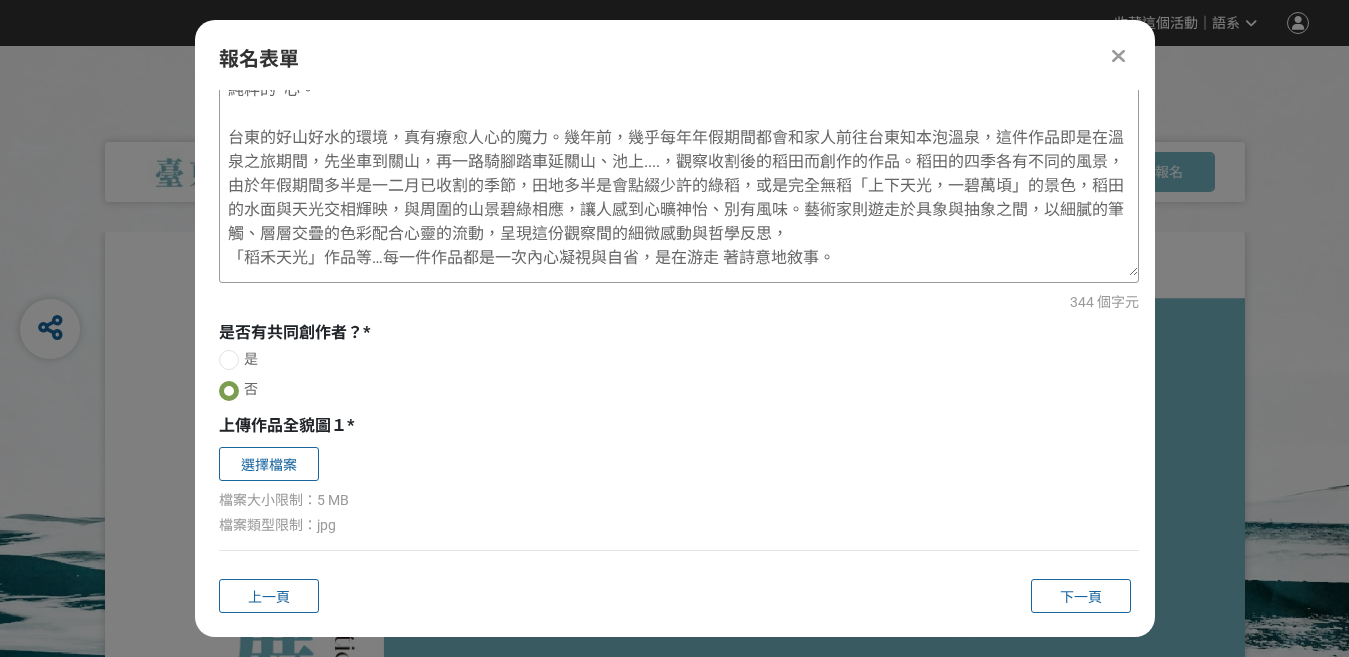 click on "有一種魔力  能讓我恢復元氣
那不外乎
陽光  空氣  水
愉悅的旋律
與
純粹的  心。
台東的好山好水的環境，真有療愈人心的魔力。幾年前，幾乎每年年假期間都會和家人前往台東知本泡溫泉，這件作品即是在溫泉之旅期間，先坐車到關山，再一路騎腳踏車延關山、池上....，觀察收割後的稻田而創作的作品。稻田的四季各有不同的風景，由於年假期間多半是一二月已收割的季節，田地多半是會點綴少許的綠稻，或是完全無稻「上下天光，一碧萬頃」的景色，稻田的水面與天光交相輝映，與周圍的山景碧綠相應，讓人感到心曠神怡、別有風味。藝術家則遊走於具象與抽象之間，以細膩的筆觸、層層交疊的色彩配合心靈的流動，呈現這份觀察間的細微感動與哲學反思，
「稻禾天光」作品等…每一件作品都是一次內心凝視與自省，是在游走 著詩意地敘事。" at bounding box center (679, 176) 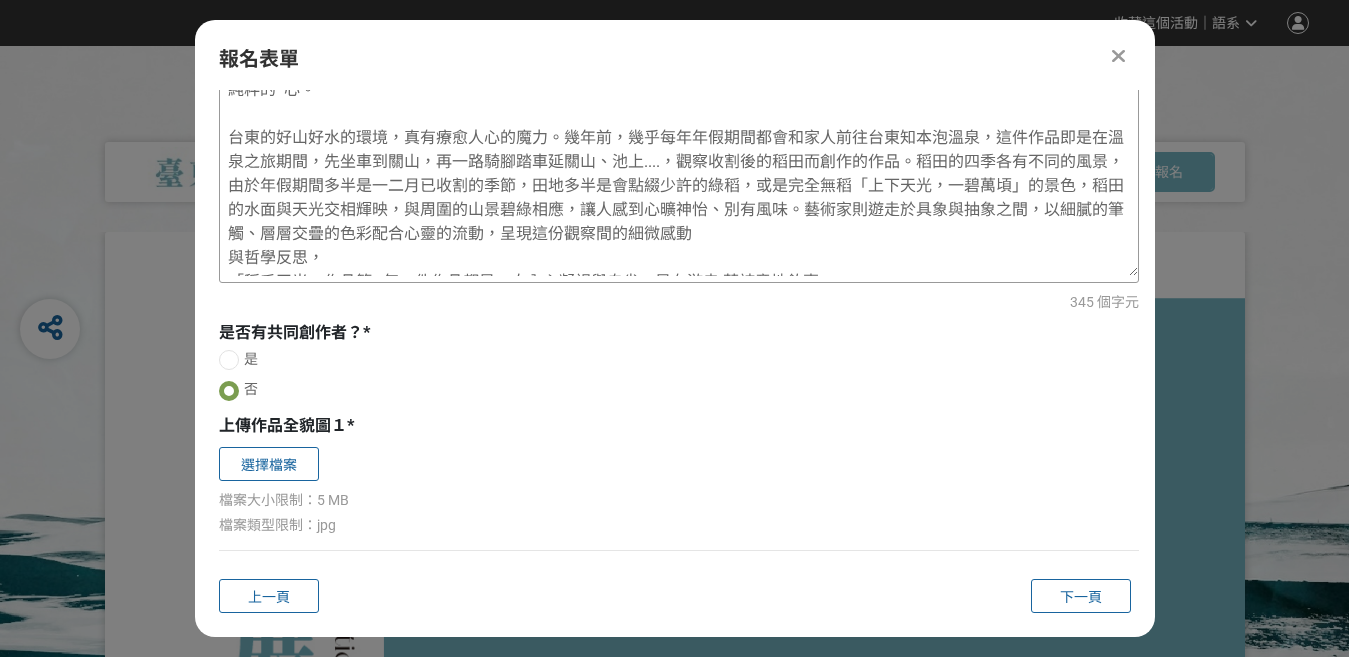 click on "有一種魔力  能讓我恢復元氣
那不外乎
陽光  空氣  水
愉悅的旋律
與
純粹的  心。
台東的好山好水的環境，真有療愈人心的魔力。幾年前，幾乎每年年假期間都會和家人前往台東知本泡溫泉，這件作品即是在溫泉之旅期間，先坐車到關山，再一路騎腳踏車延關山、池上....，觀察收割後的稻田而創作的作品。稻田的四季各有不同的風景，由於年假期間多半是一二月已收割的季節，田地多半是會點綴少許的綠稻，或是完全無稻「上下天光，一碧萬頃」的景色，稻田的水面與天光交相輝映，與周圍的山景碧綠相應，讓人感到心曠神怡、別有風味。藝術家則遊走於具象與抽象之間，以細膩的筆觸、層層交疊的色彩配合心靈的流動，呈現這份觀察間的細微感動
與哲學反思，
「稻禾天光」作品等…每一件作品都是一次內心凝視與自省，是在游走 著詩意地敘事。" at bounding box center (679, 176) 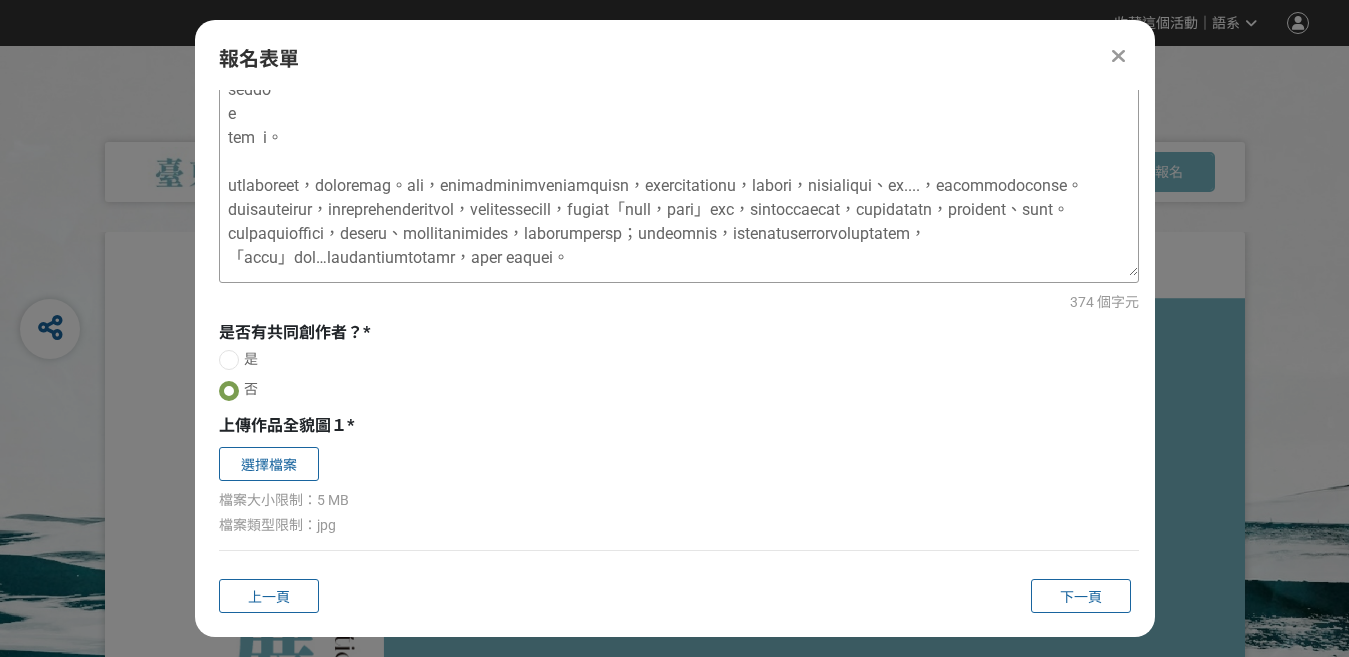 click at bounding box center (679, 176) 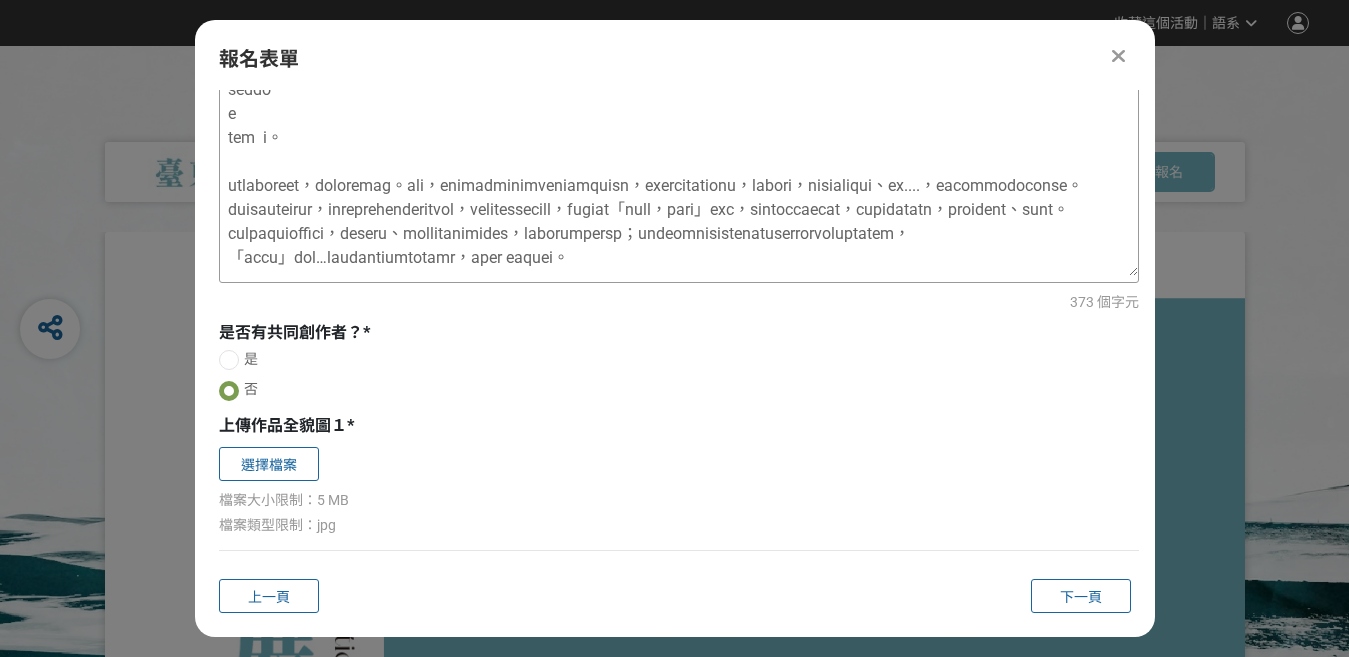 click at bounding box center [679, 176] 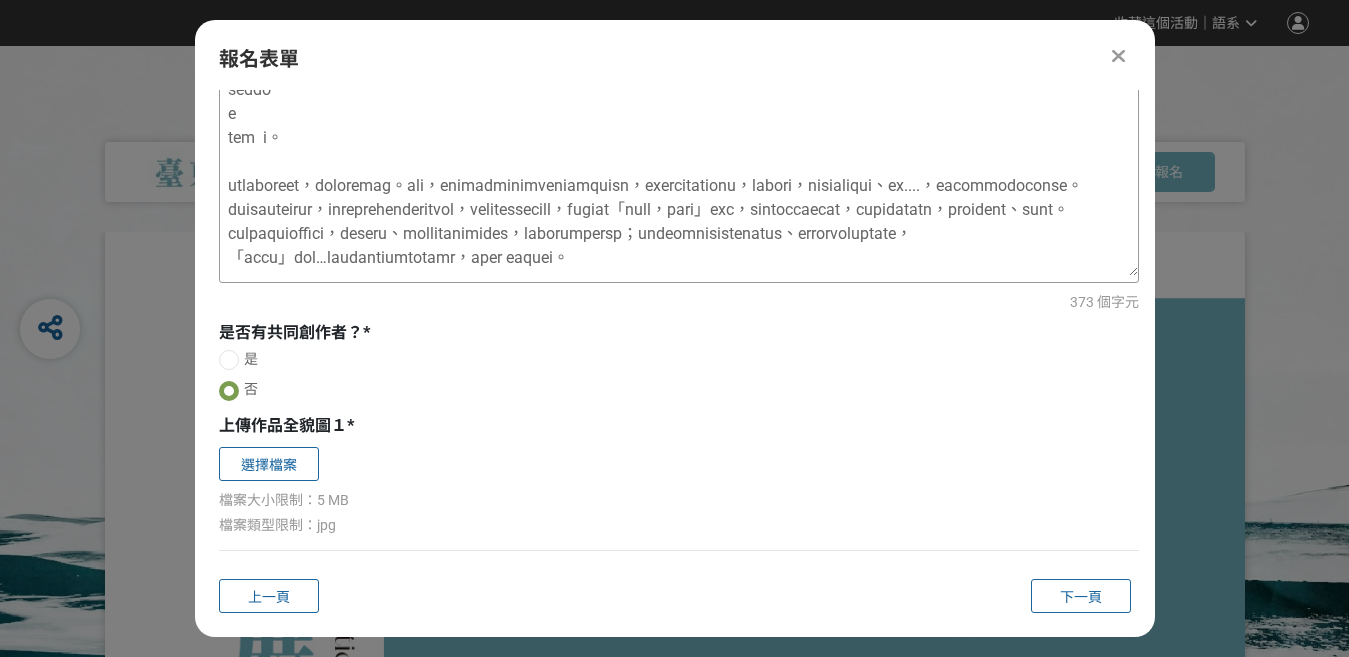 click at bounding box center [679, 176] 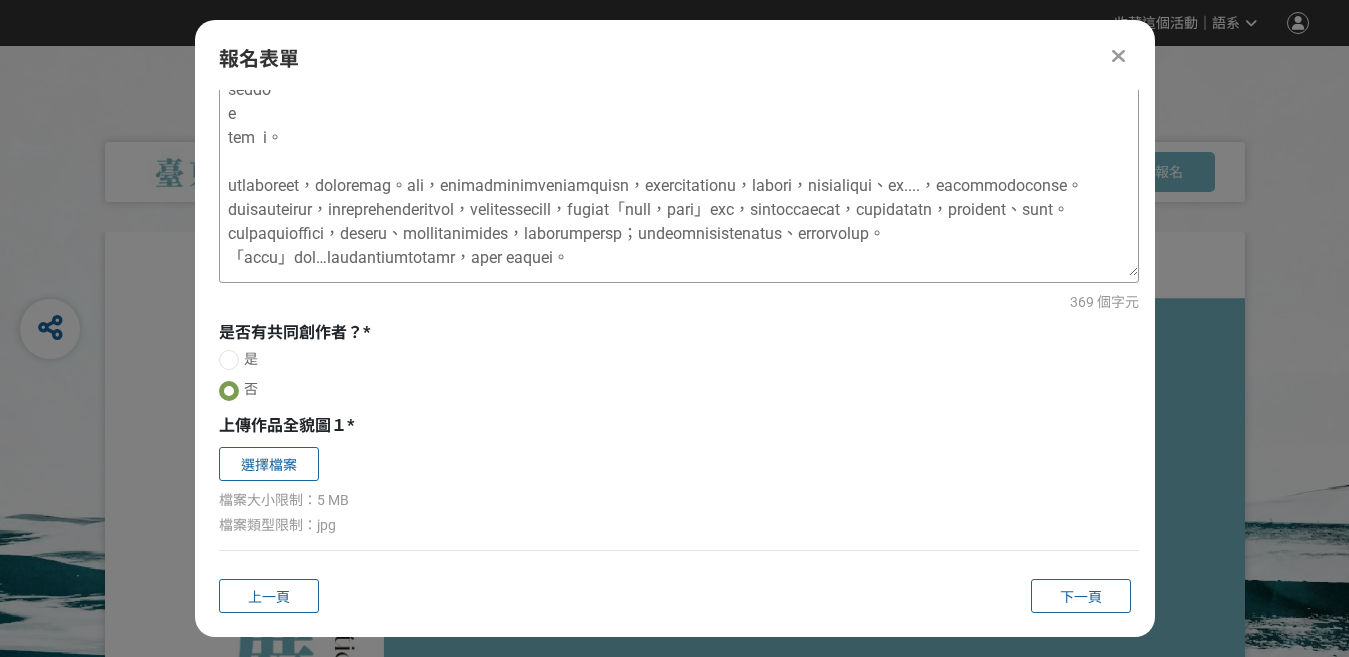 drag, startPoint x: 329, startPoint y: 255, endPoint x: 740, endPoint y: 266, distance: 411.1472 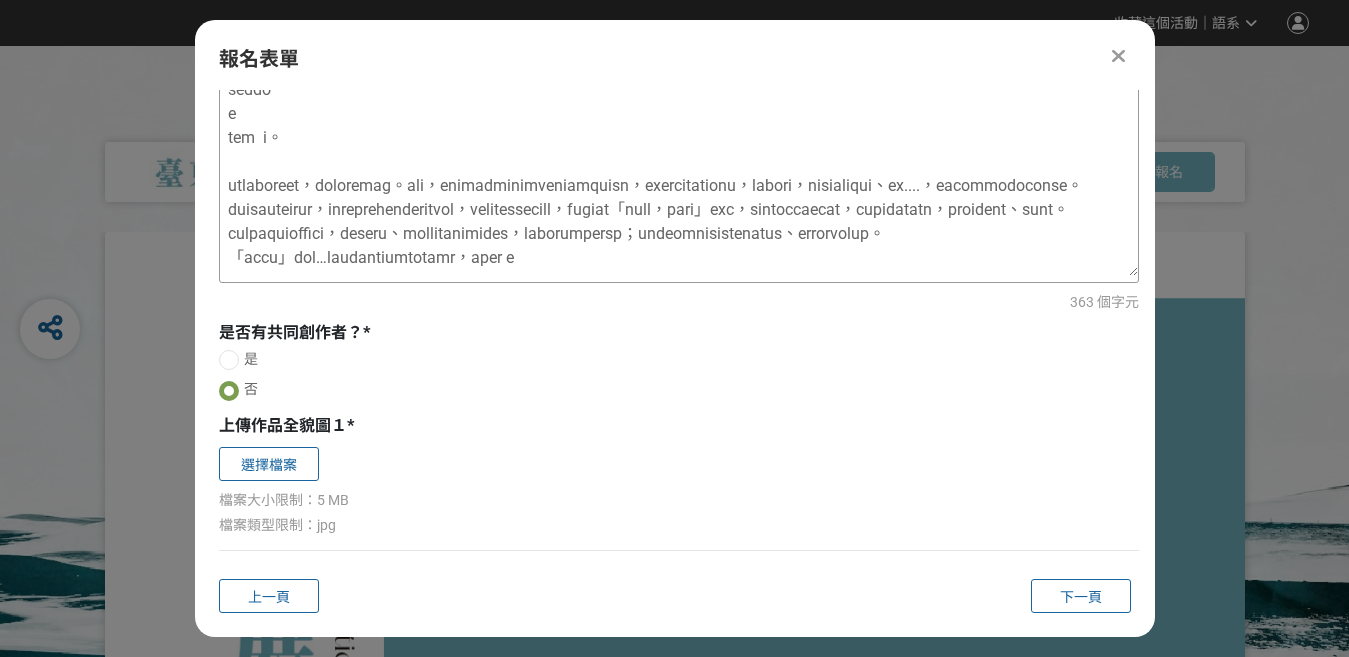 click at bounding box center (679, 176) 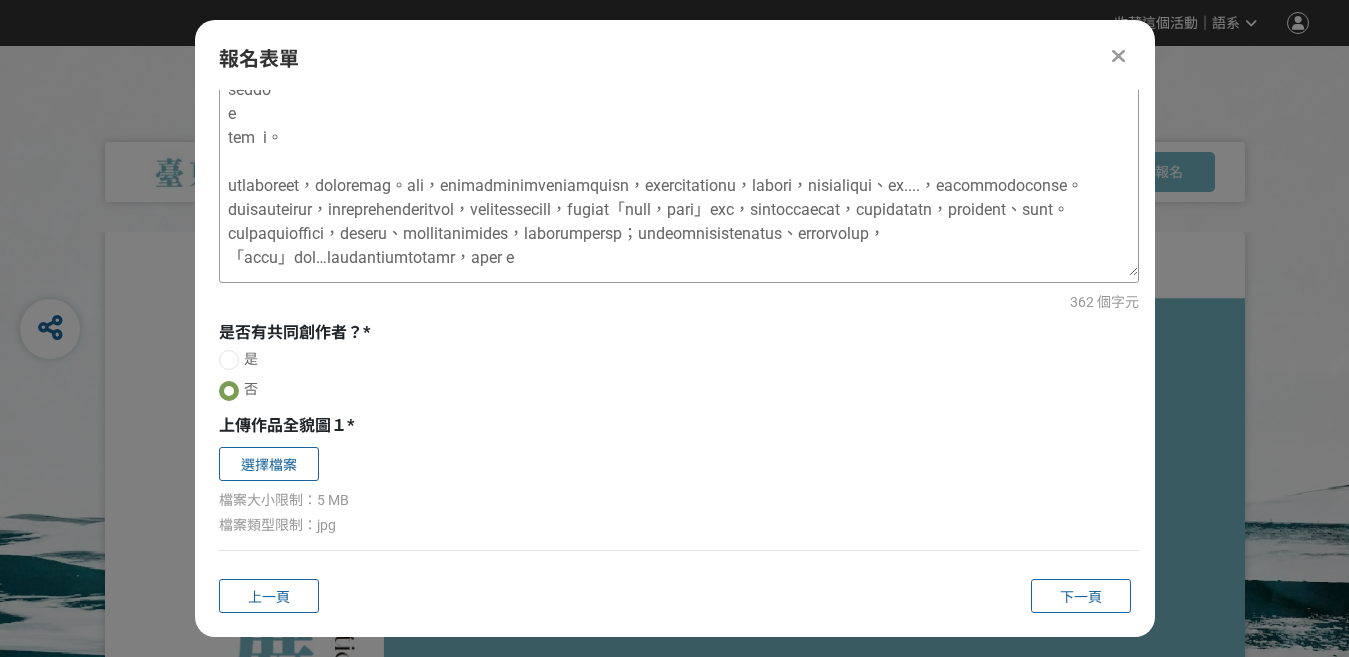 paste on "詩意地敘事。" 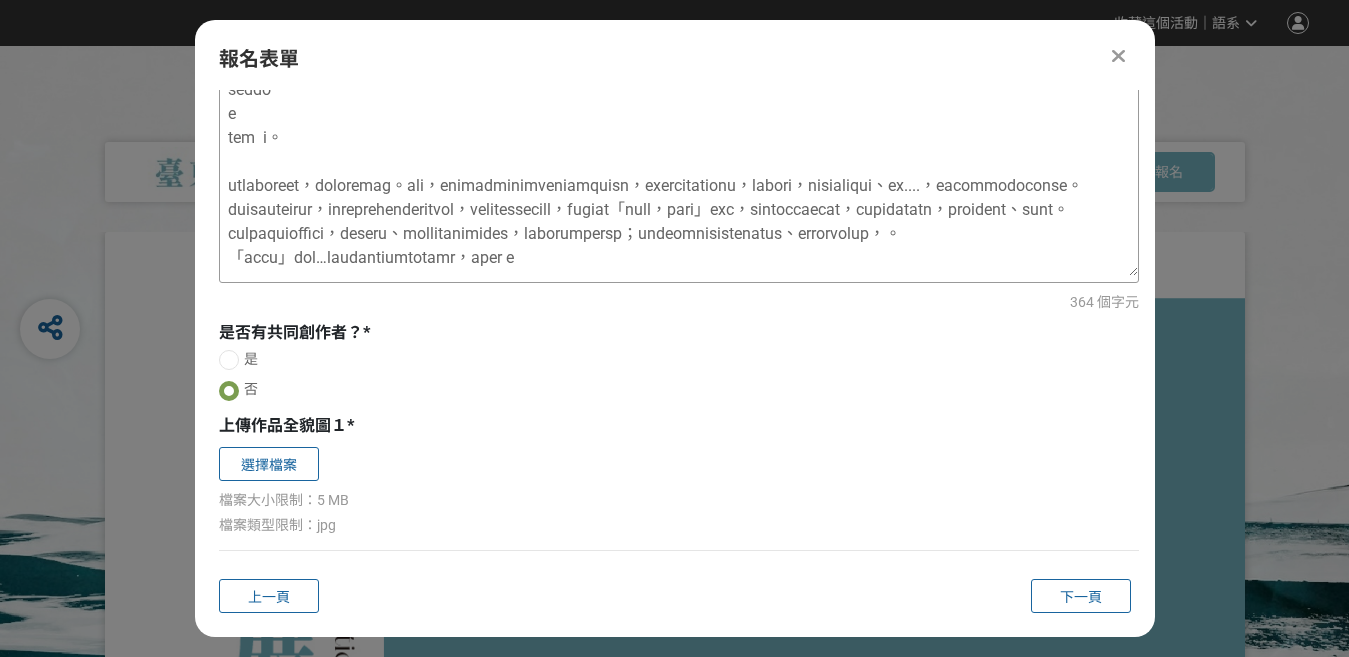 click at bounding box center [679, 176] 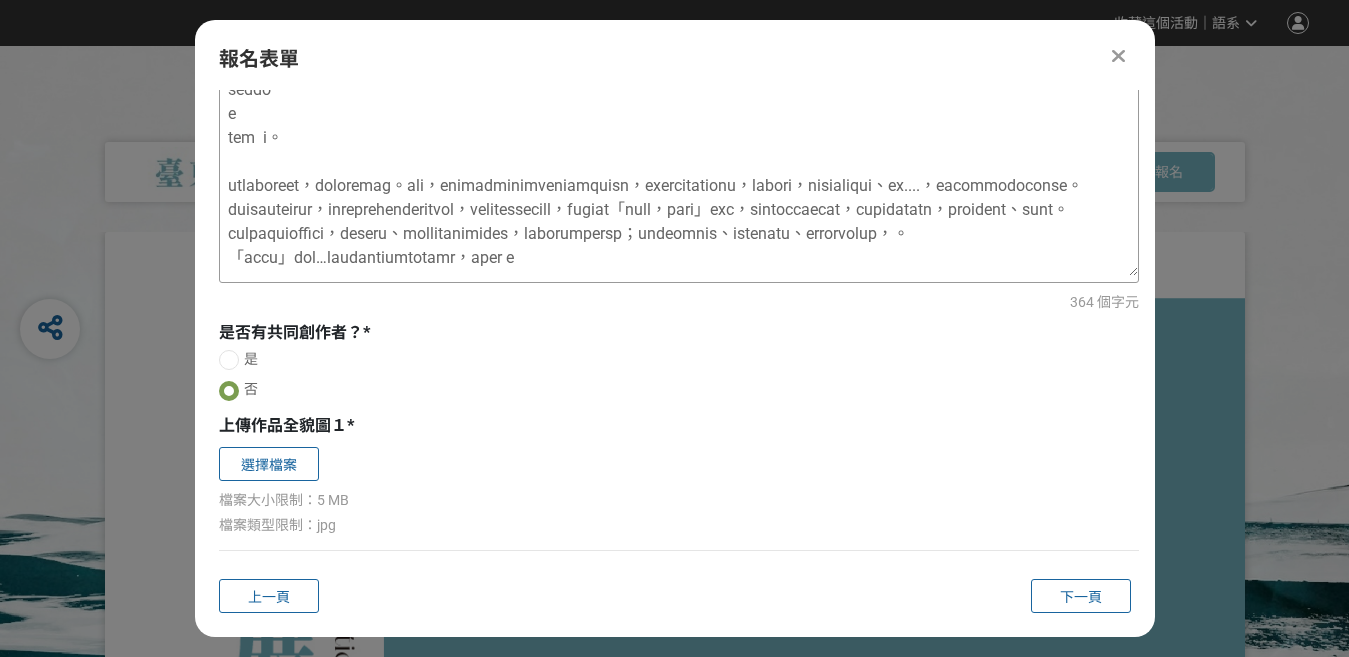 click at bounding box center (679, 176) 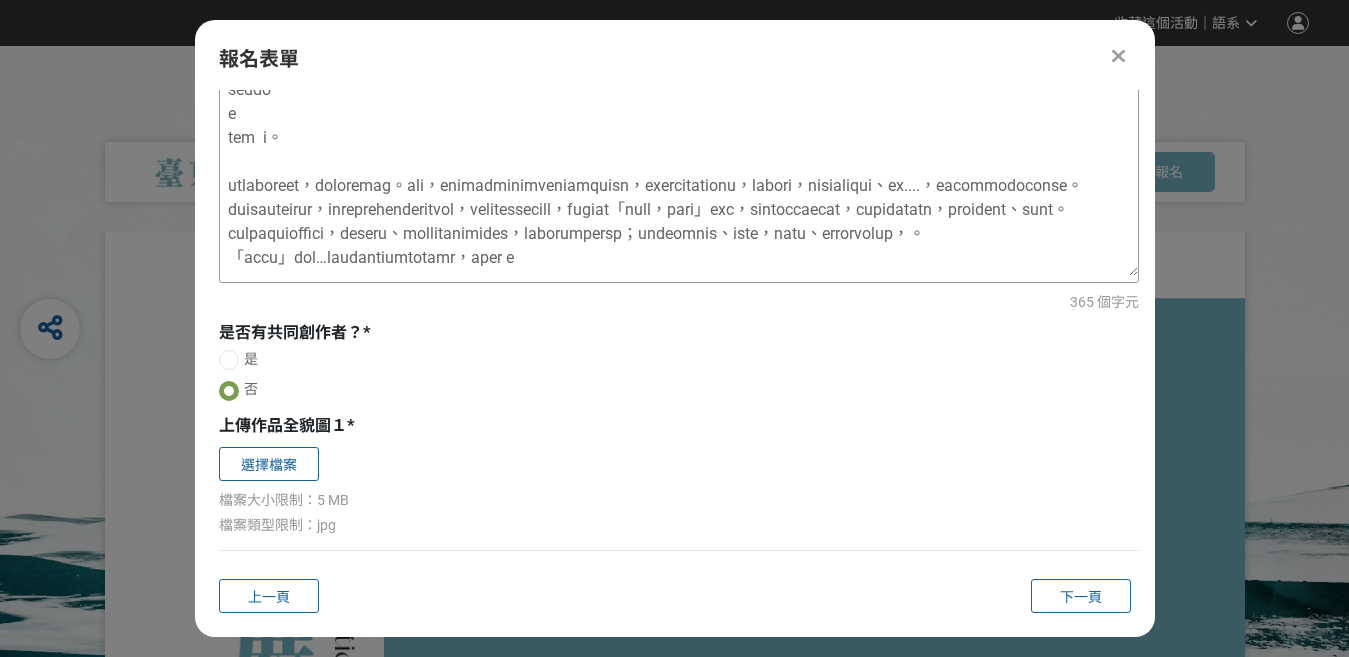 click at bounding box center [679, 176] 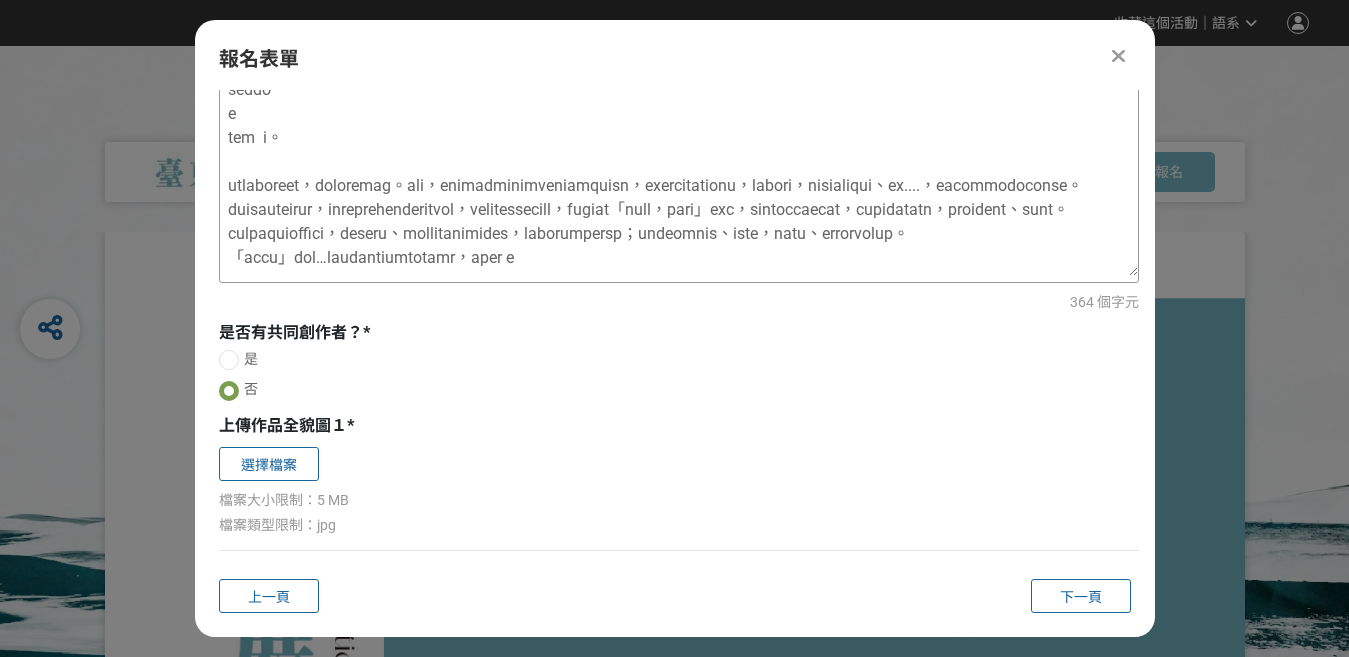 click at bounding box center (679, 176) 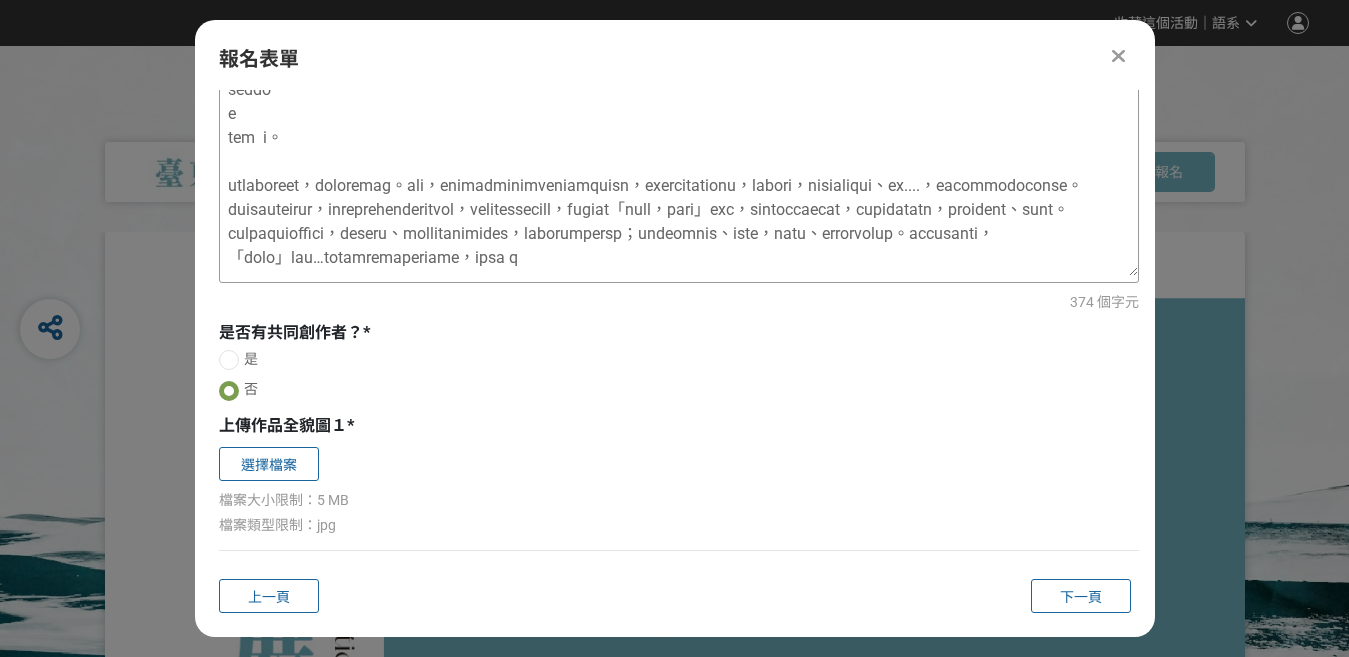 drag, startPoint x: 227, startPoint y: 258, endPoint x: 357, endPoint y: 269, distance: 130.46455 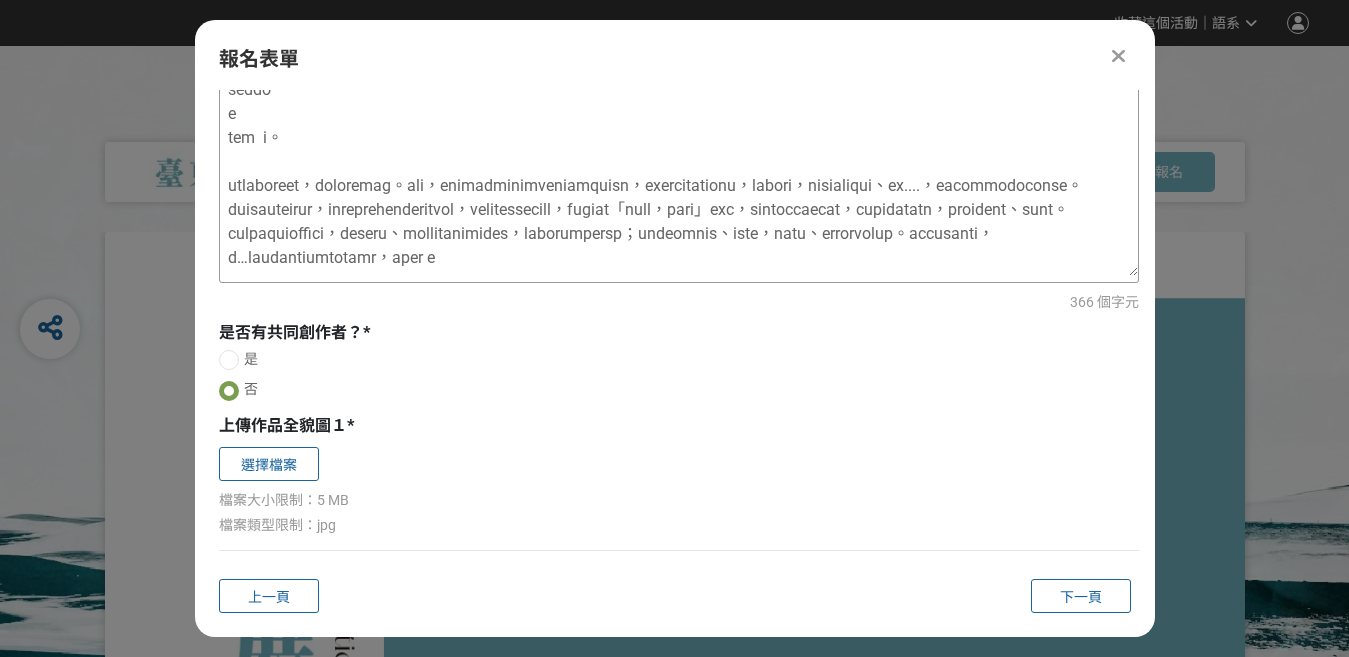 click at bounding box center (679, 176) 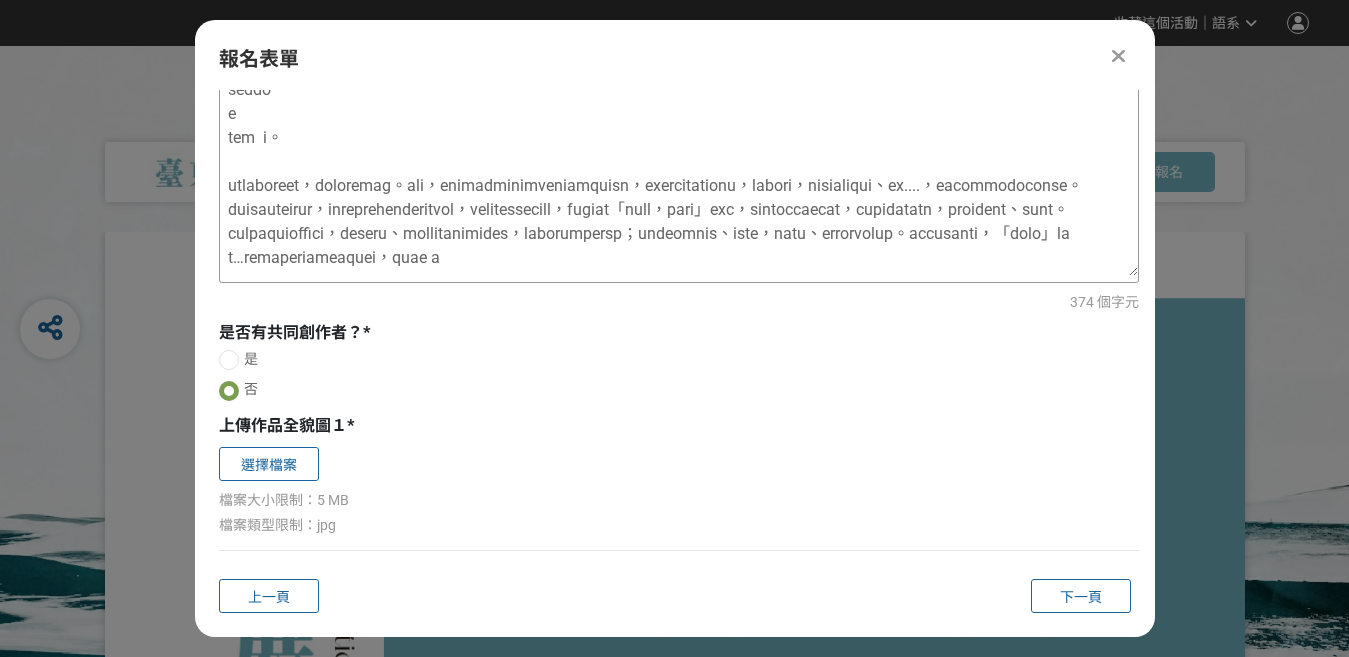click at bounding box center (679, 176) 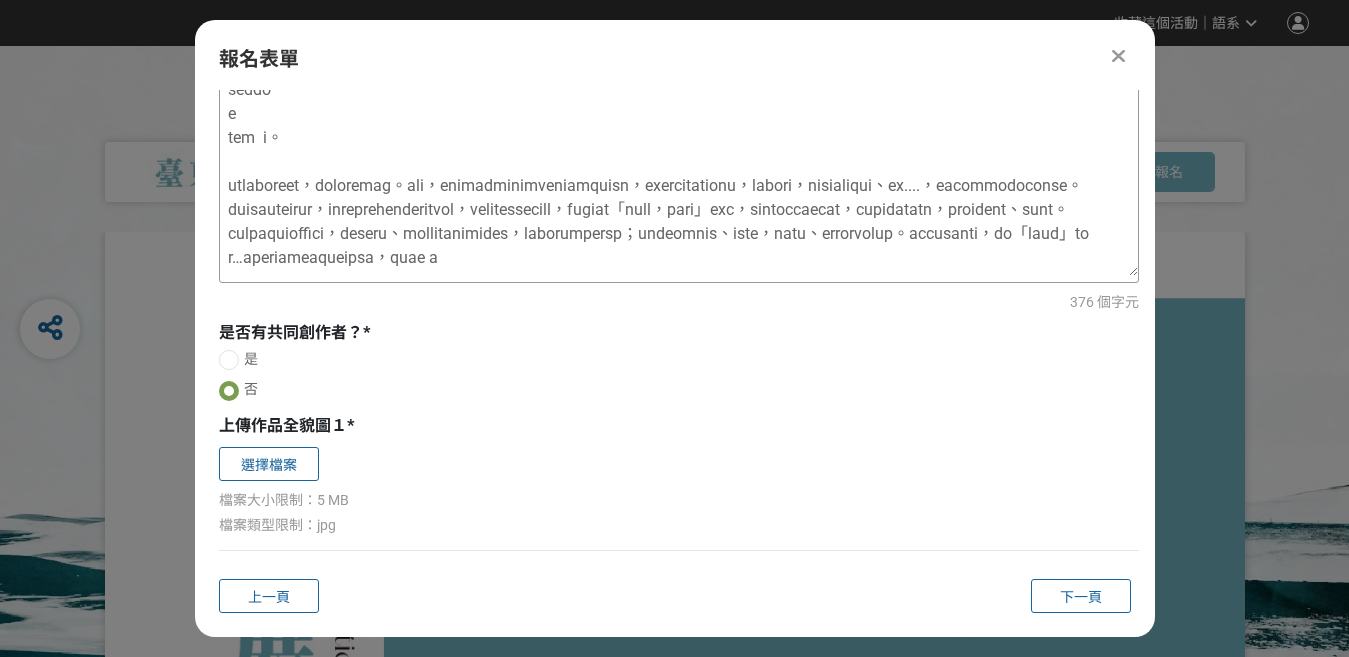 click at bounding box center (679, 176) 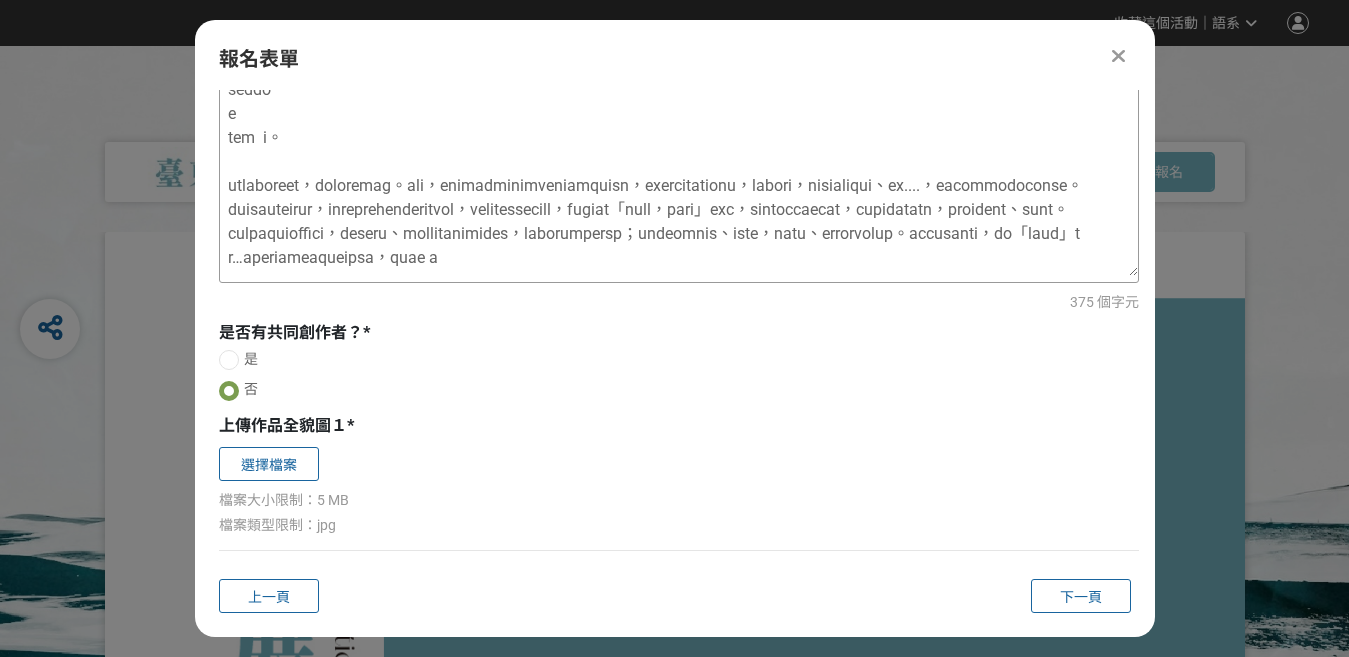 click at bounding box center (679, 176) 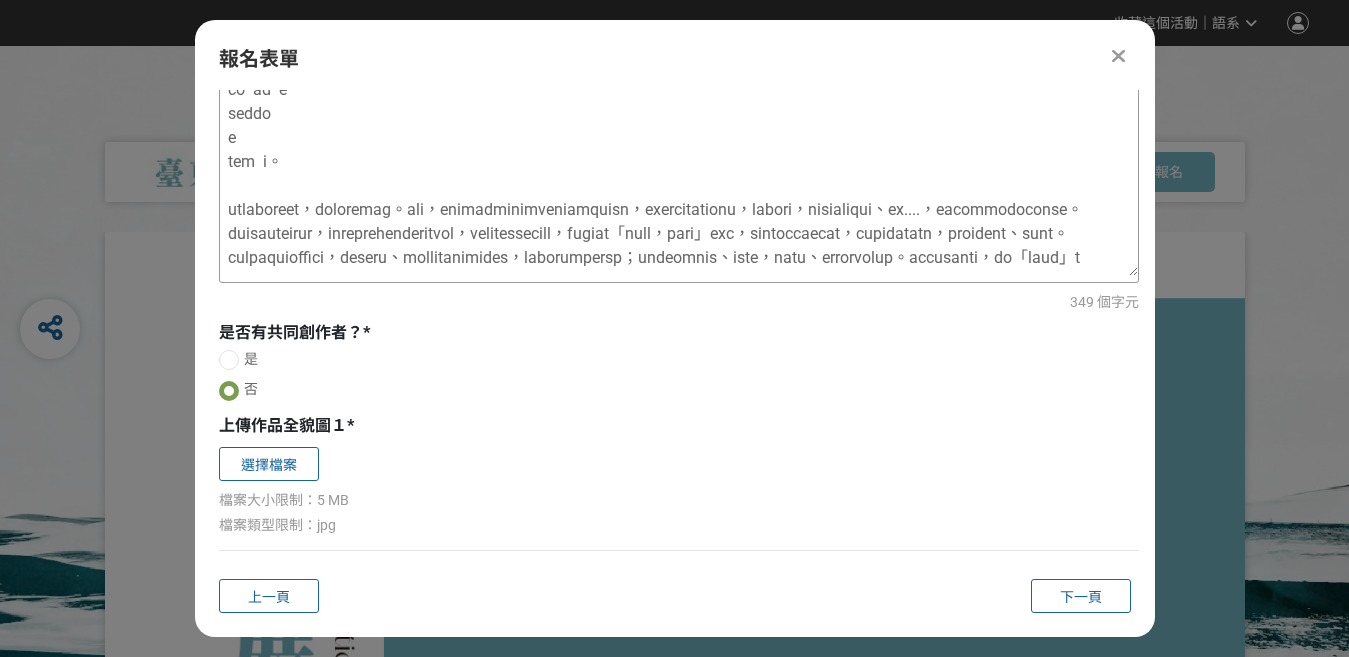 scroll, scrollTop: 124, scrollLeft: 0, axis: vertical 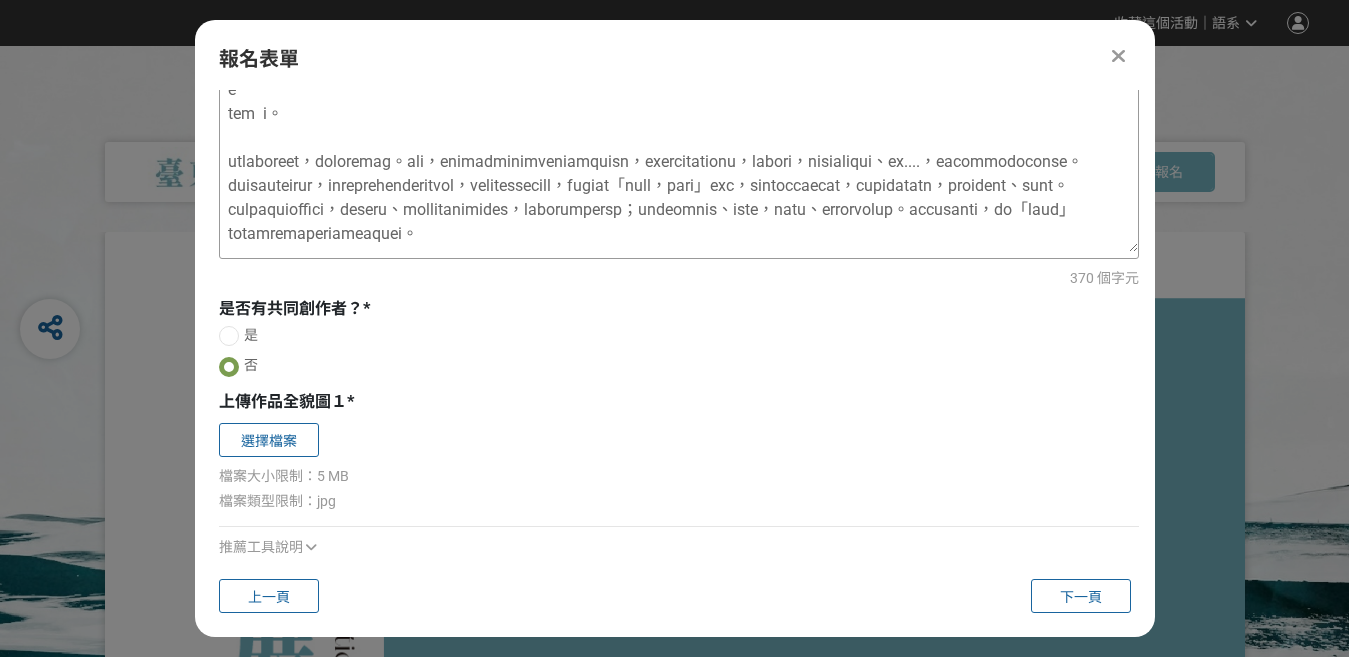 click at bounding box center (679, 152) 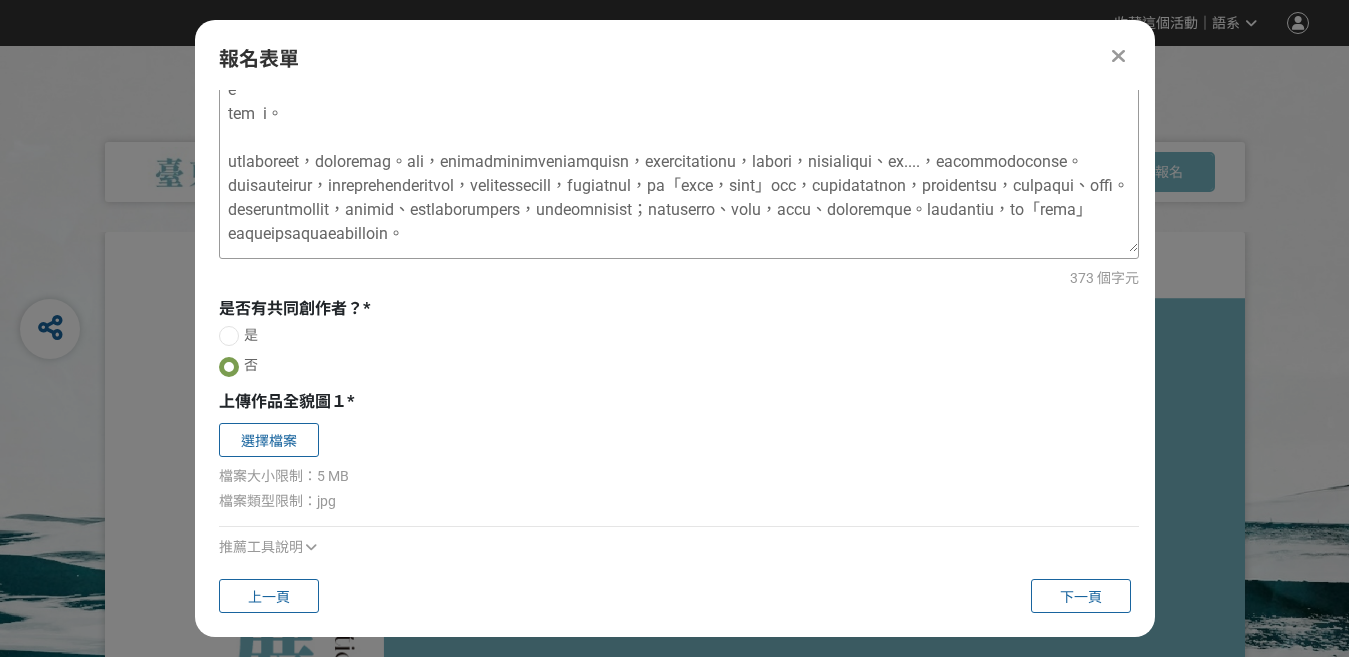 scroll, scrollTop: 148, scrollLeft: 0, axis: vertical 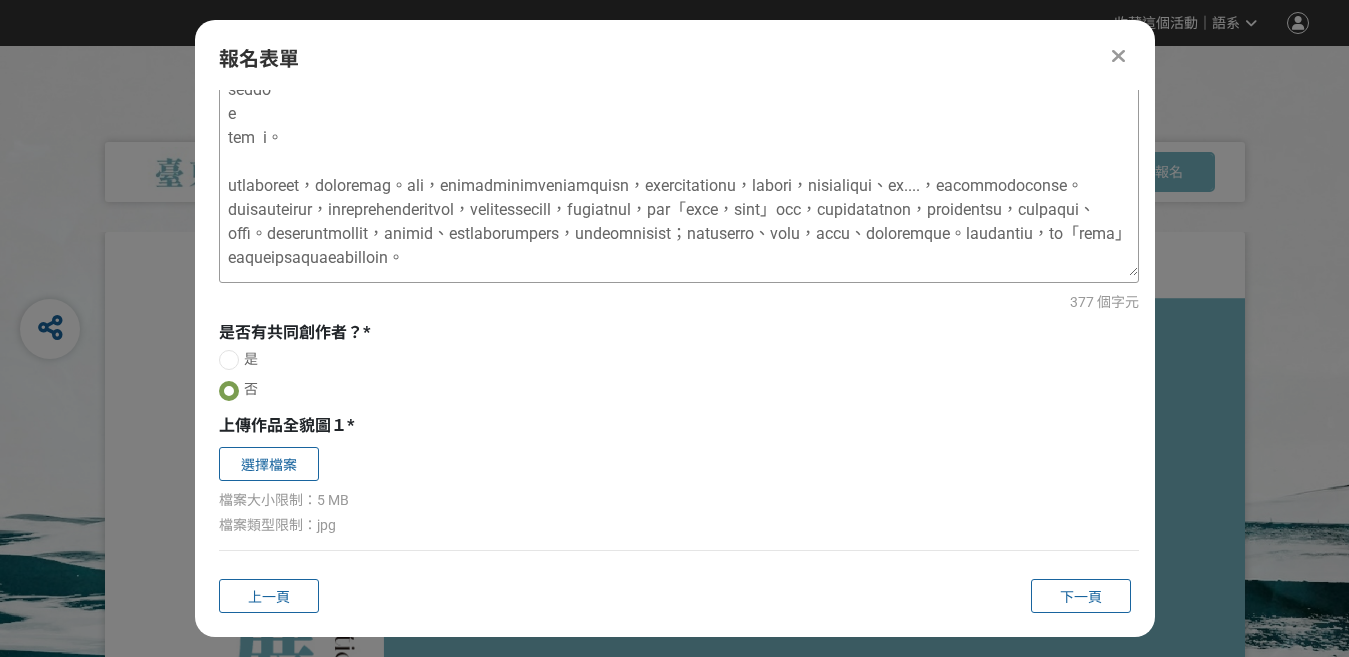click at bounding box center (679, 176) 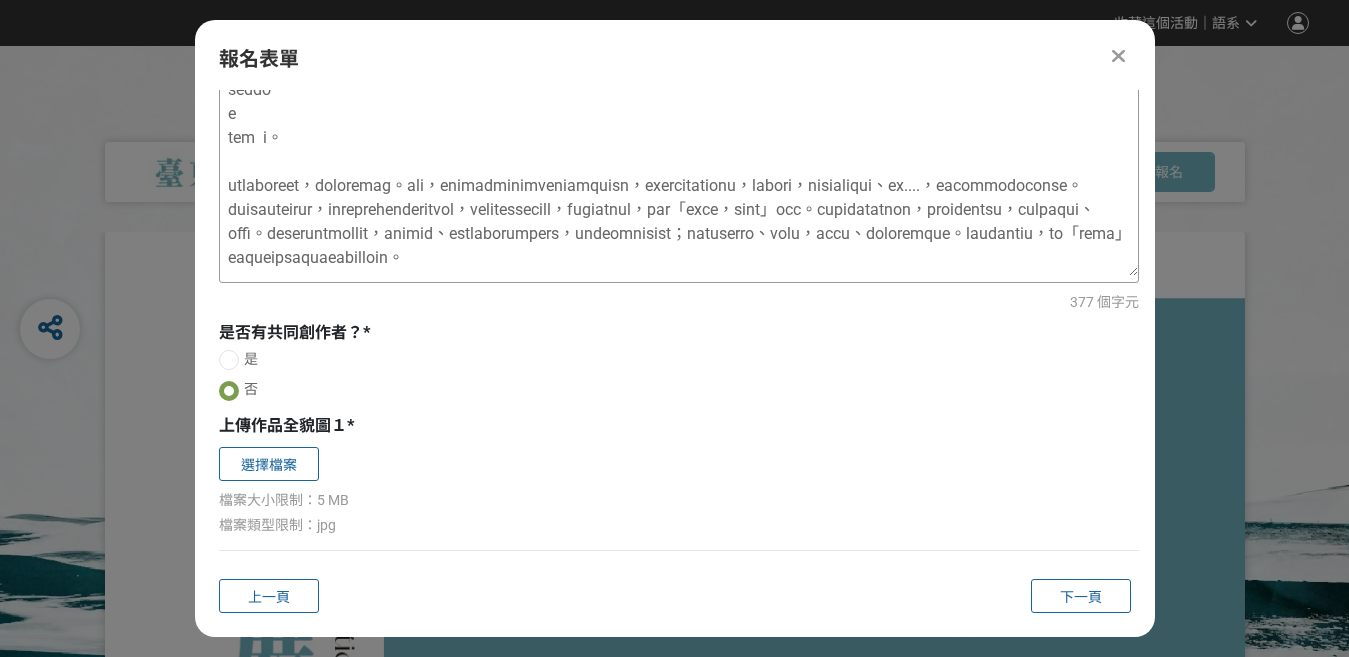 click at bounding box center (679, 176) 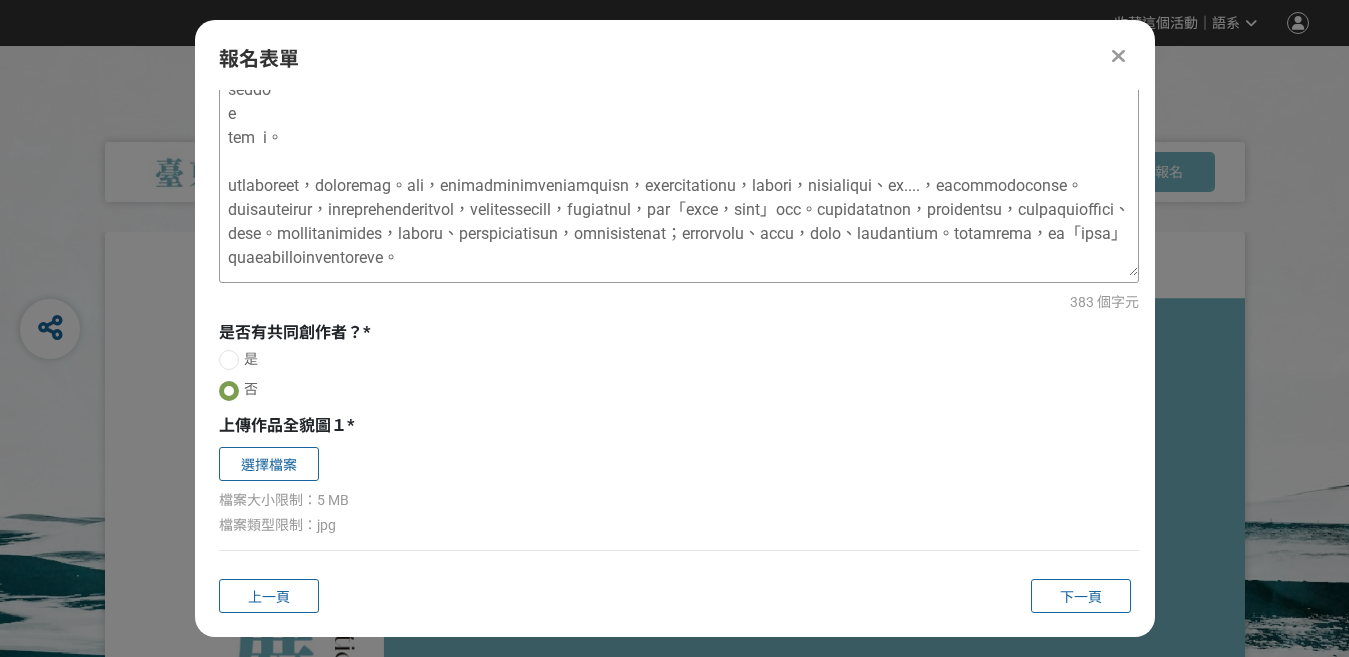 click at bounding box center [679, 176] 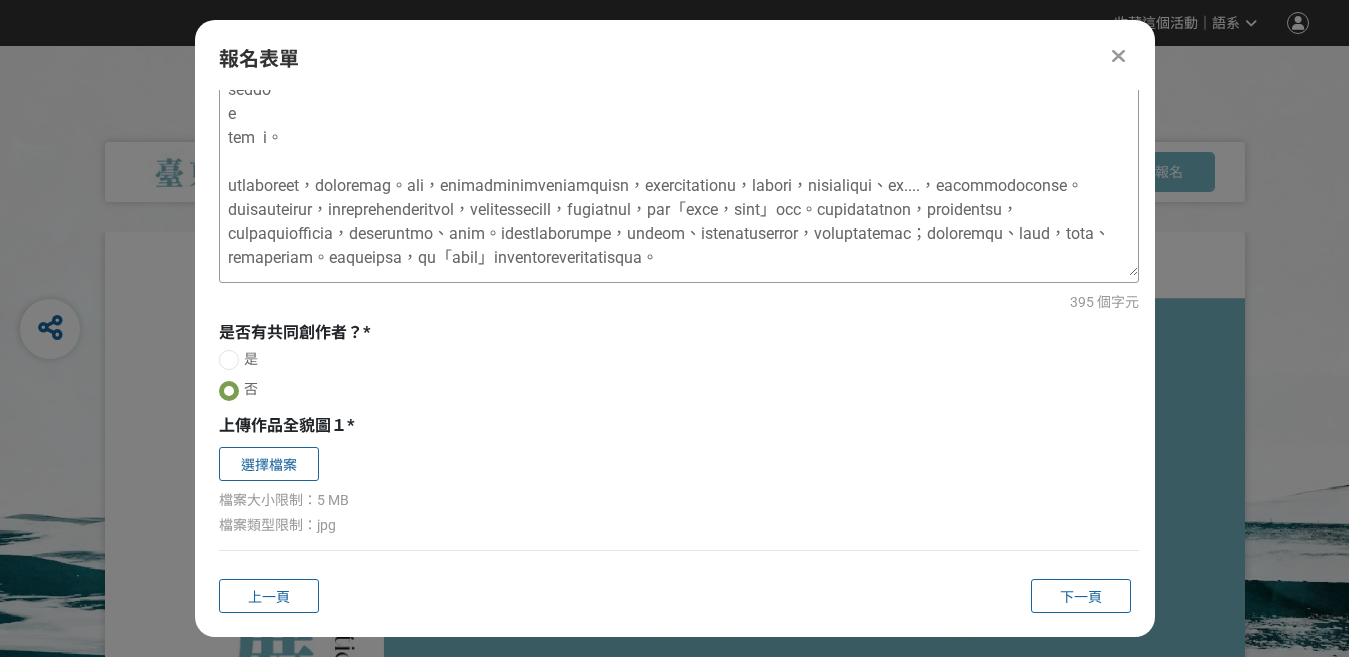click at bounding box center (679, 176) 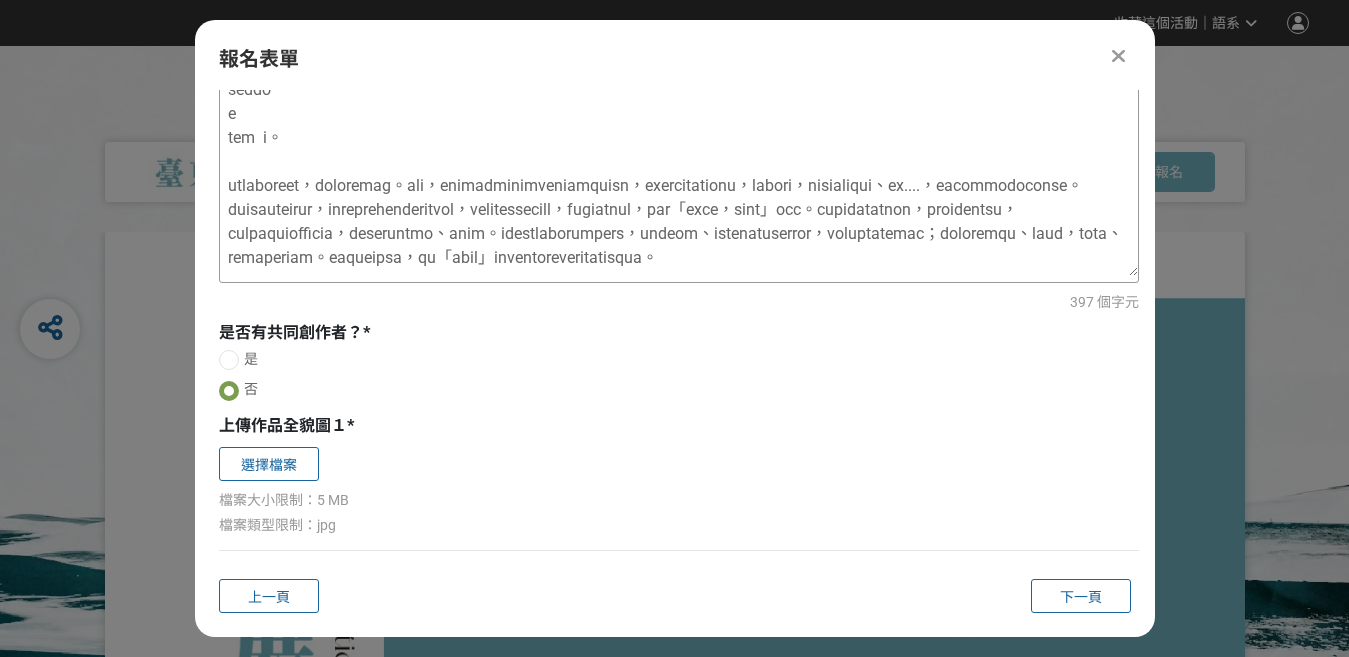 click at bounding box center (679, 176) 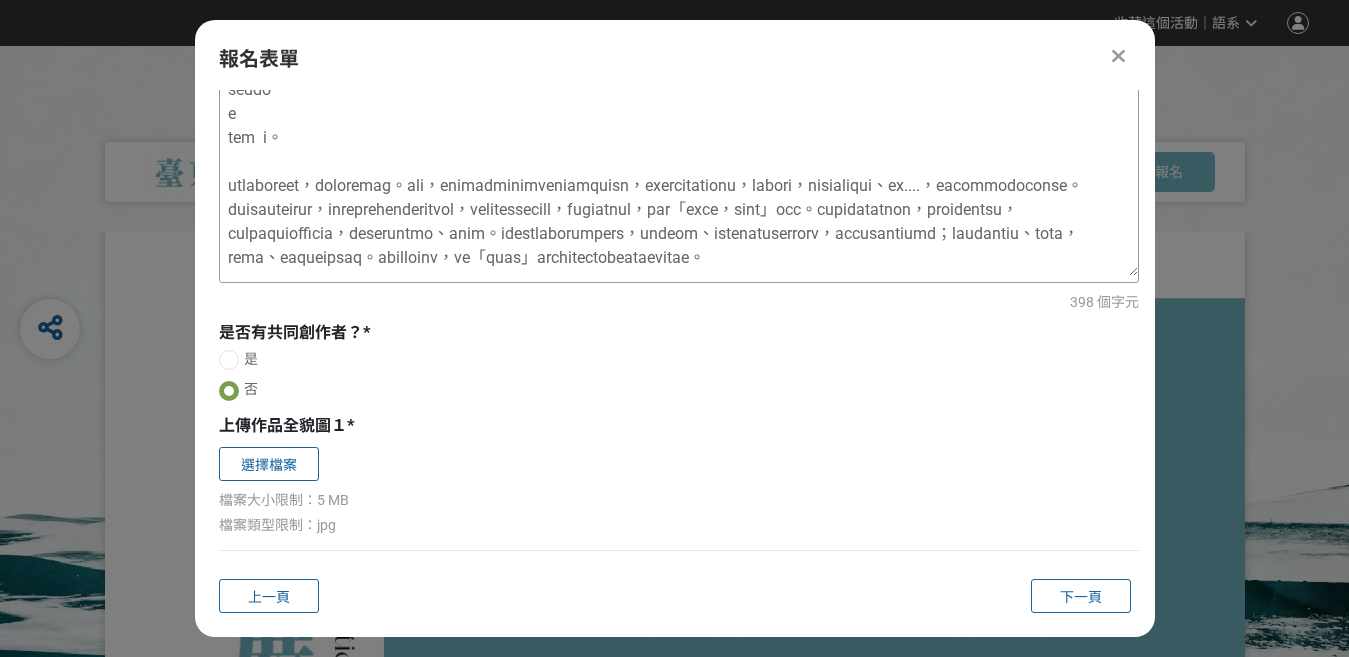 click at bounding box center [679, 176] 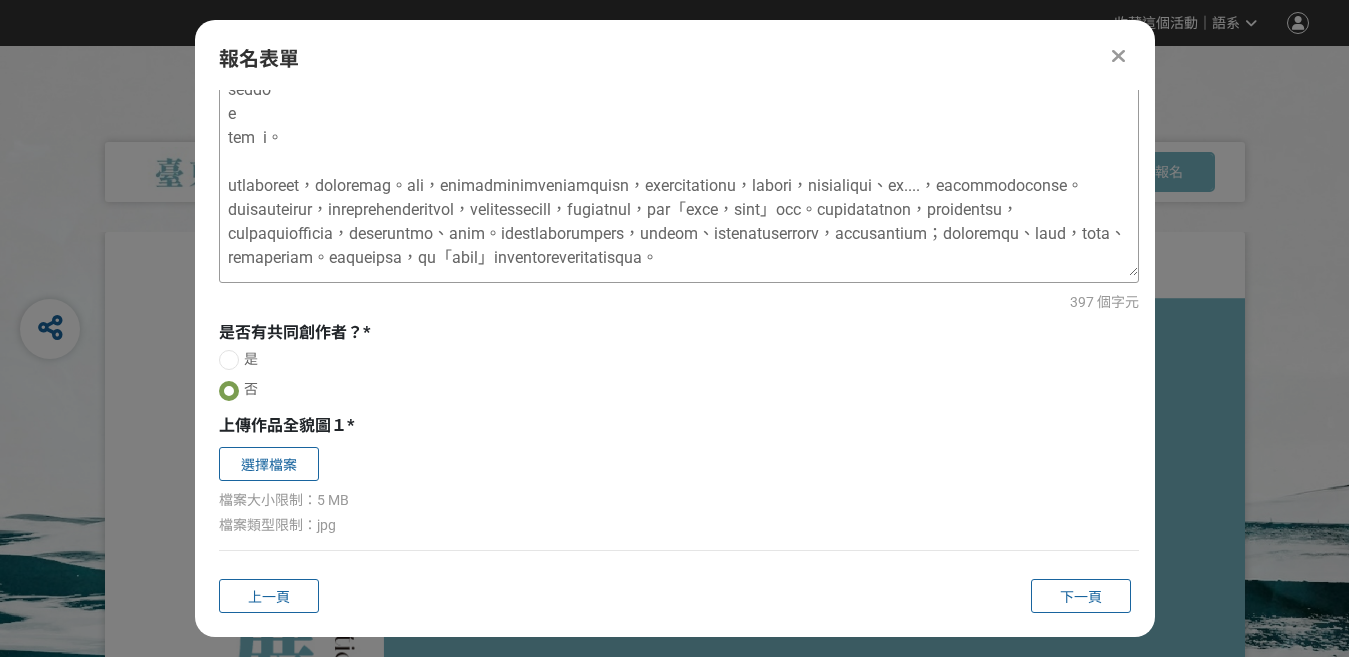 click at bounding box center [679, 176] 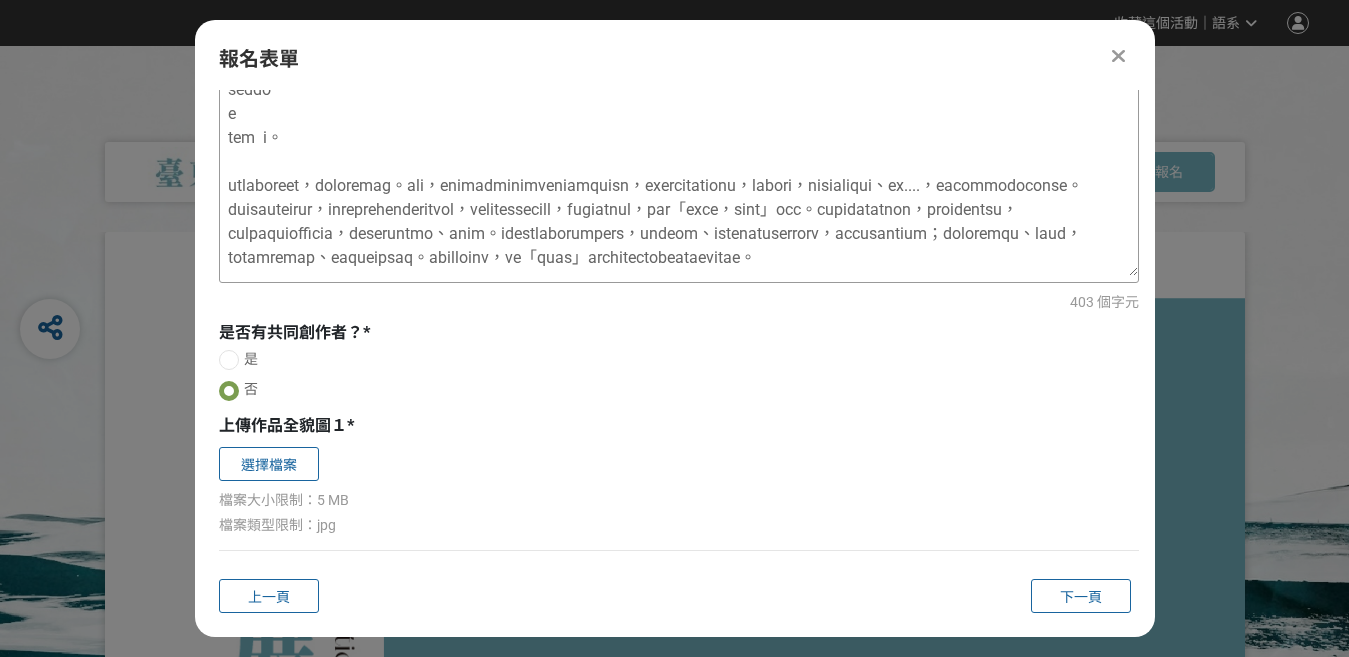 drag, startPoint x: 914, startPoint y: 239, endPoint x: 1063, endPoint y: 234, distance: 149.08386 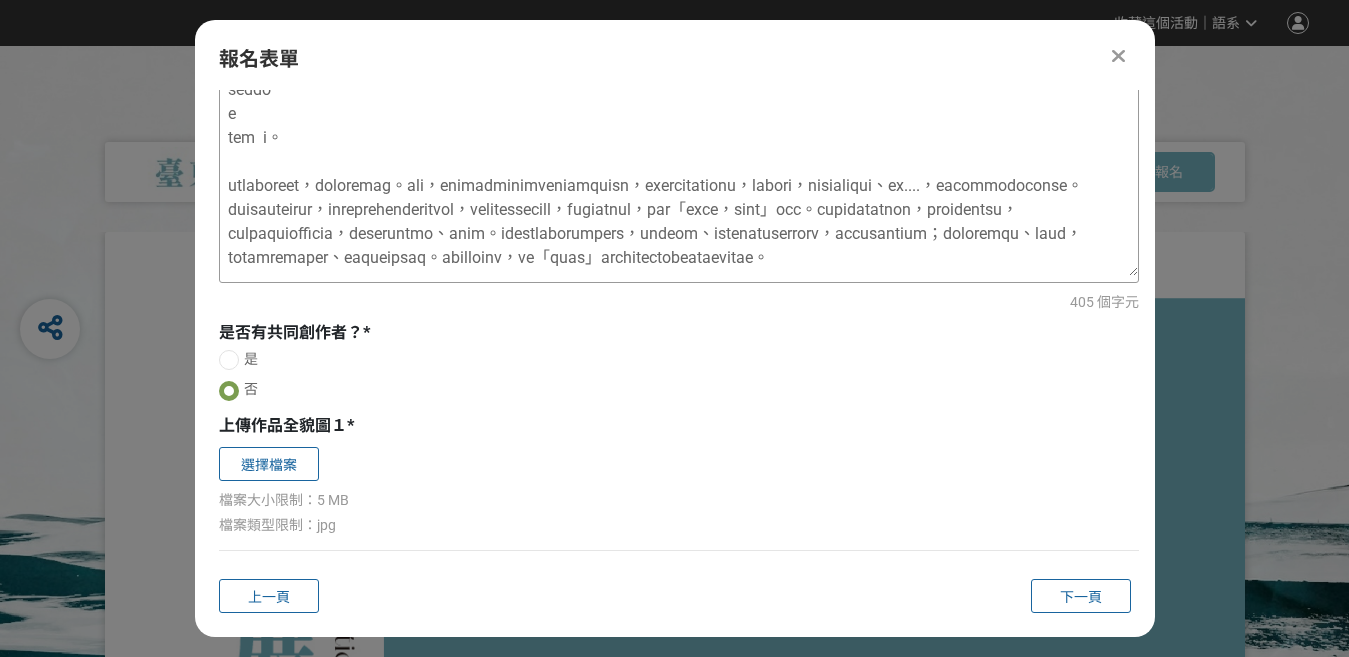 click at bounding box center (679, 176) 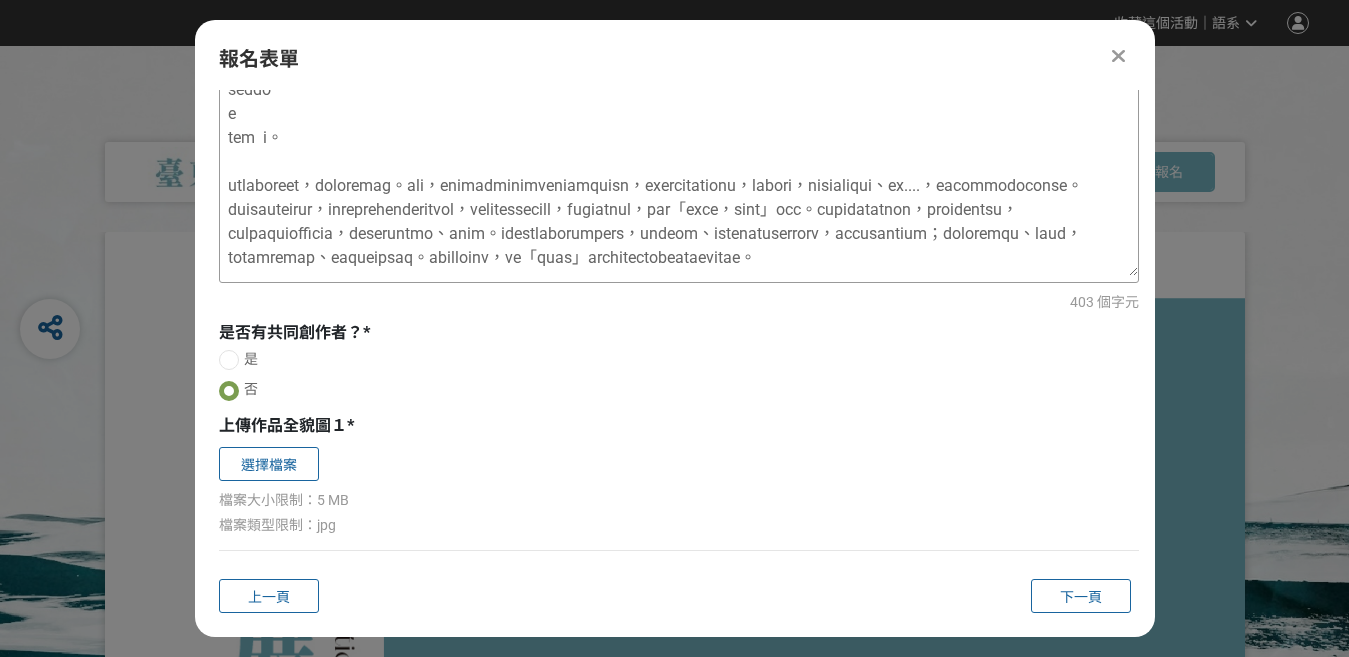 click at bounding box center (679, 176) 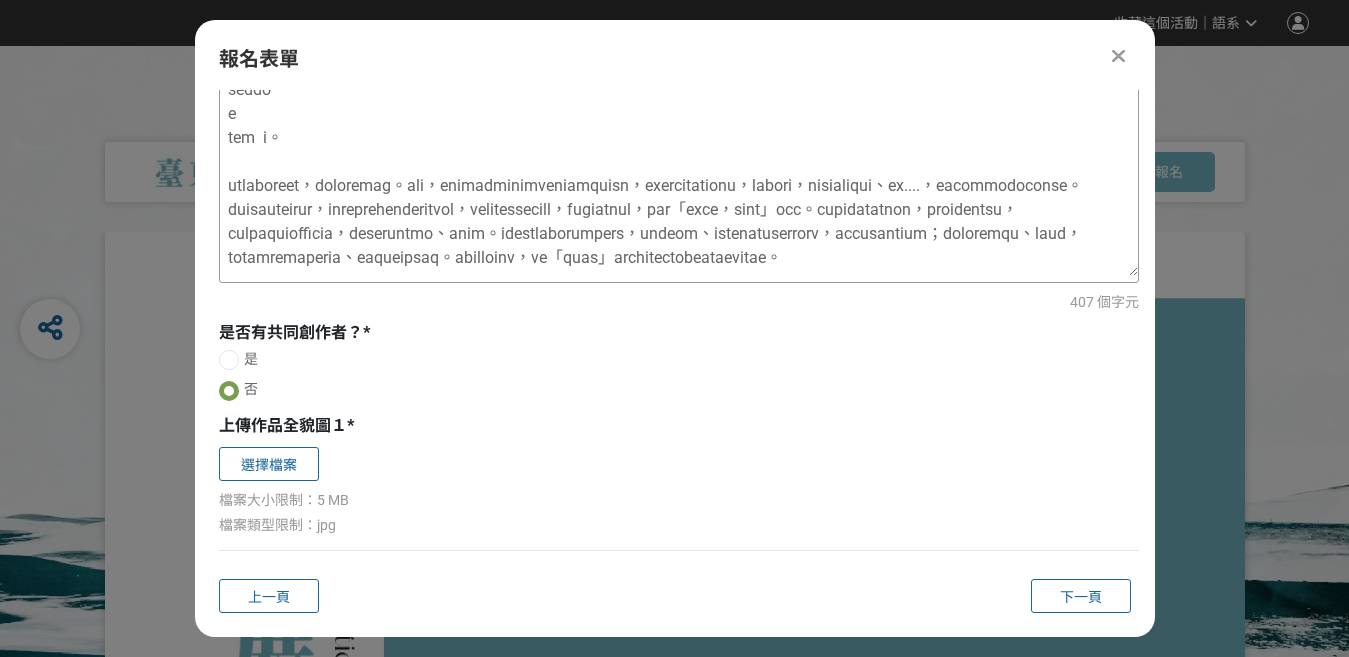click at bounding box center [679, 176] 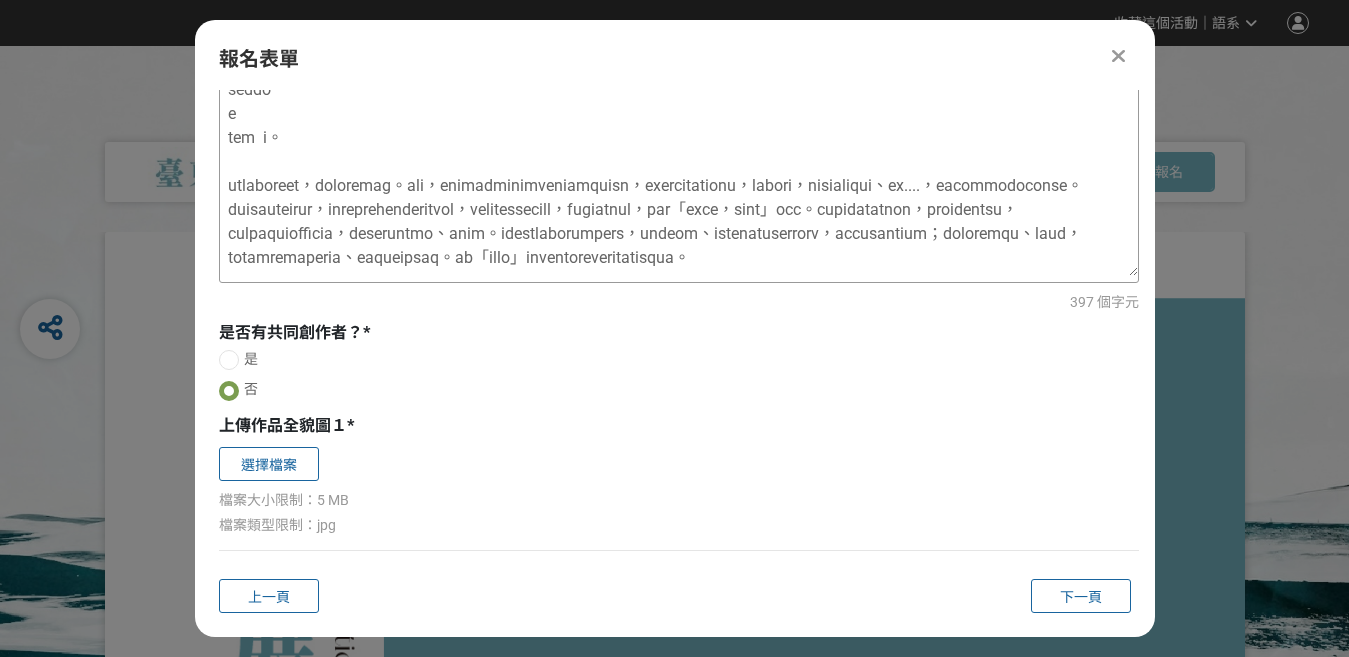 click at bounding box center (679, 176) 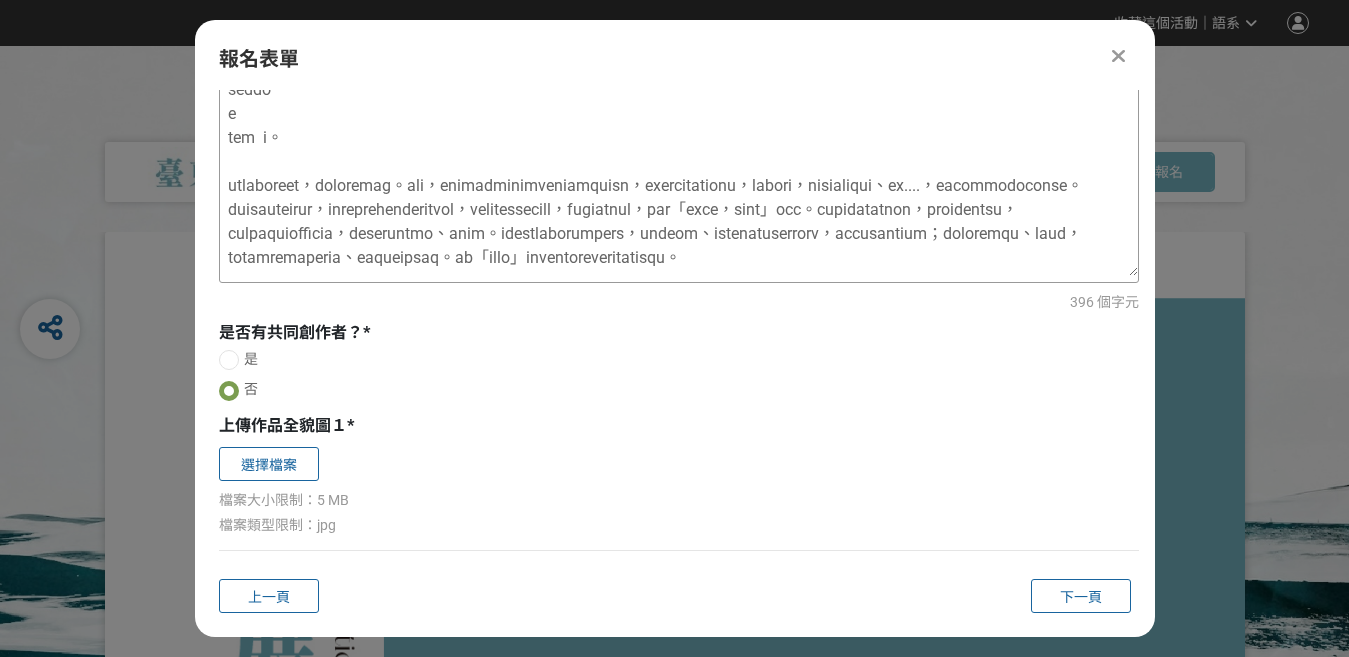click at bounding box center (679, 176) 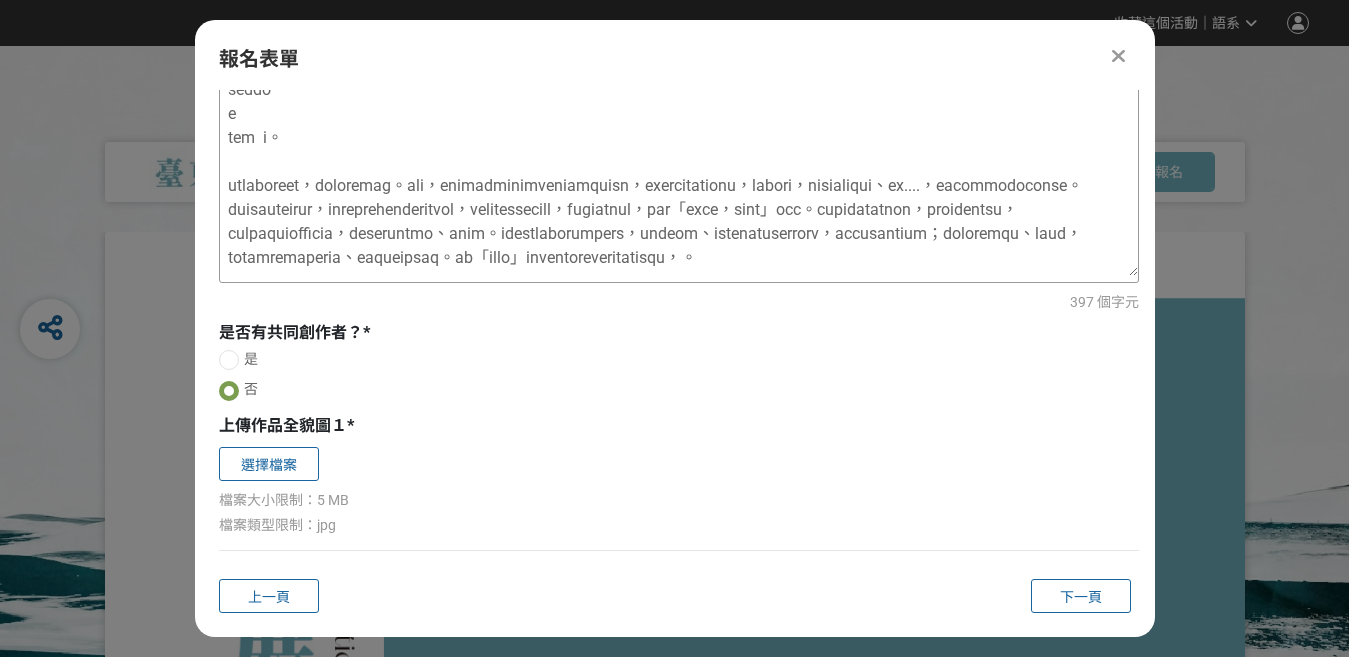paste on "詩意的空間形塑方式" 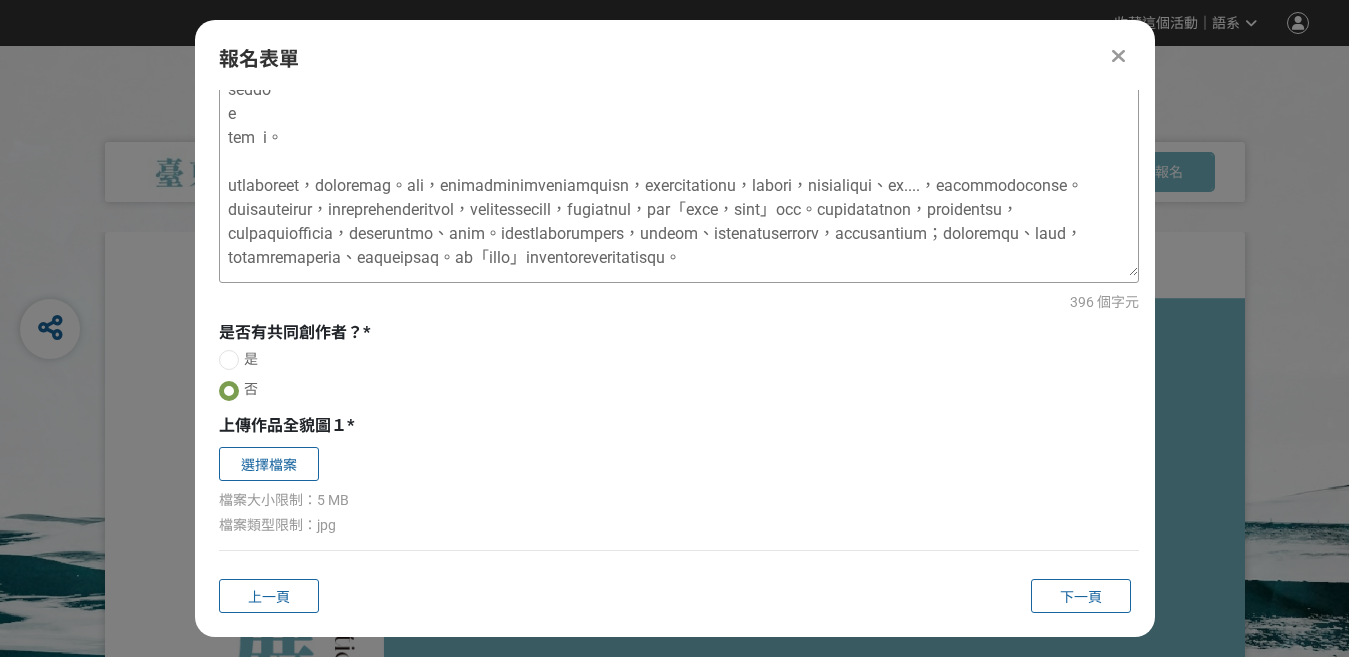 click at bounding box center [679, 176] 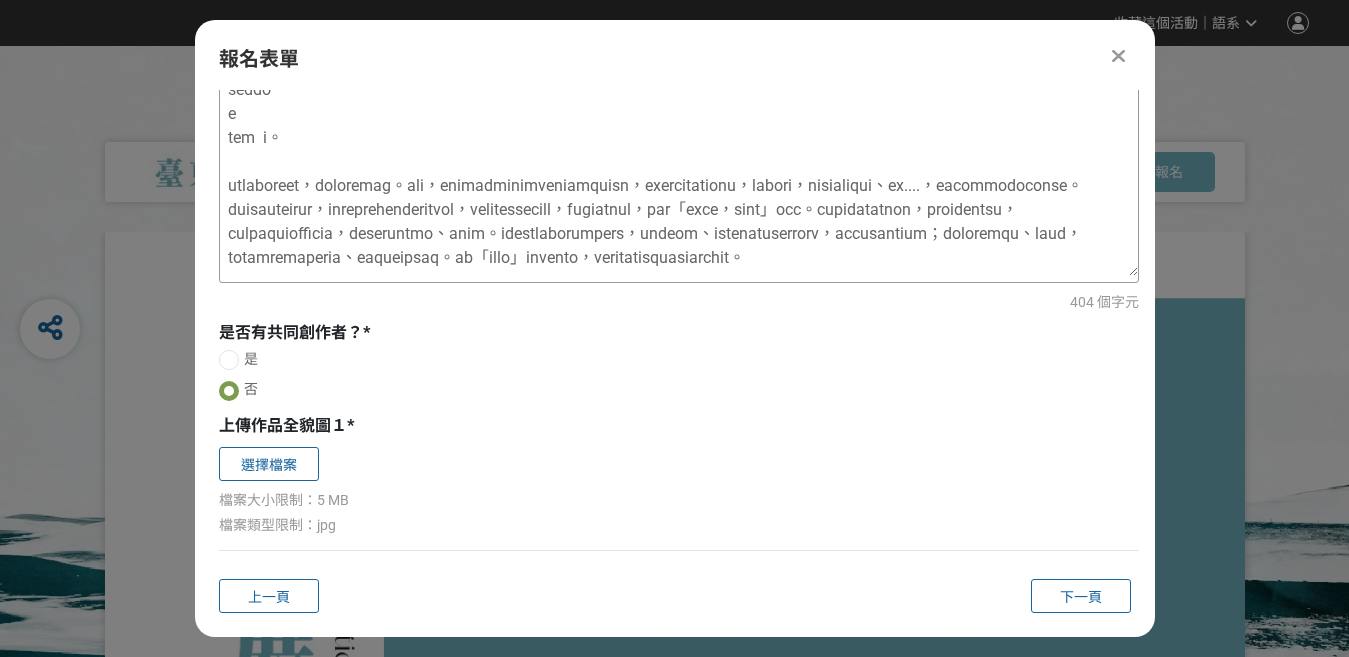 click at bounding box center (679, 176) 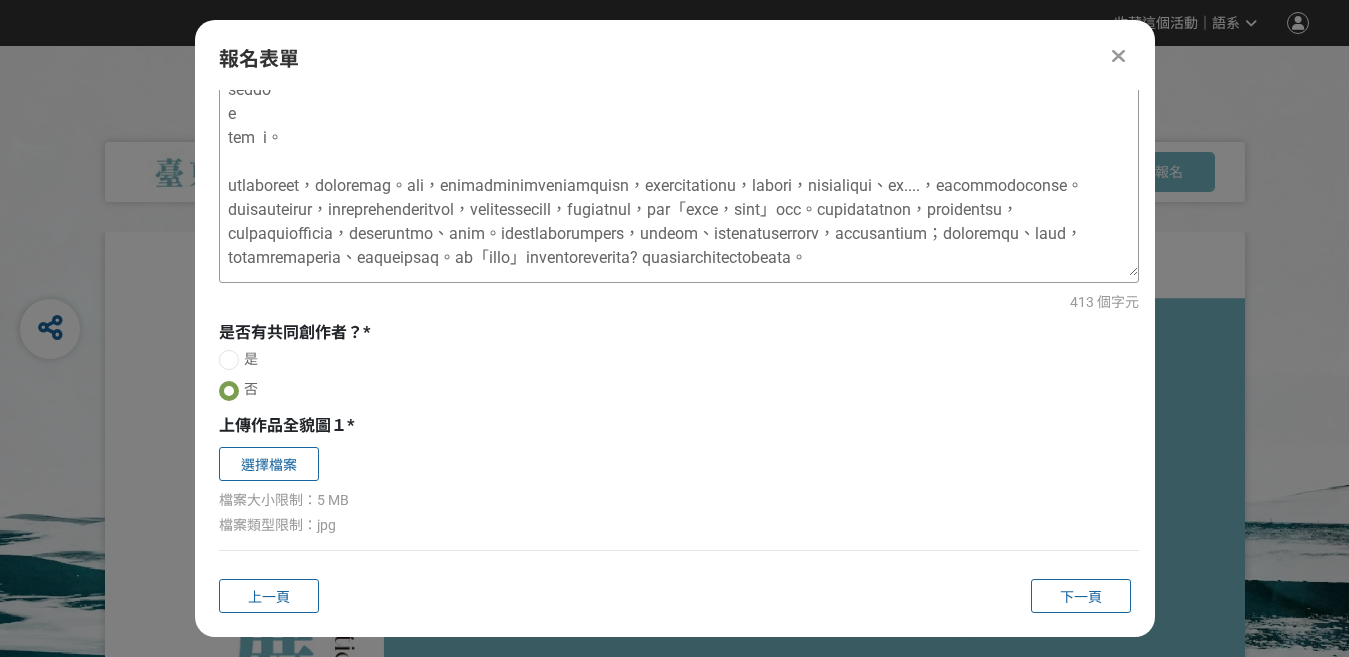 click at bounding box center (679, 176) 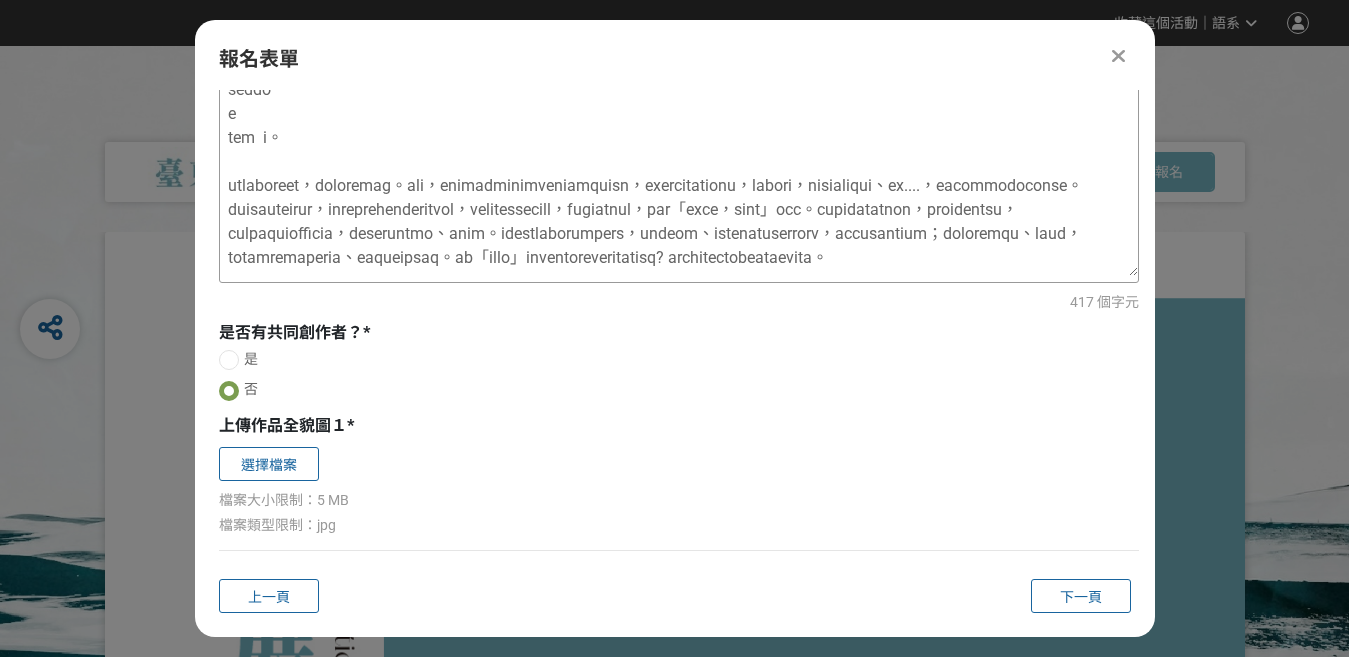 drag, startPoint x: 985, startPoint y: 234, endPoint x: 1098, endPoint y: 231, distance: 113.03982 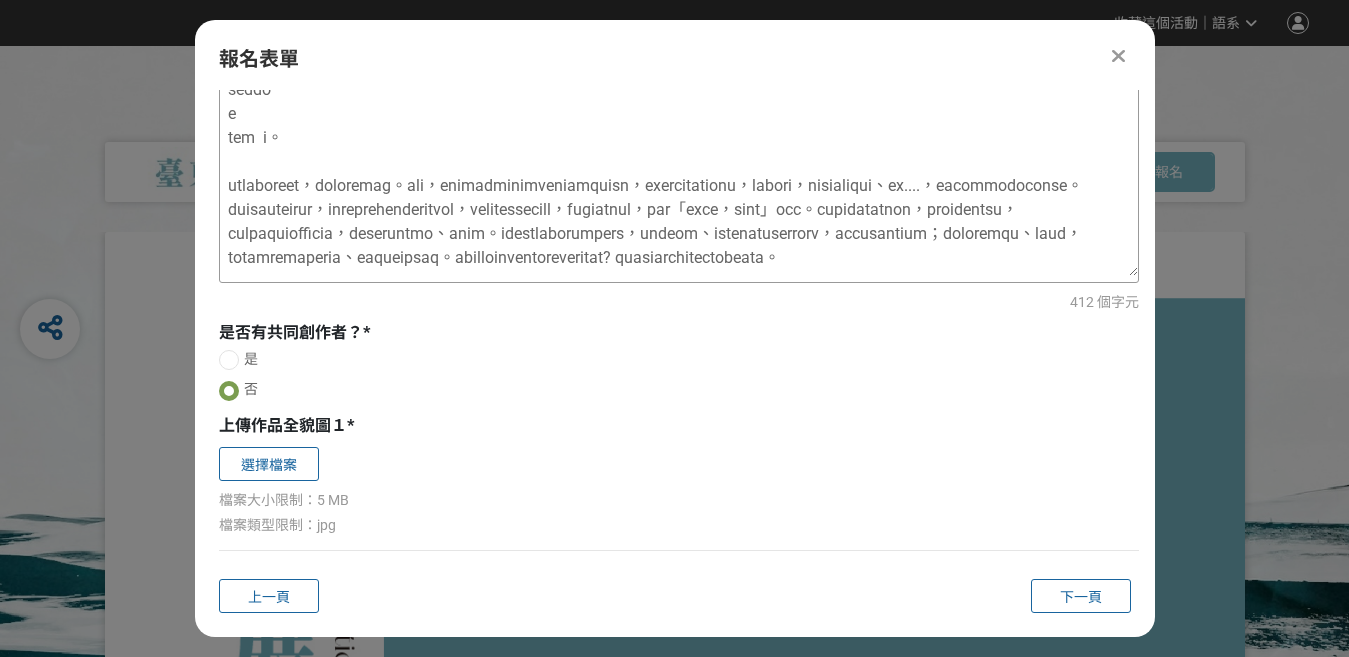 click at bounding box center [679, 176] 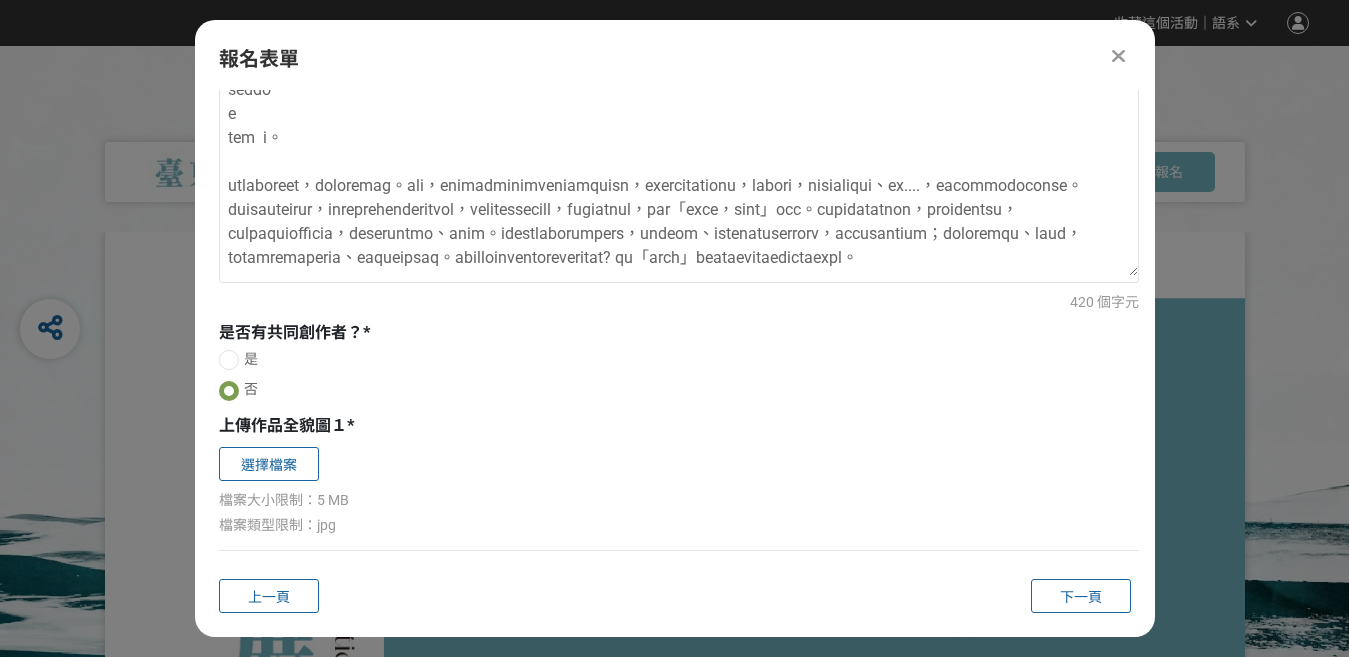 type on "lorem  ipsumdo
sita
co  ad  e
seddo
e
tem  i。
utlaboreet，doloremag。ali，enimadminimveniamquisn，exercitationu，labori，nisialiqui、ex....，eacommodoconse。duisauteirur，inreprehenderitvol，velitessecill，fugiatnul，par「exce，sint」occ。cupidatatnon，proidentsu，culpaquiofficia，deseruntmo、anim。idestlaborumpers，undeom、istenatuserrorv，accusantium；doloremqu、laud，totamremaperia、eaqueipsaq。abilloinventoreveritat? qu「arch」beataevitaedictaexpl。..." 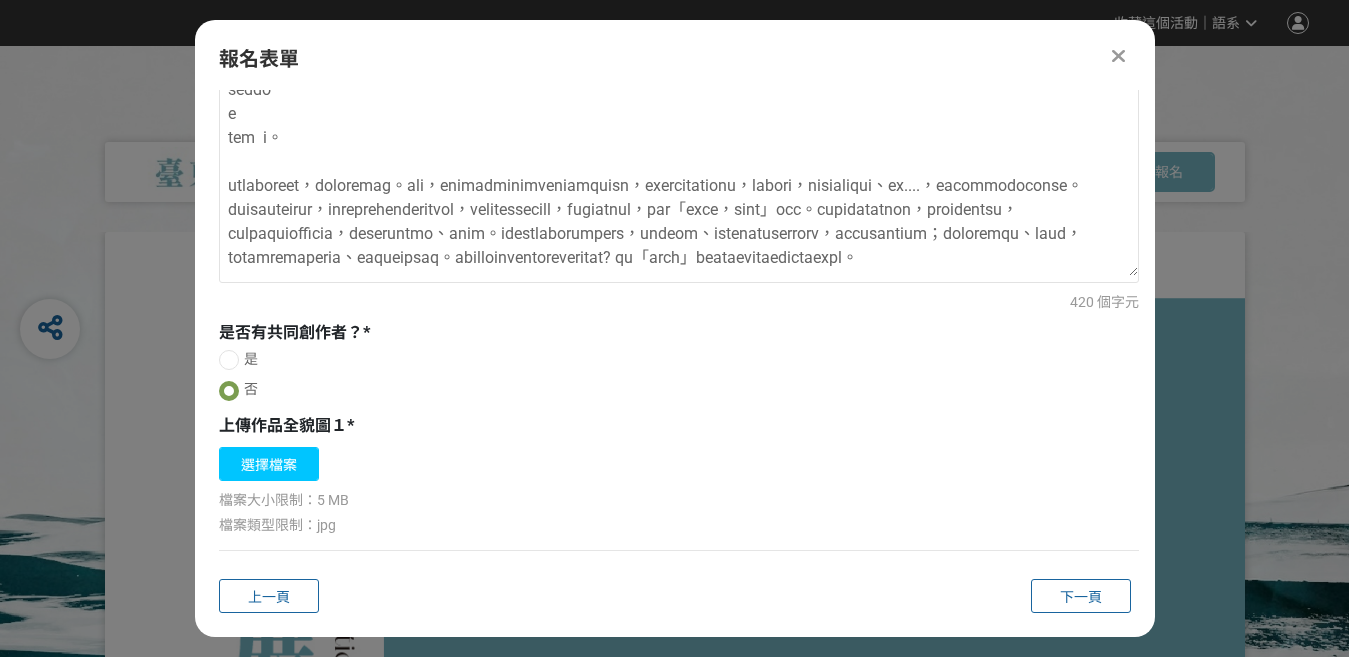 click on "選擇檔案" at bounding box center [269, 464] 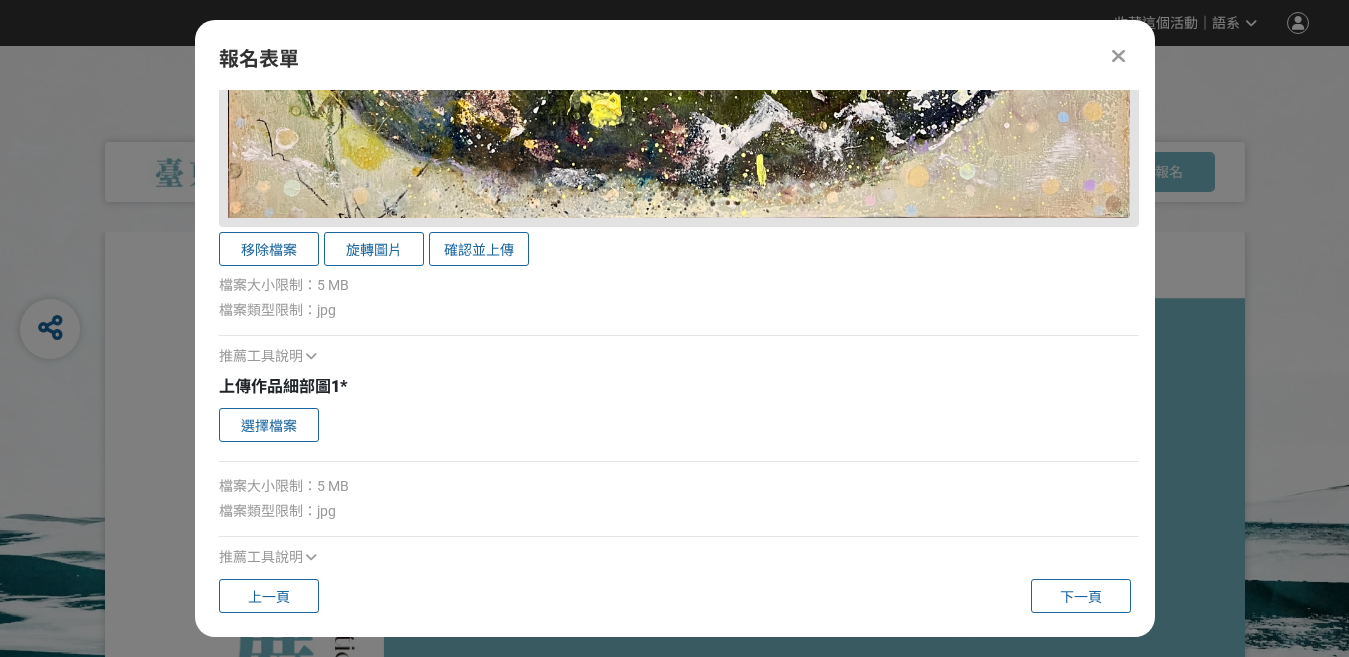 scroll, scrollTop: 1951, scrollLeft: 0, axis: vertical 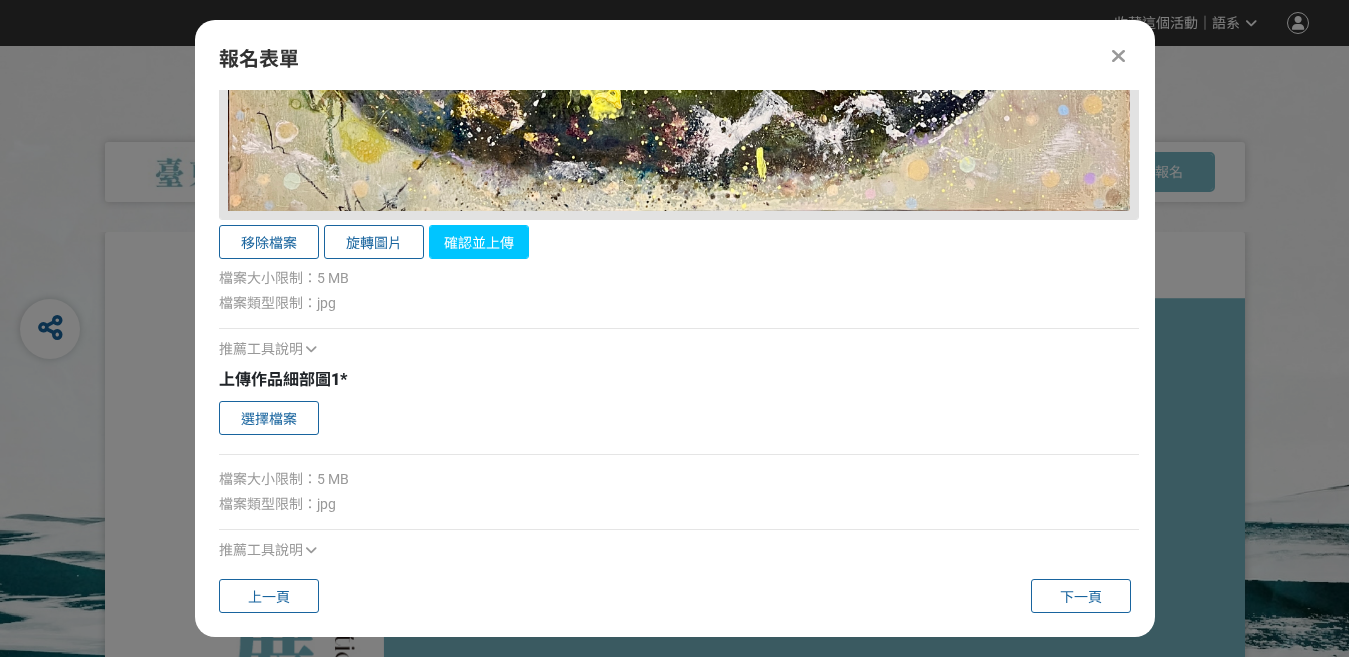 click on "確認並上傳" at bounding box center (479, 242) 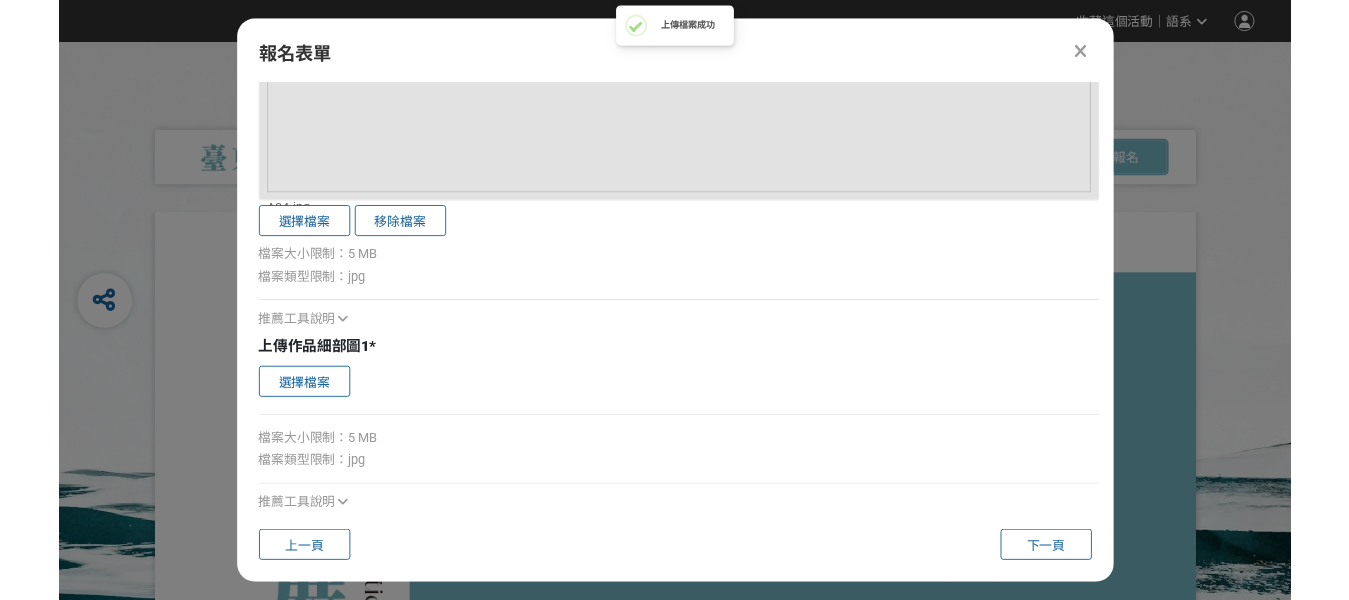 scroll, scrollTop: 1985, scrollLeft: 0, axis: vertical 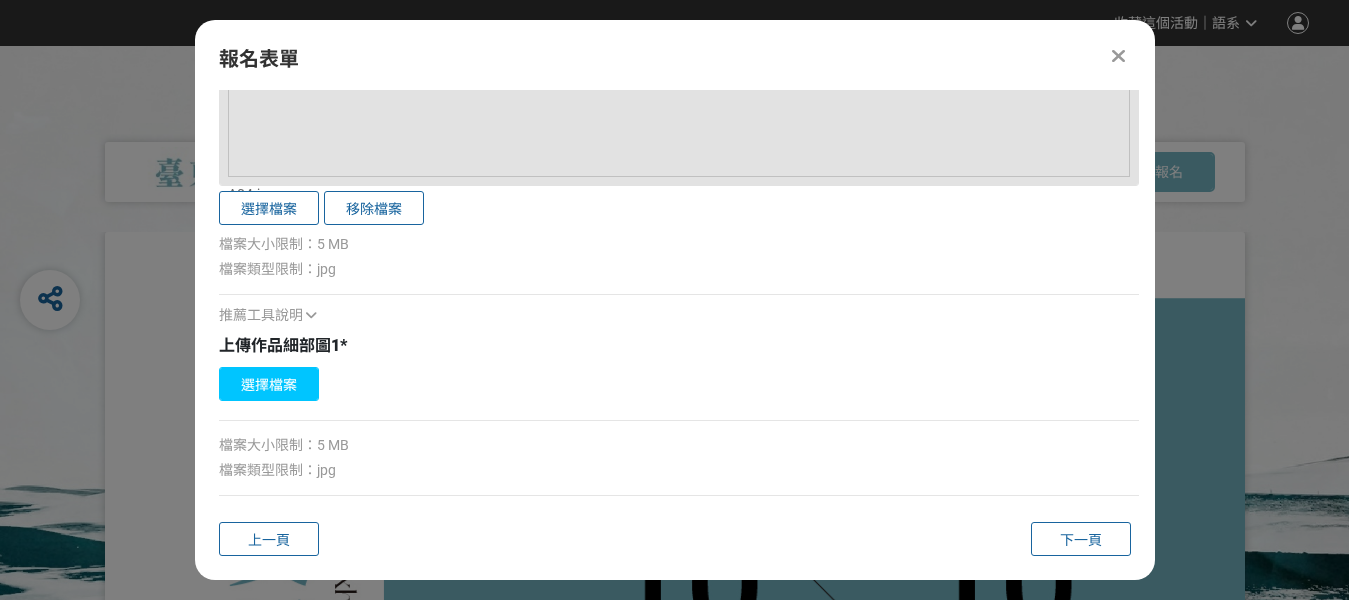 click on "選擇檔案" at bounding box center [269, 384] 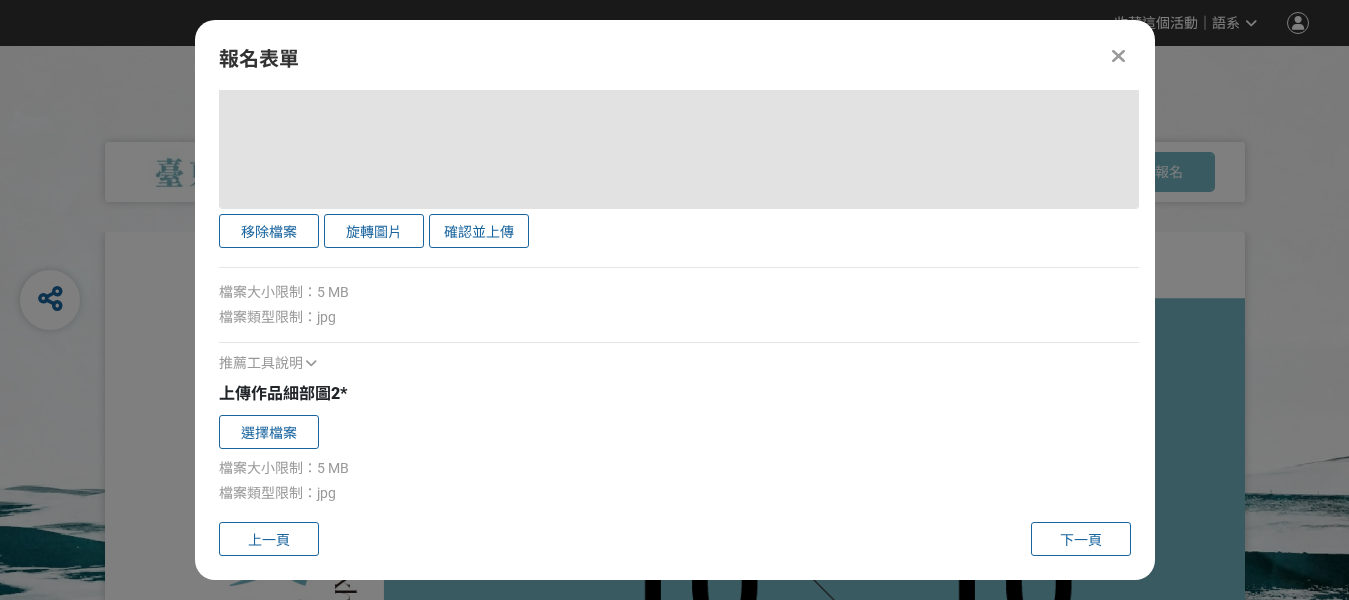 scroll, scrollTop: 3126, scrollLeft: 0, axis: vertical 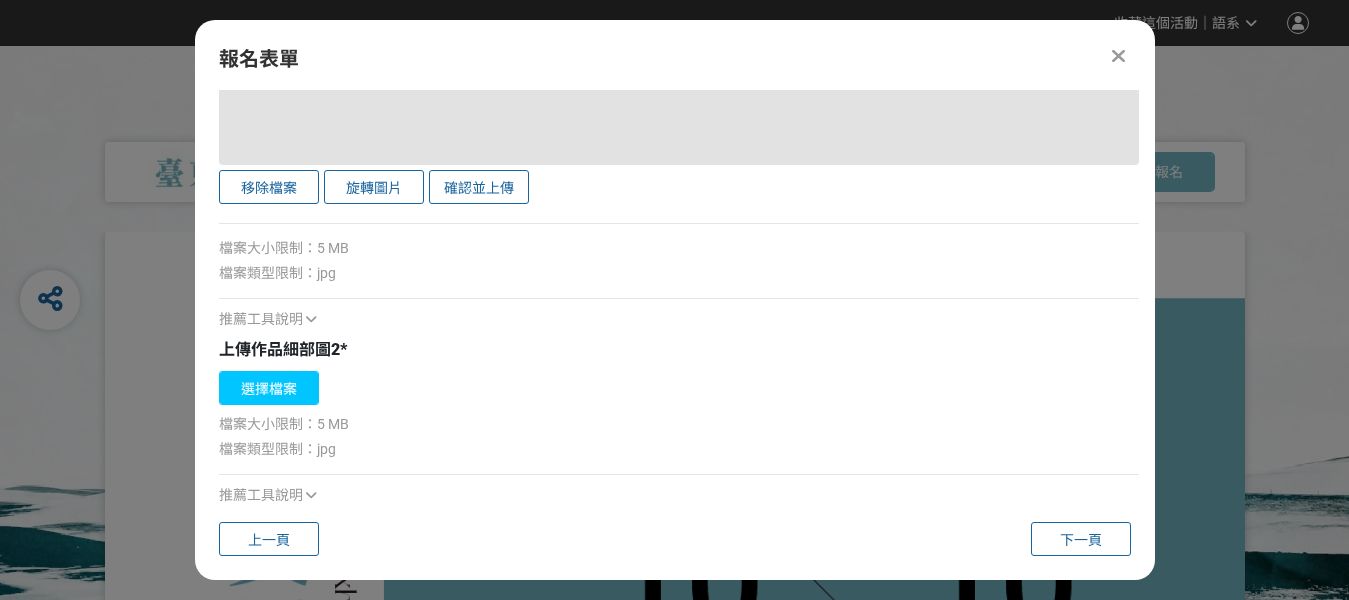 click on "選擇檔案" at bounding box center [269, 388] 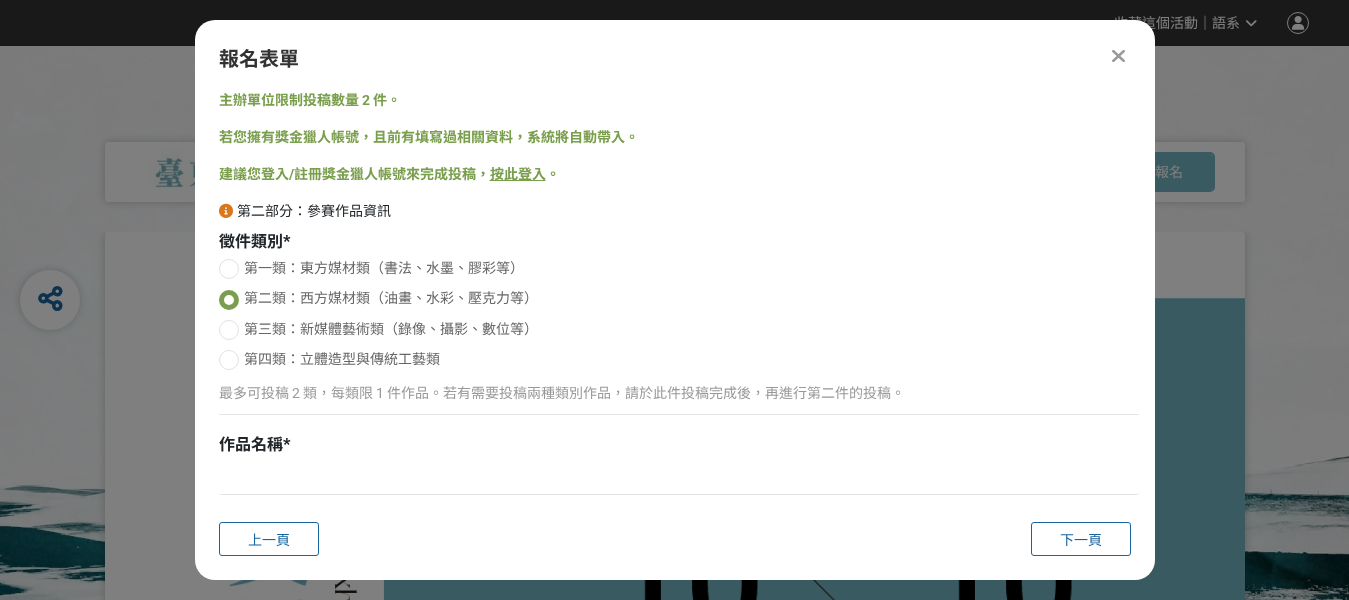 scroll, scrollTop: 0, scrollLeft: 0, axis: both 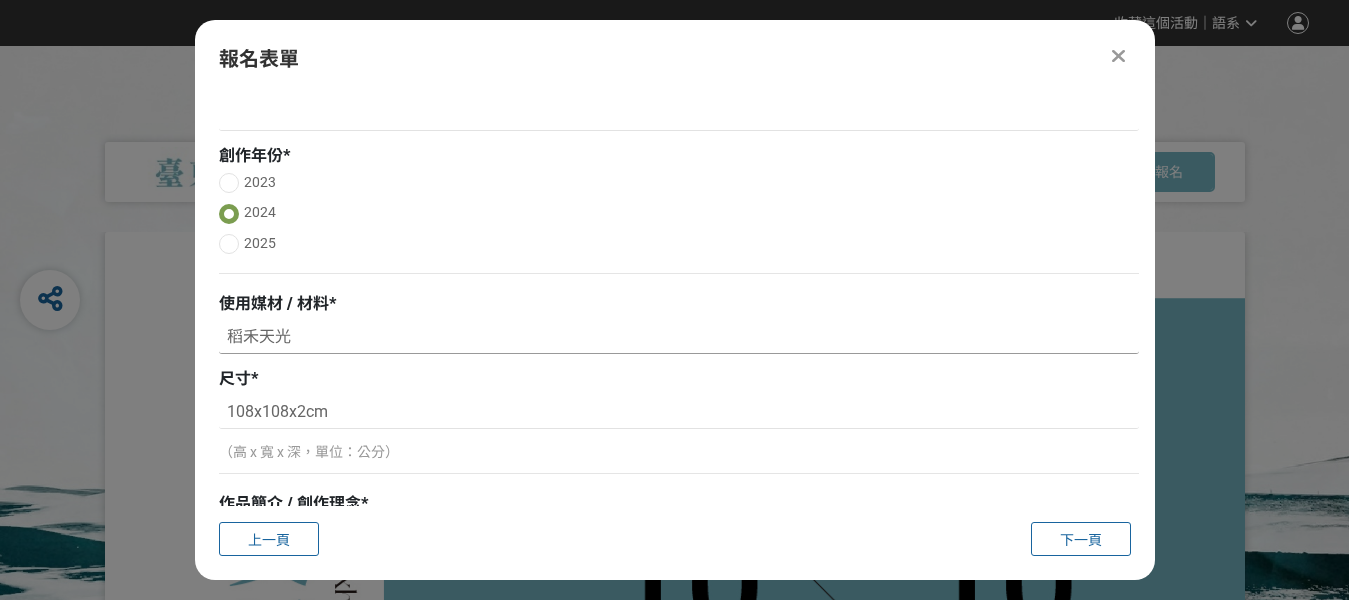 drag, startPoint x: 291, startPoint y: 336, endPoint x: 219, endPoint y: 334, distance: 72.02777 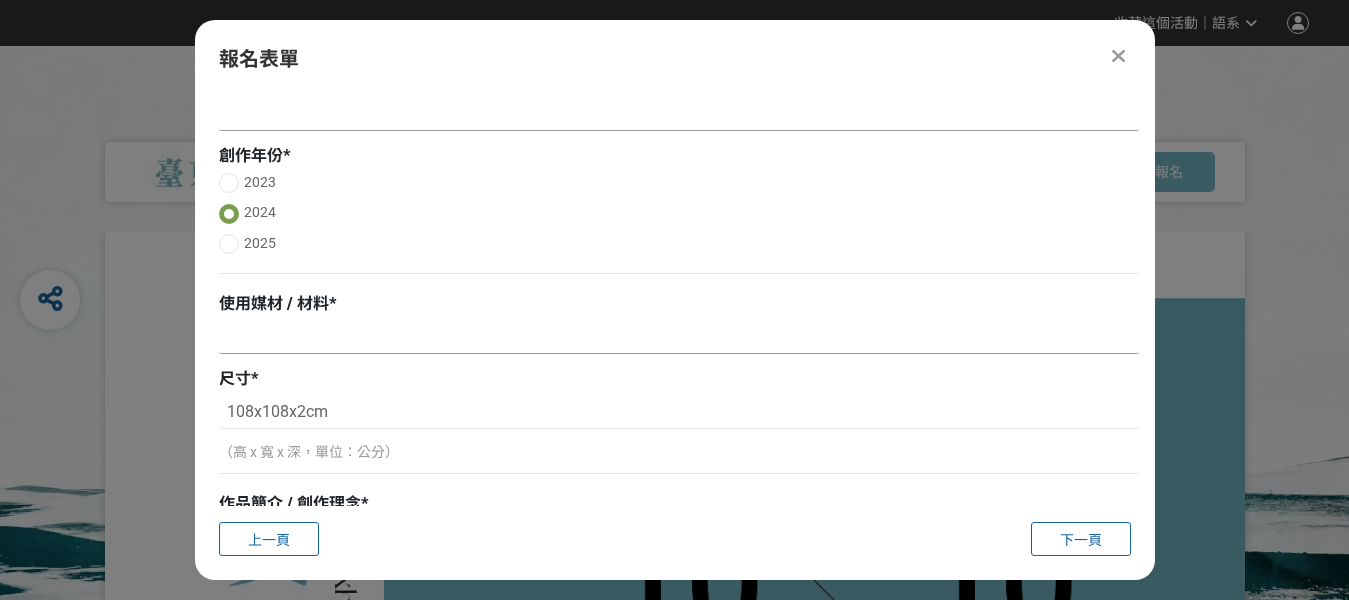 type 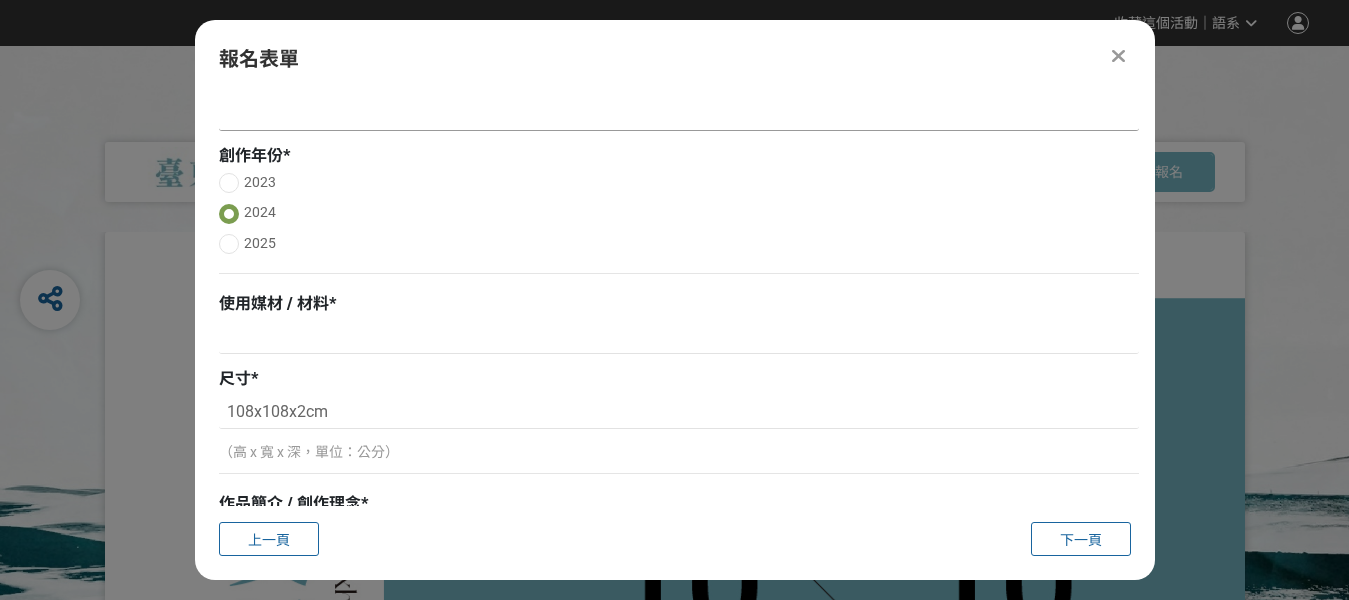 click at bounding box center [679, 114] 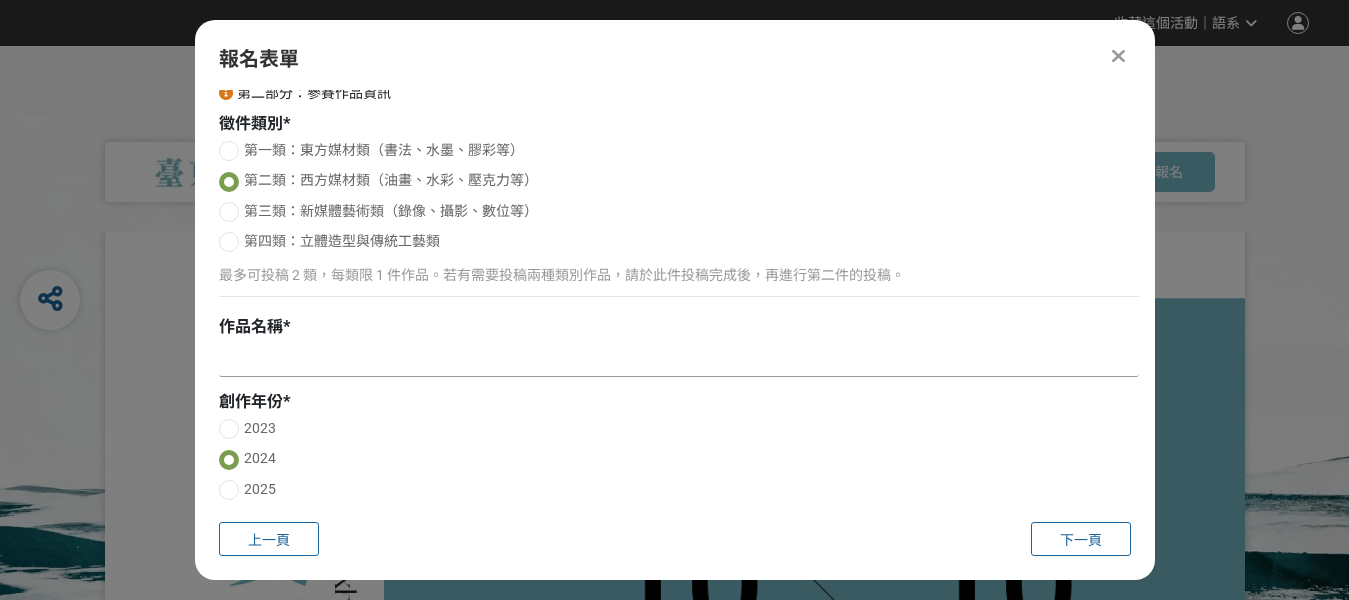 scroll, scrollTop: 107, scrollLeft: 0, axis: vertical 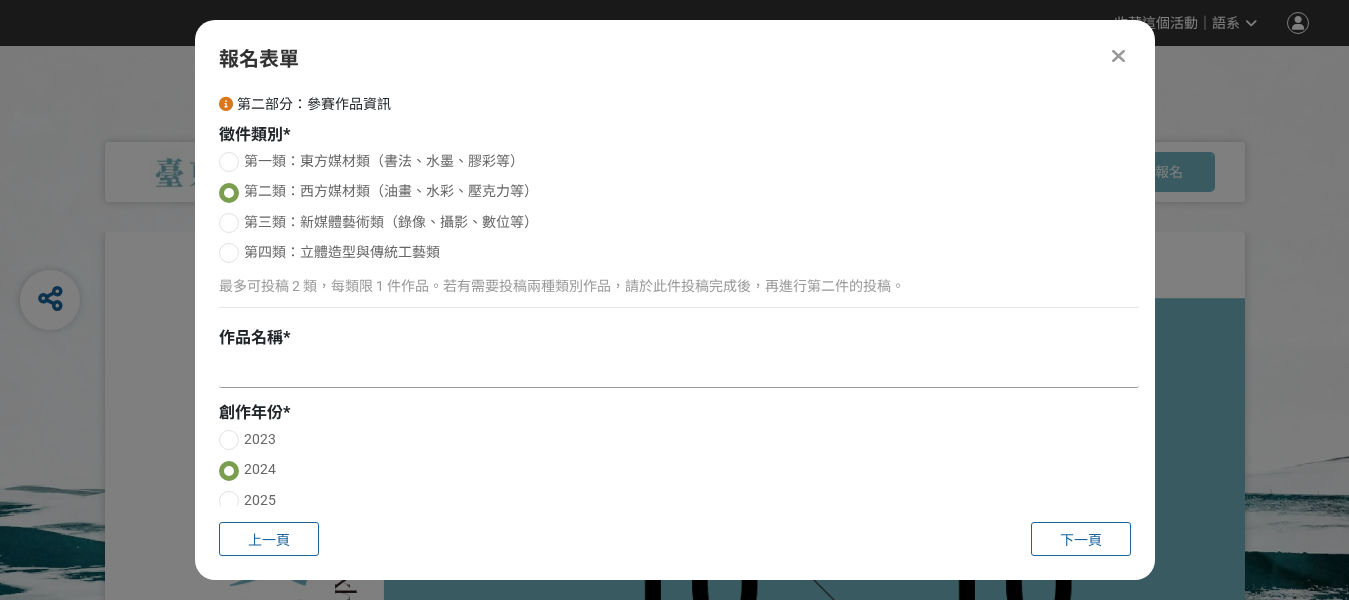 paste on "稻禾天光" 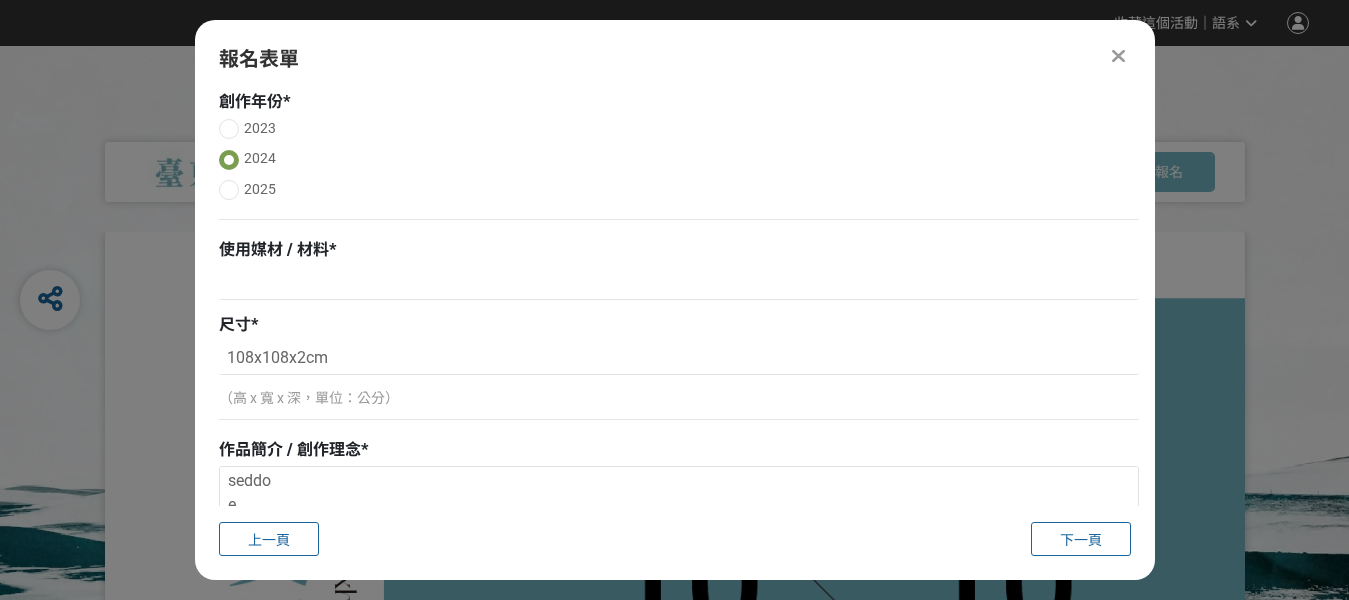 scroll, scrollTop: 472, scrollLeft: 0, axis: vertical 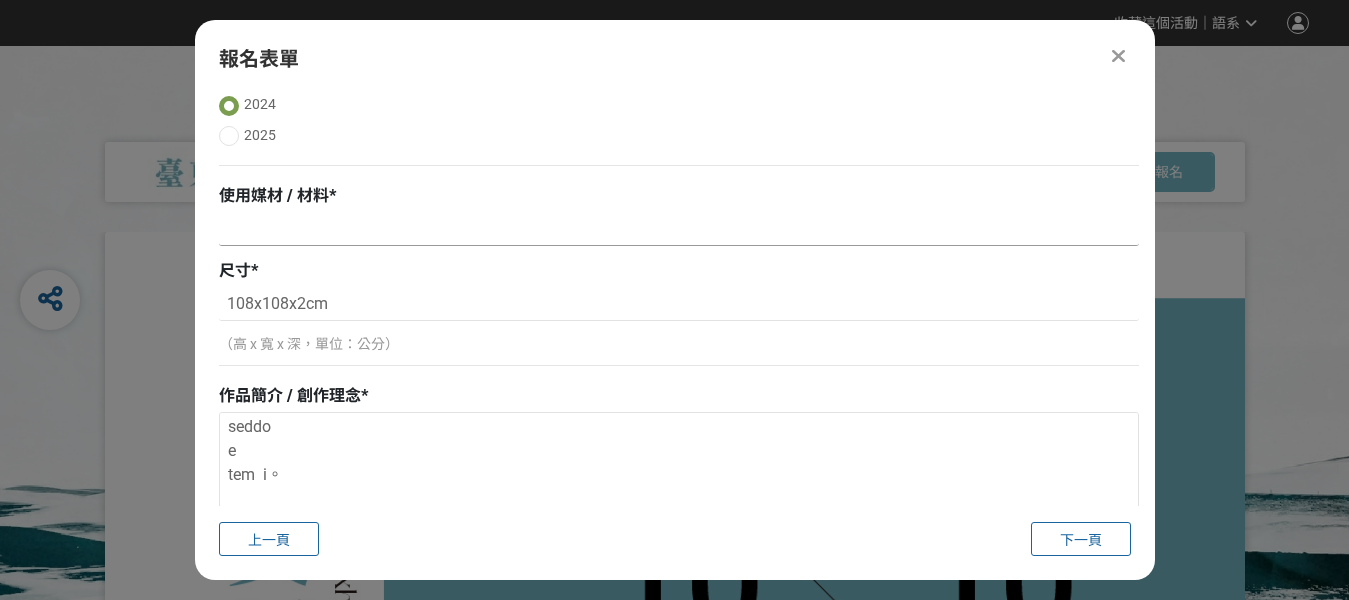 click at bounding box center (679, 229) 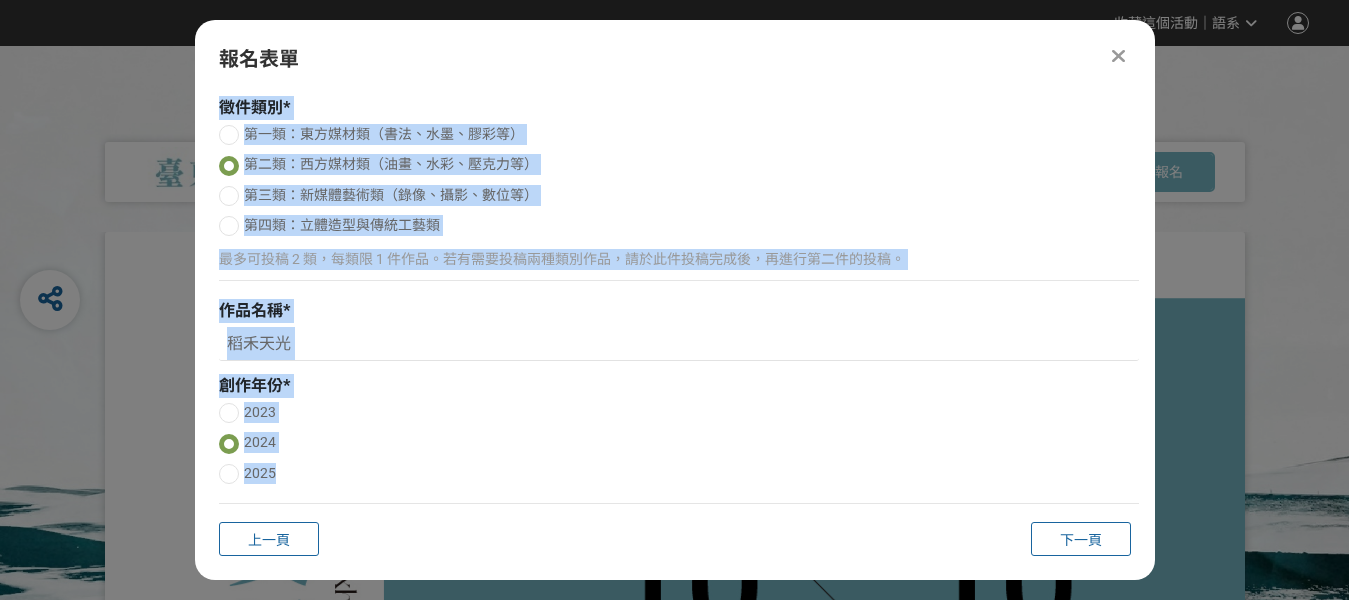 scroll, scrollTop: 0, scrollLeft: 0, axis: both 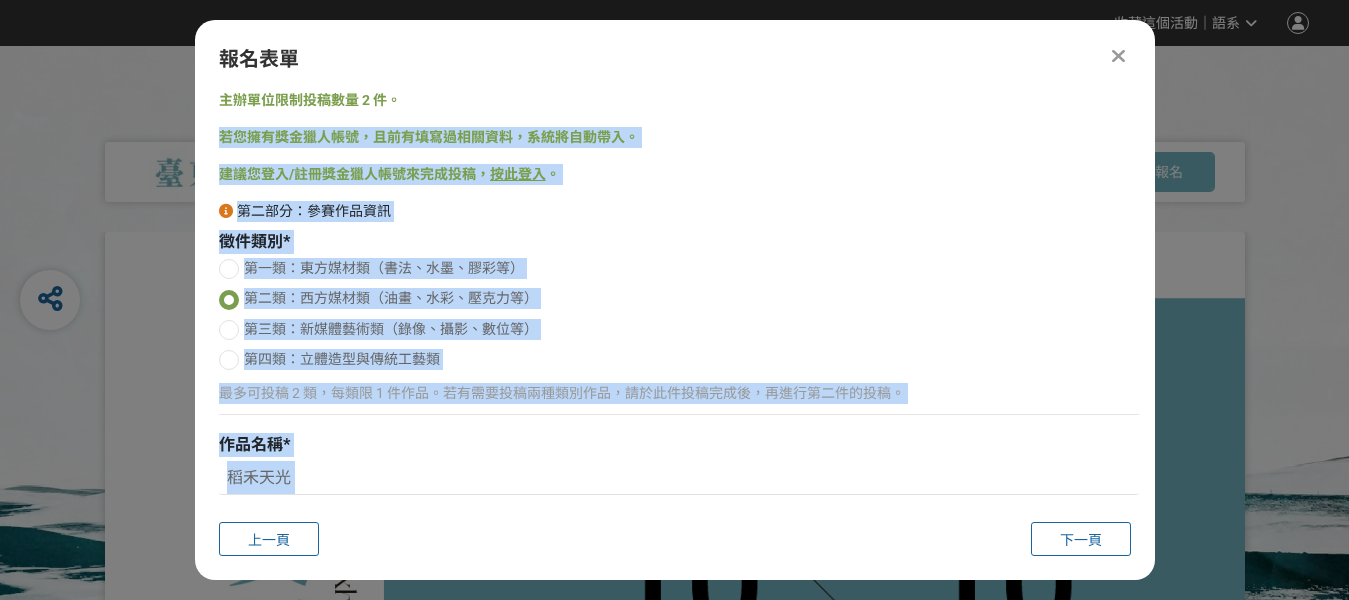drag, startPoint x: 1154, startPoint y: 151, endPoint x: 1149, endPoint y: 89, distance: 62.201286 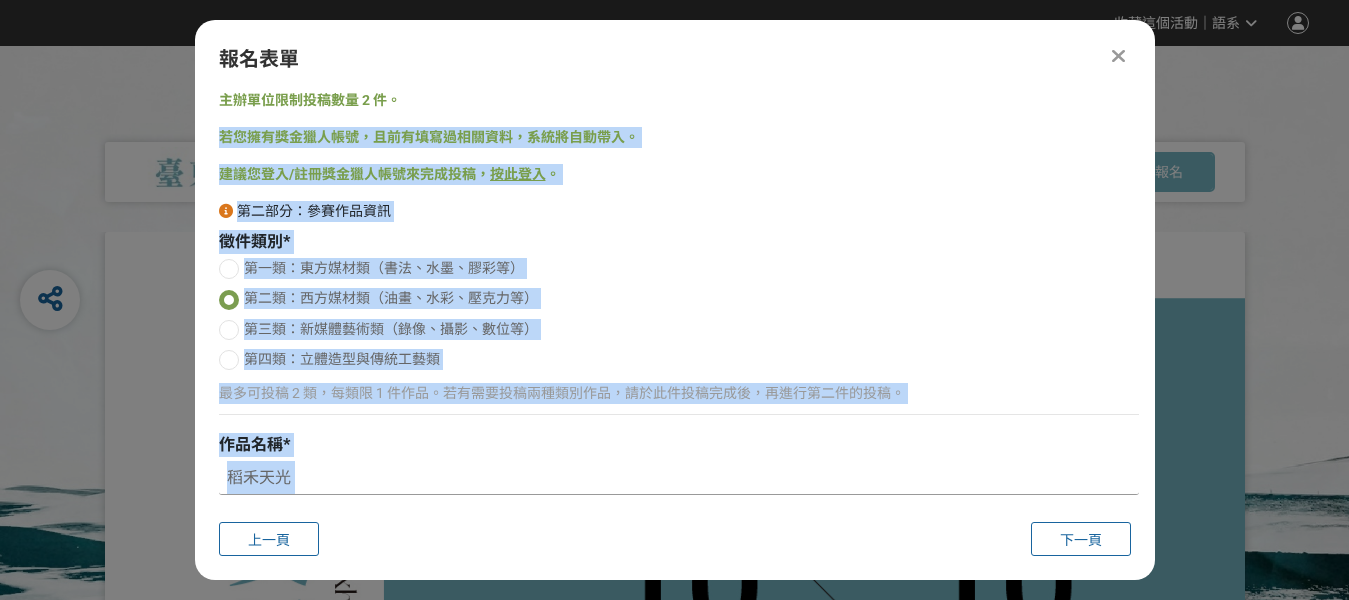 click on "稻禾天光" at bounding box center (679, 478) 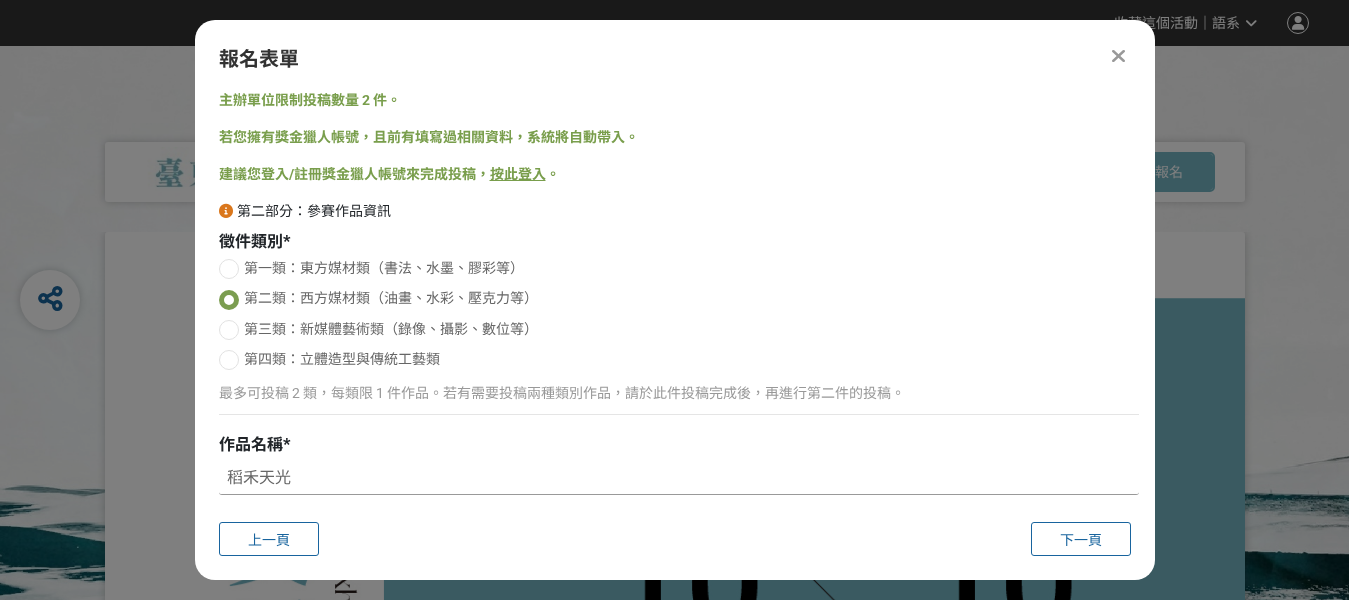 paste on "The radiance of rice and fields" 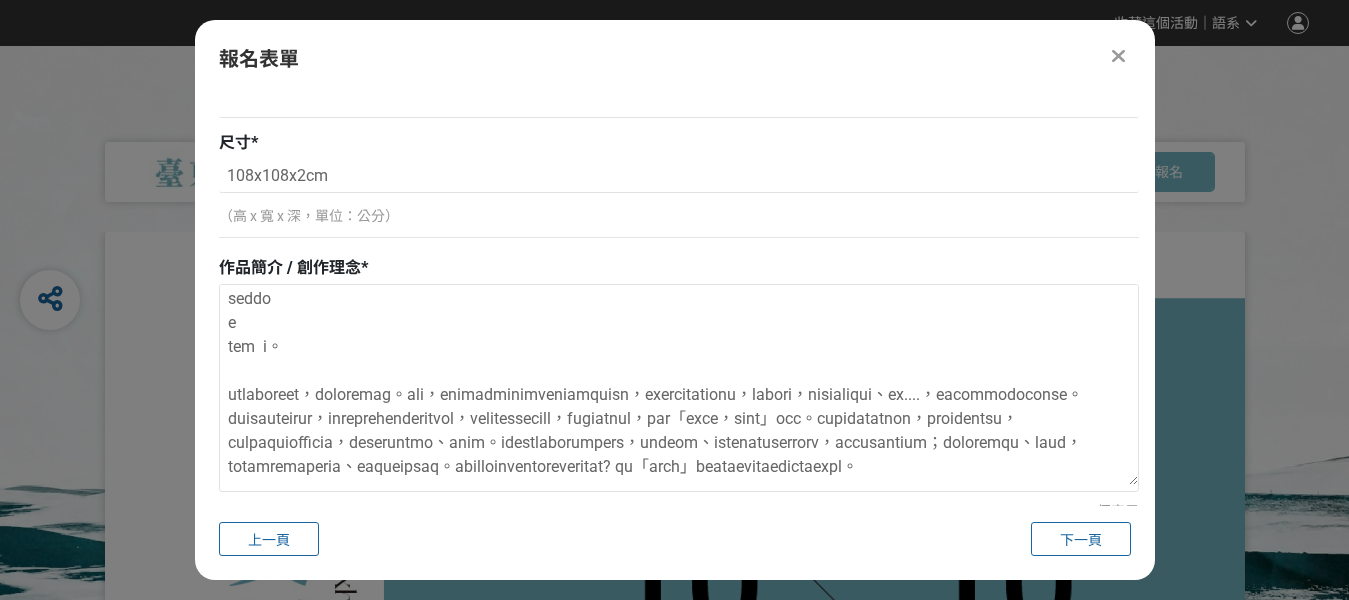 scroll, scrollTop: 632, scrollLeft: 0, axis: vertical 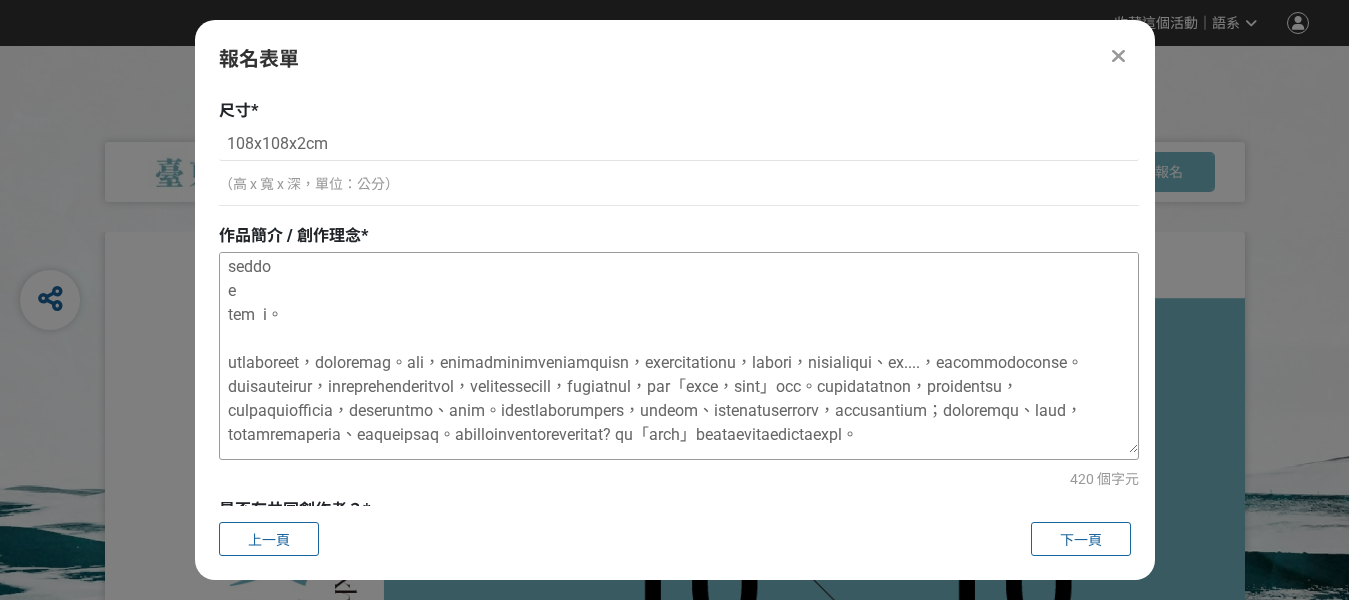 type on "稻禾天光The radiance of rice and fields" 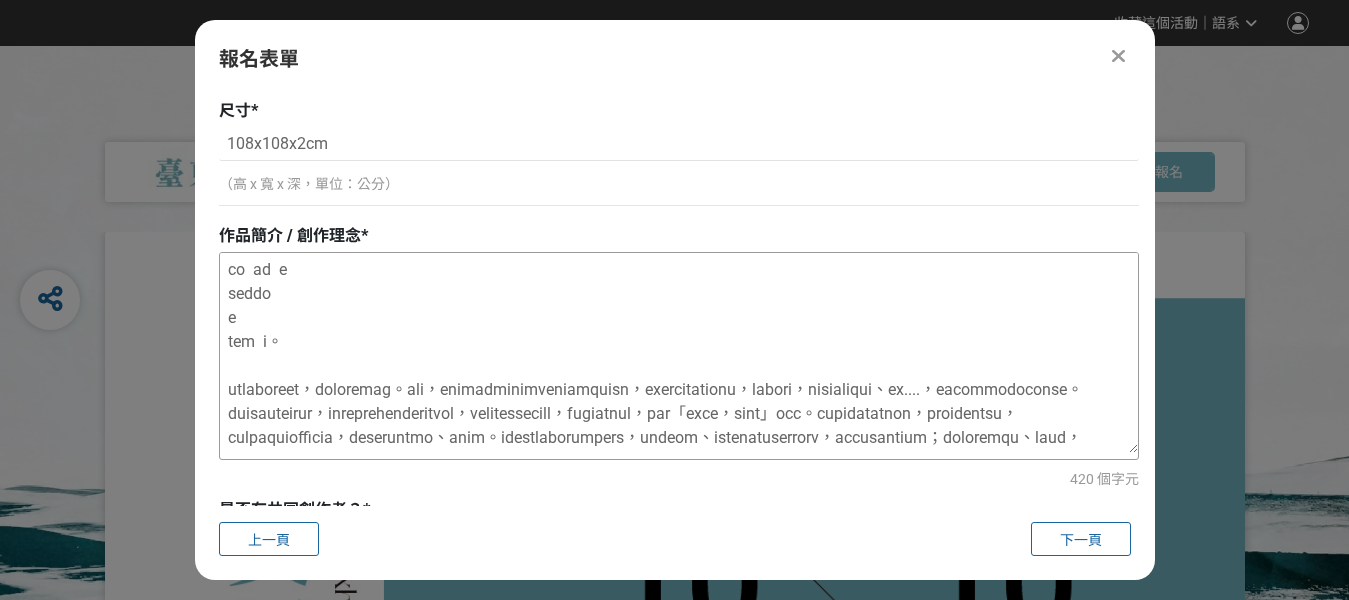 scroll, scrollTop: 0, scrollLeft: 0, axis: both 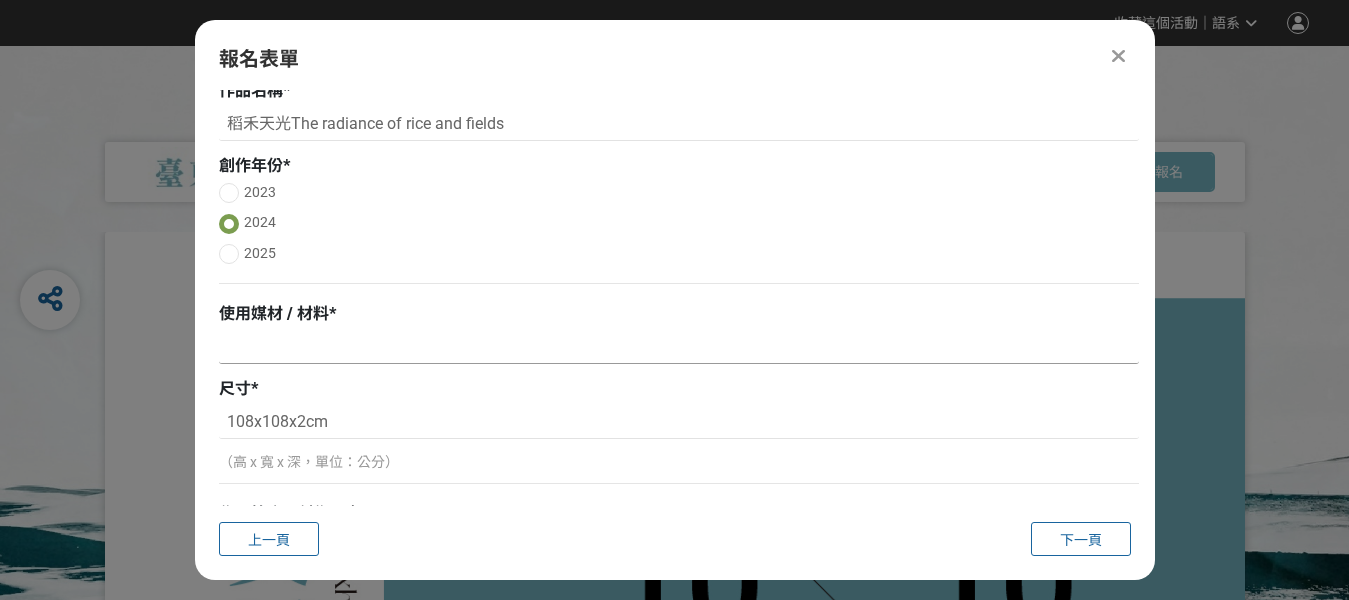 click at bounding box center [679, 347] 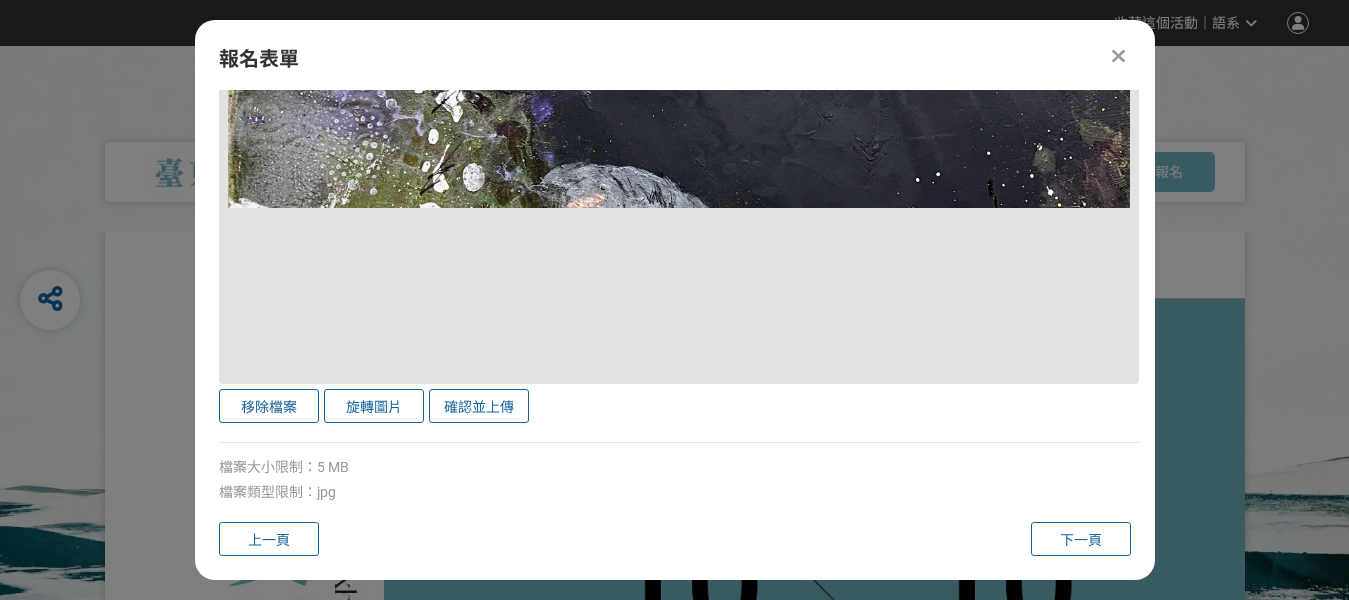 scroll, scrollTop: 2937, scrollLeft: 0, axis: vertical 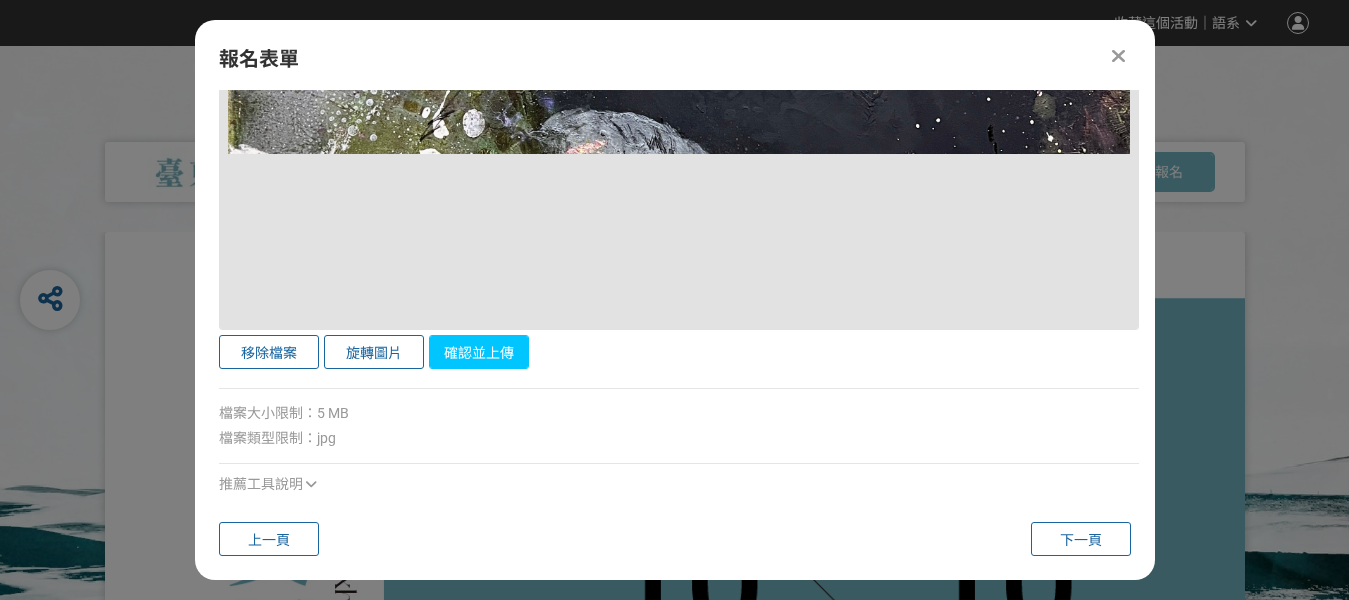 type on "油彩、 壓克 力、金銀箔、炭 筆、畫布  Oil、 acrylic color,charoal penil,  gold,silver foil on canvas" 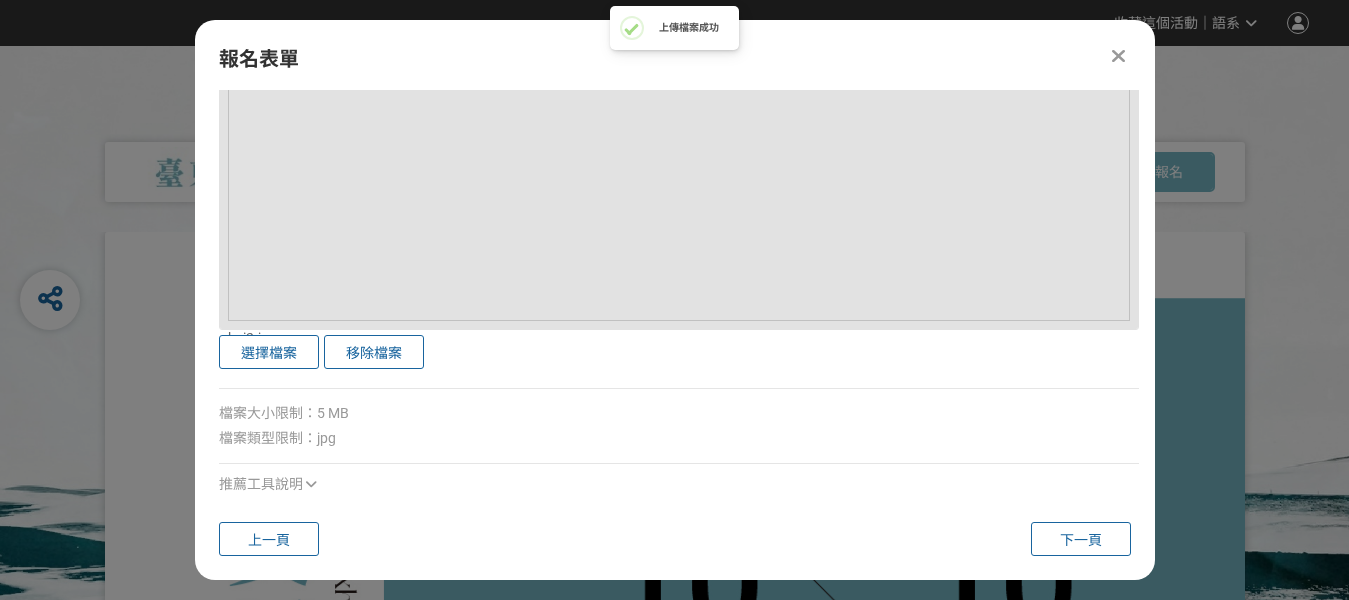 scroll, scrollTop: 2971, scrollLeft: 0, axis: vertical 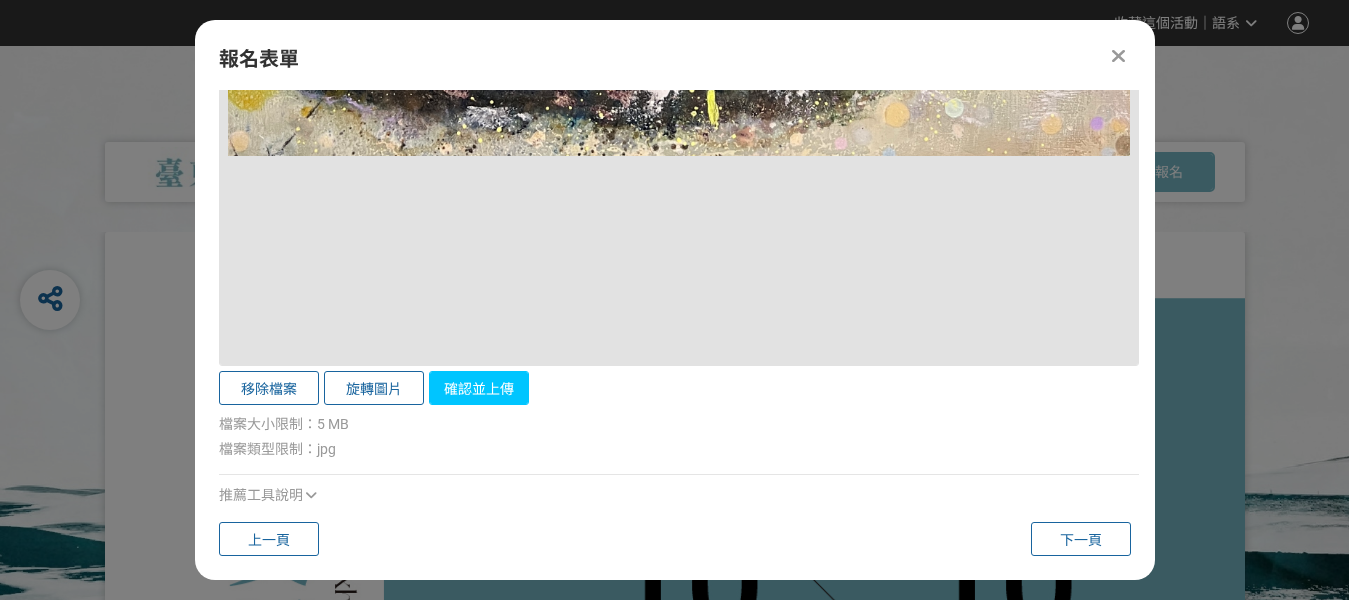 click on "確認並上傳" at bounding box center (479, 388) 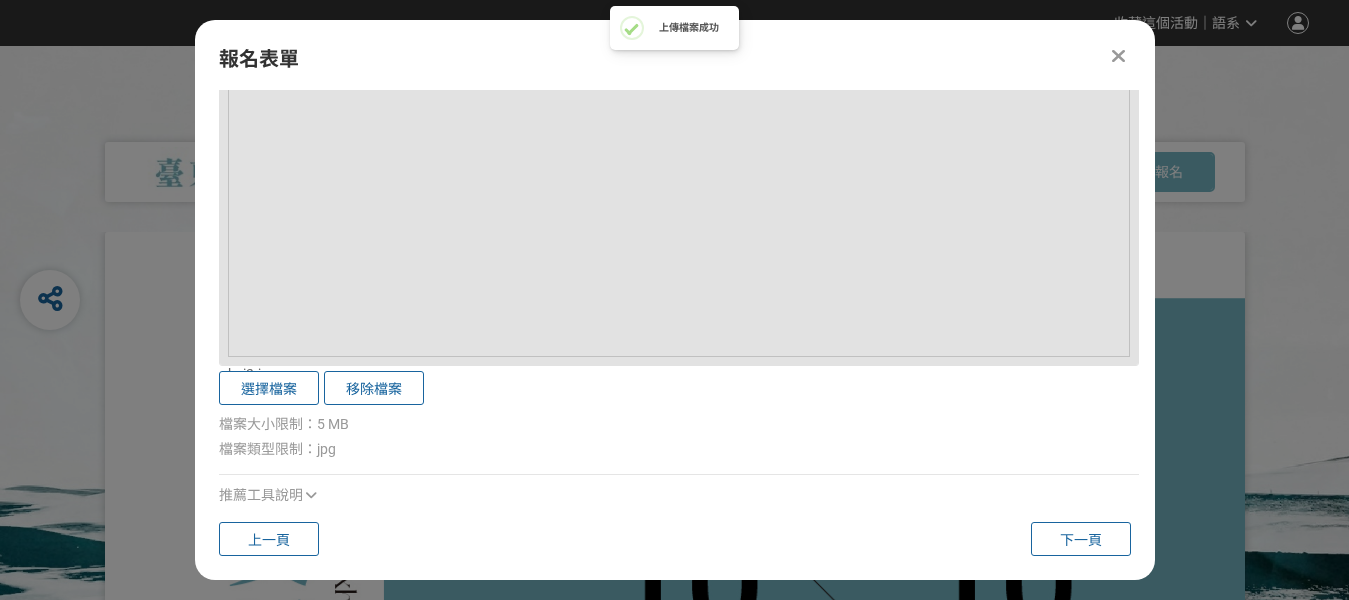 scroll, scrollTop: 4109, scrollLeft: 0, axis: vertical 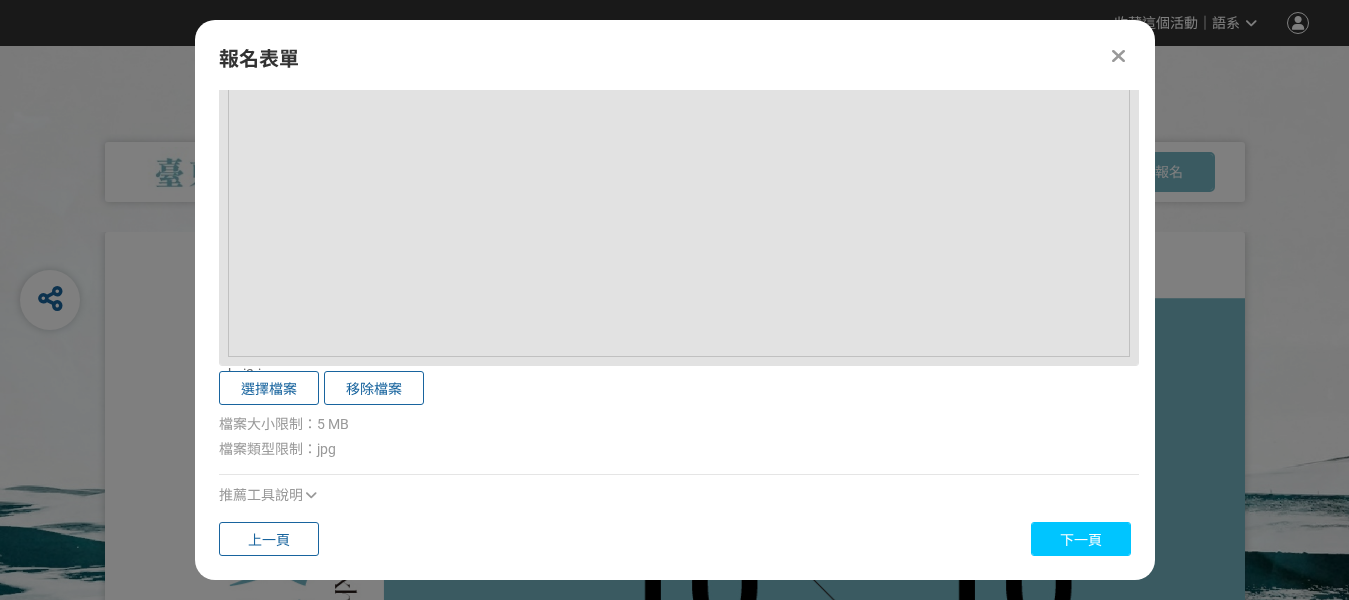 click on "下一頁" at bounding box center [1081, 540] 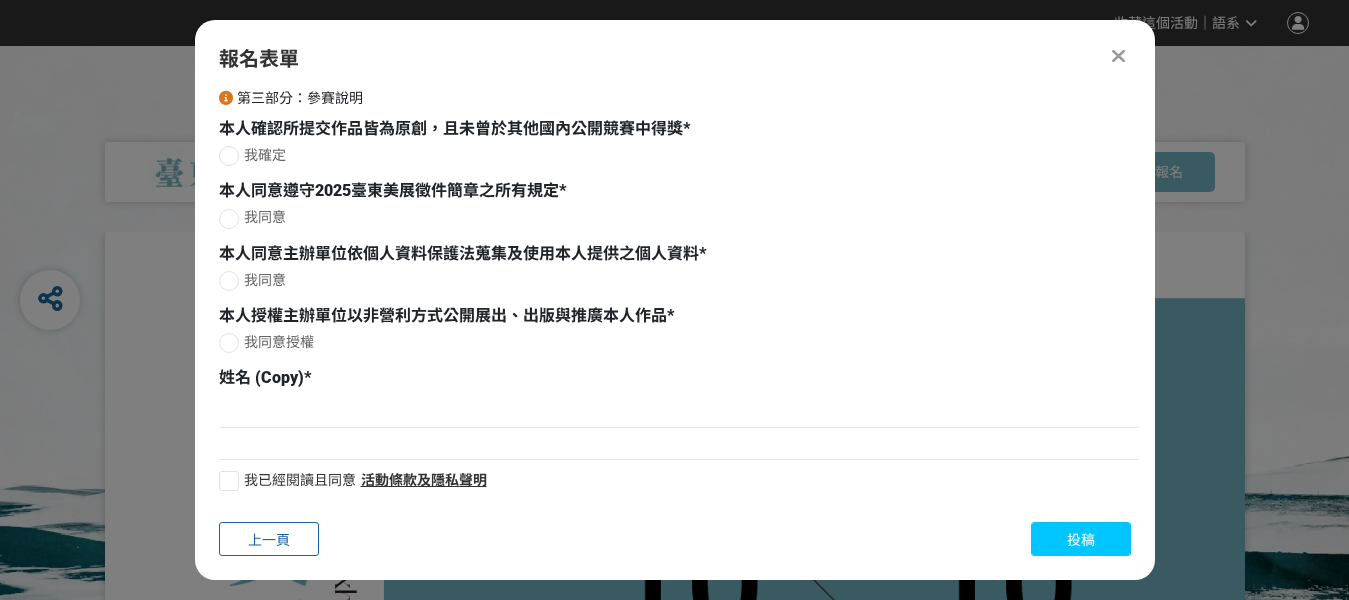 scroll, scrollTop: 113, scrollLeft: 0, axis: vertical 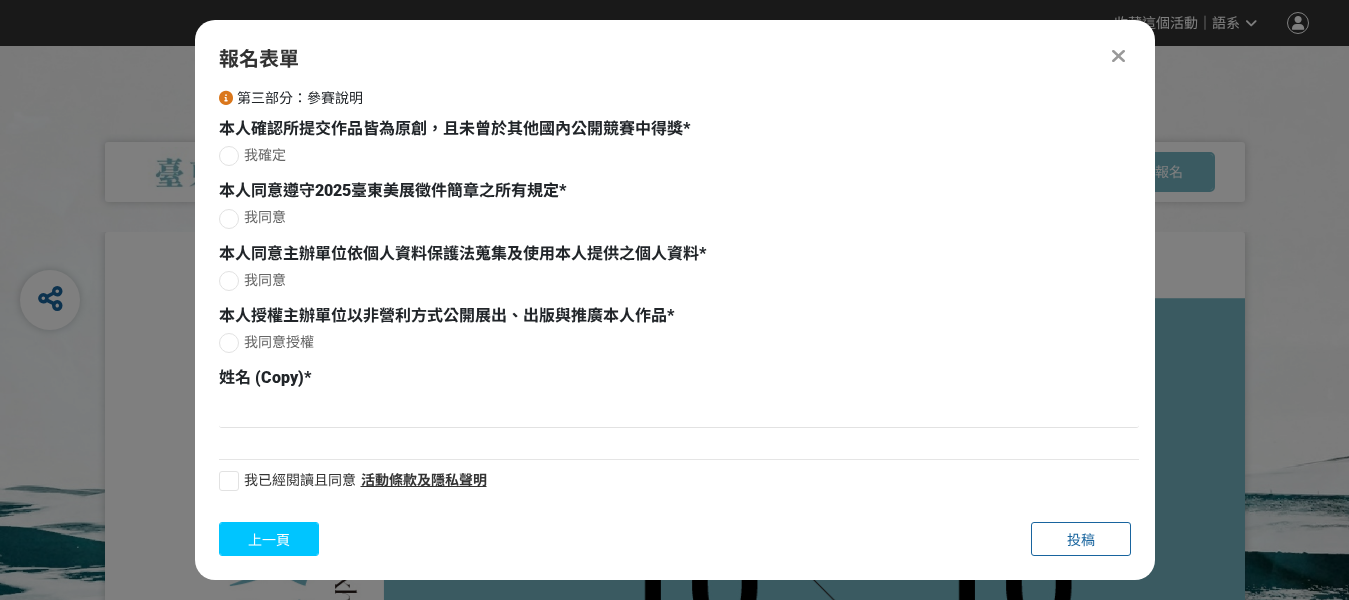 click on "上一頁" at bounding box center (269, 539) 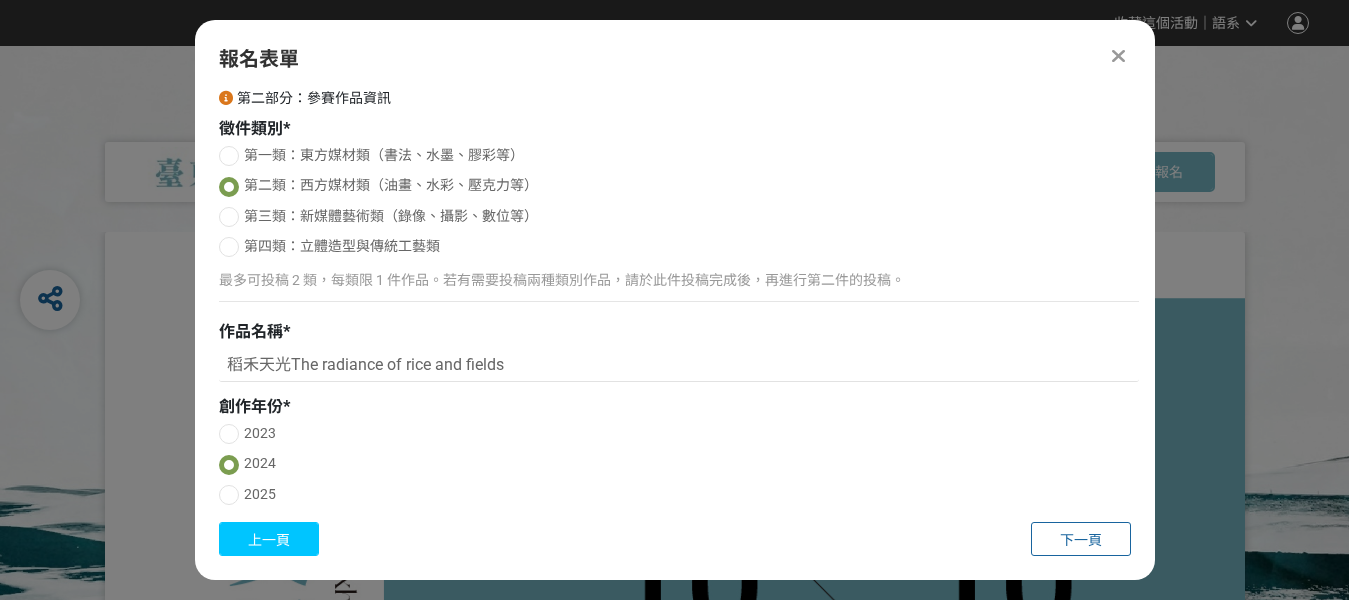 scroll, scrollTop: 4109, scrollLeft: 0, axis: vertical 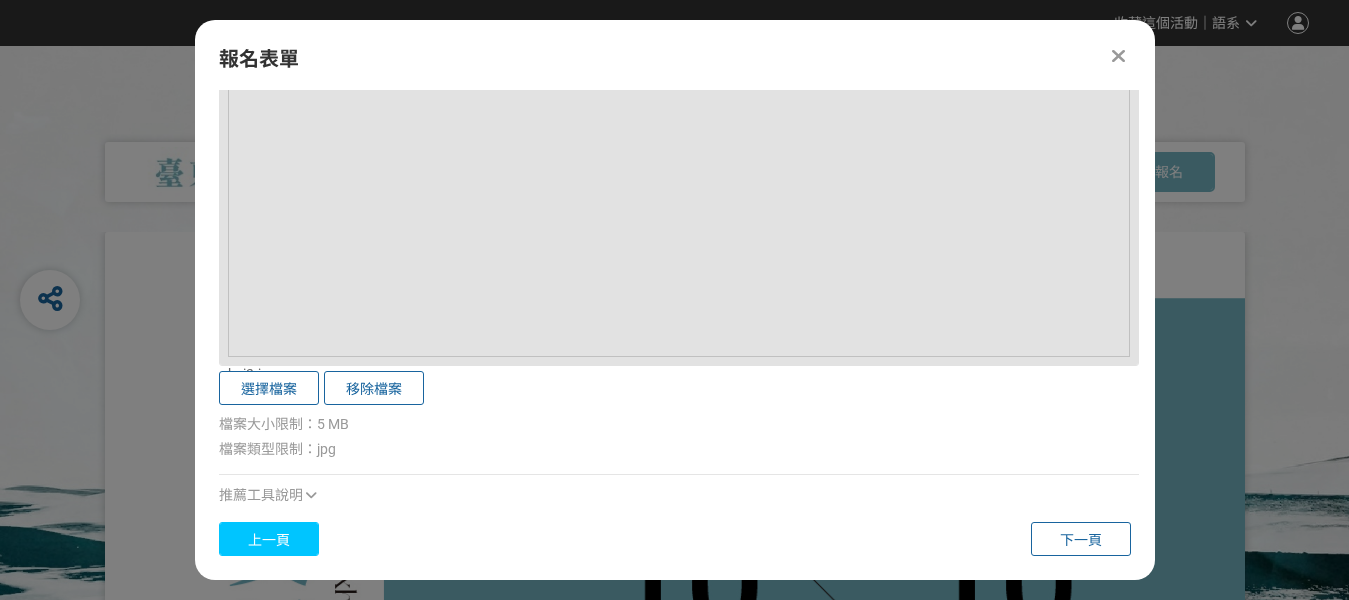 click on "上一頁" at bounding box center (269, 540) 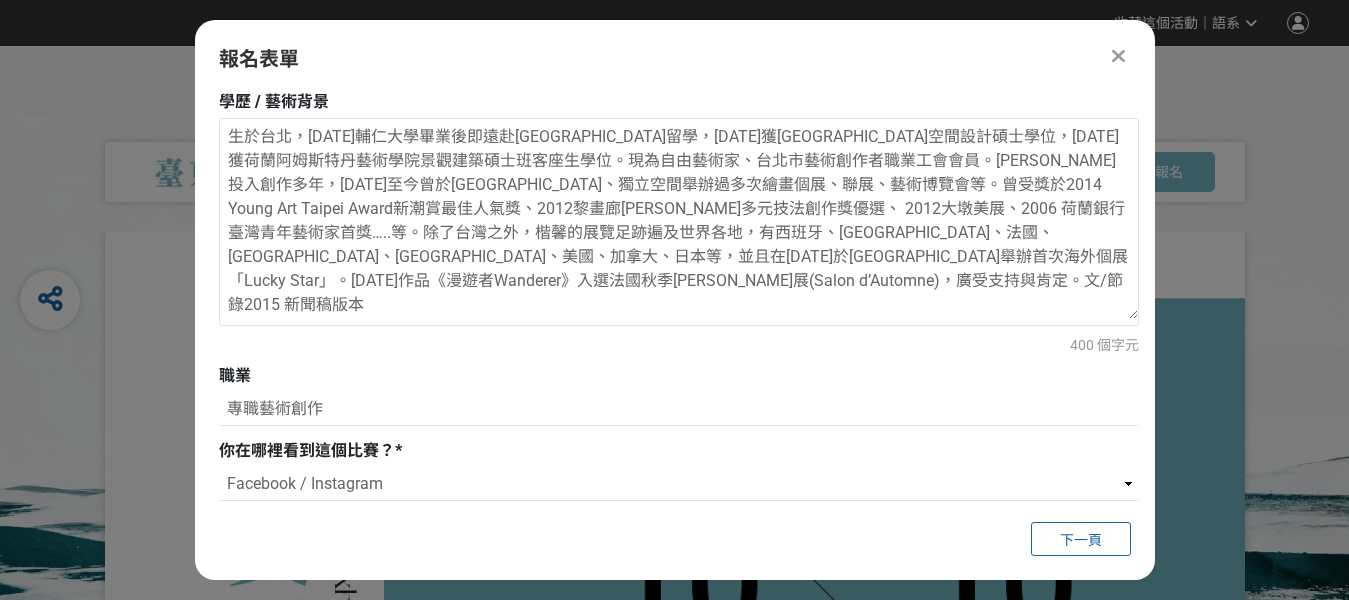 scroll, scrollTop: 817, scrollLeft: 0, axis: vertical 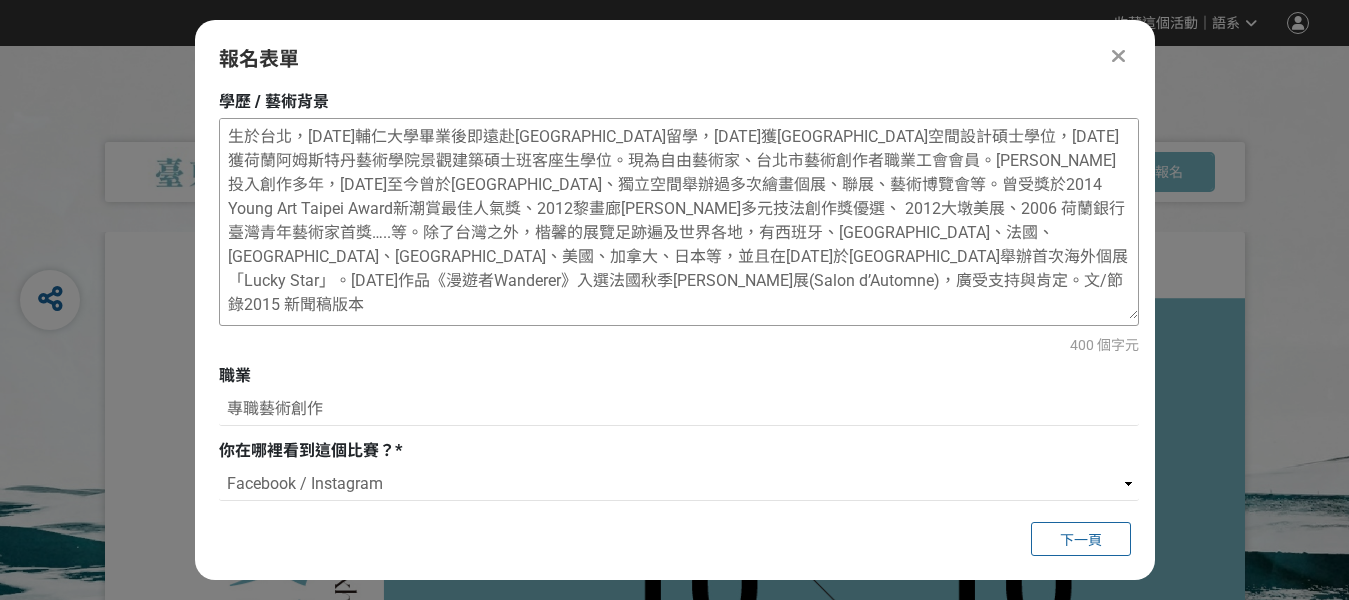 drag, startPoint x: 289, startPoint y: 283, endPoint x: 473, endPoint y: 287, distance: 184.04347 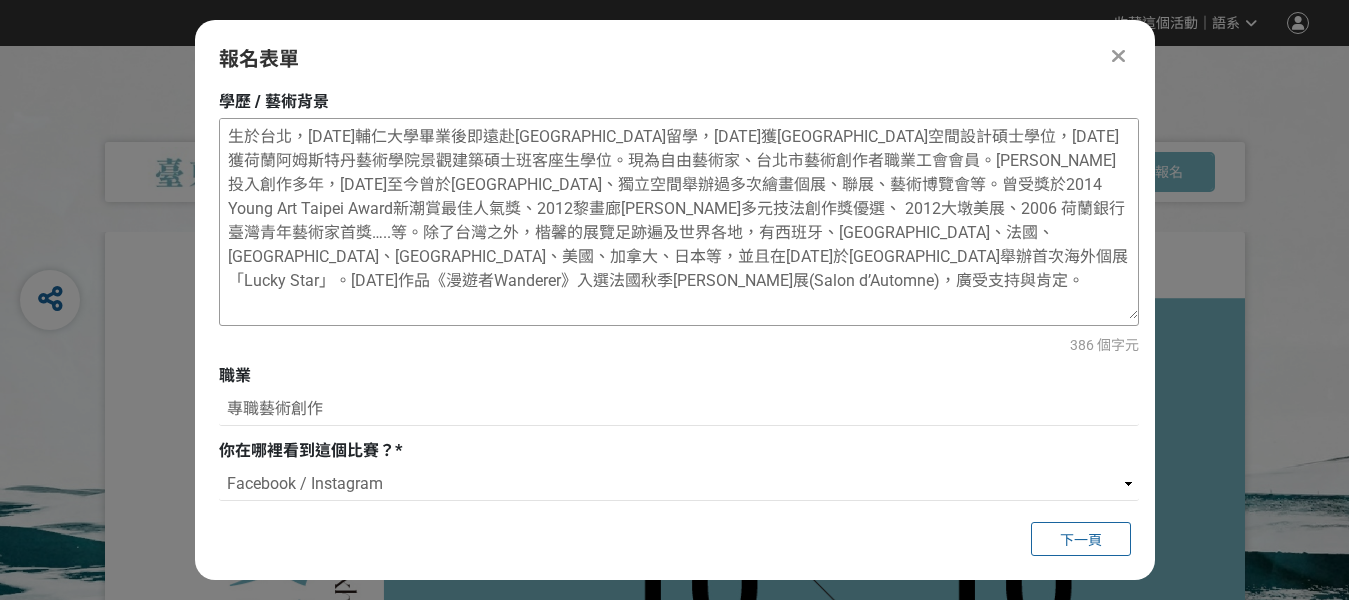 paste on "教育
2007 台灣輔仁大學景觀設計學系學士
2009 [GEOGRAPHIC_DATA]支藝術學院公共空間設計碩士 (MA HKU)
2011 荷蘭阿姆斯特丹藝術學院景觀建築碩士班客座生
現為 專職藝術創作/臺北市藝術創作者職業工會會員/女藝會會員
網站 website  [DOMAIN_NAME]" 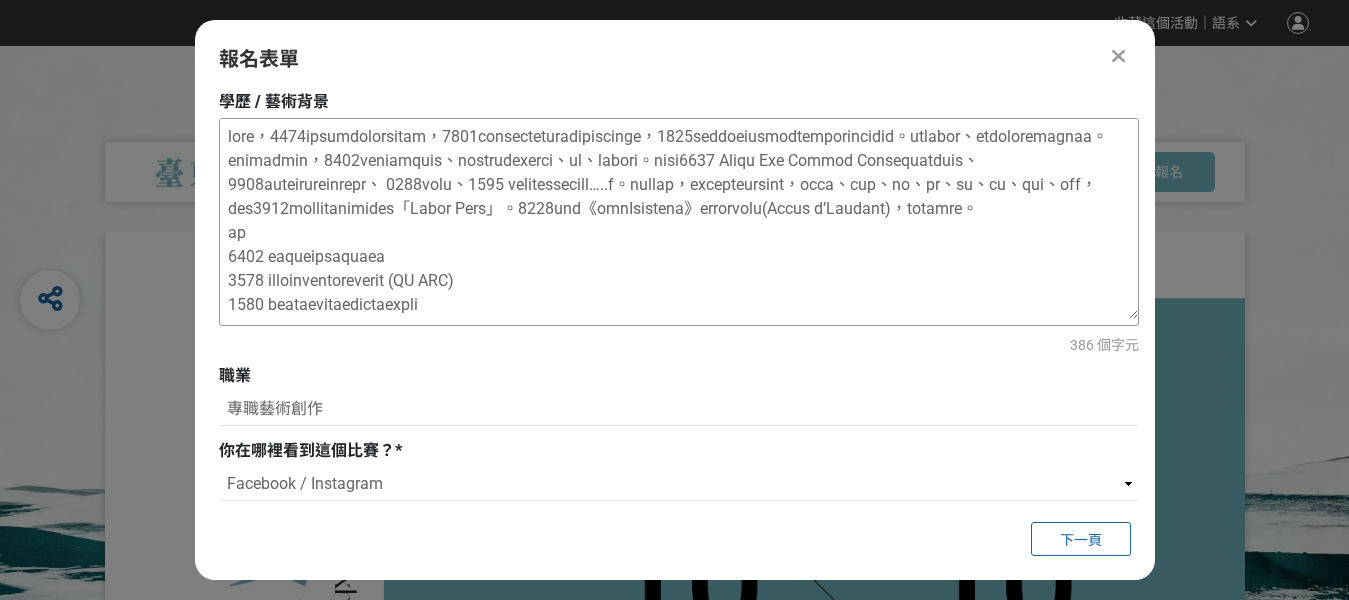 scroll, scrollTop: 115, scrollLeft: 0, axis: vertical 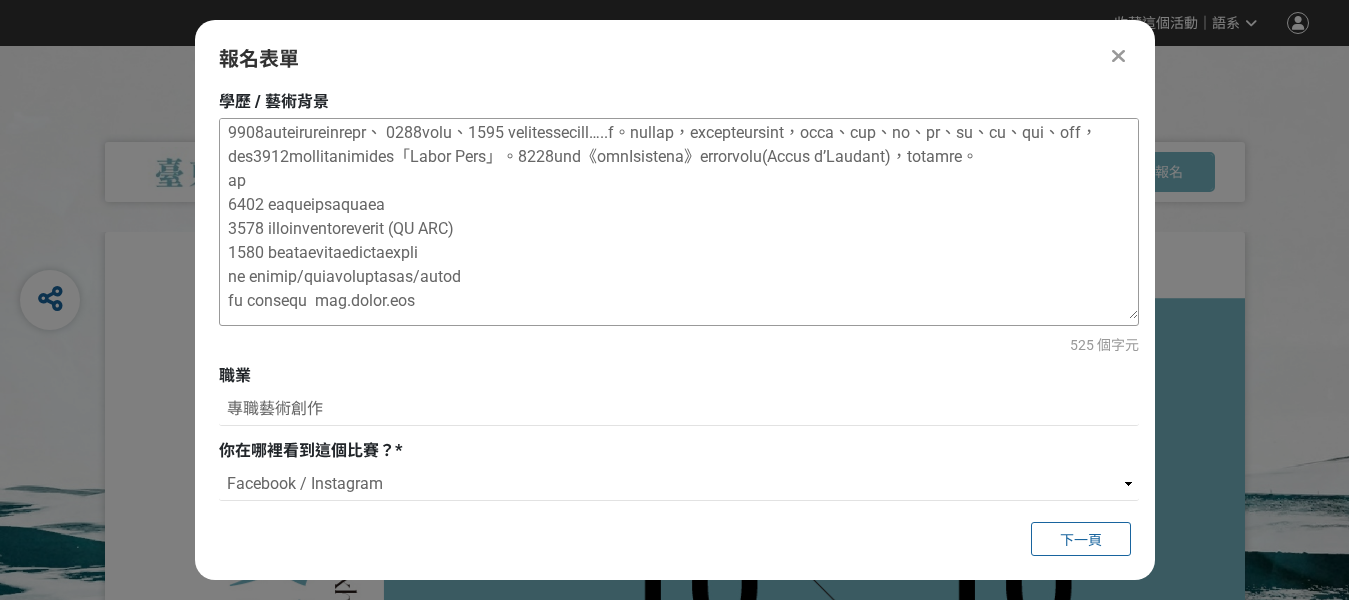 click at bounding box center (679, 219) 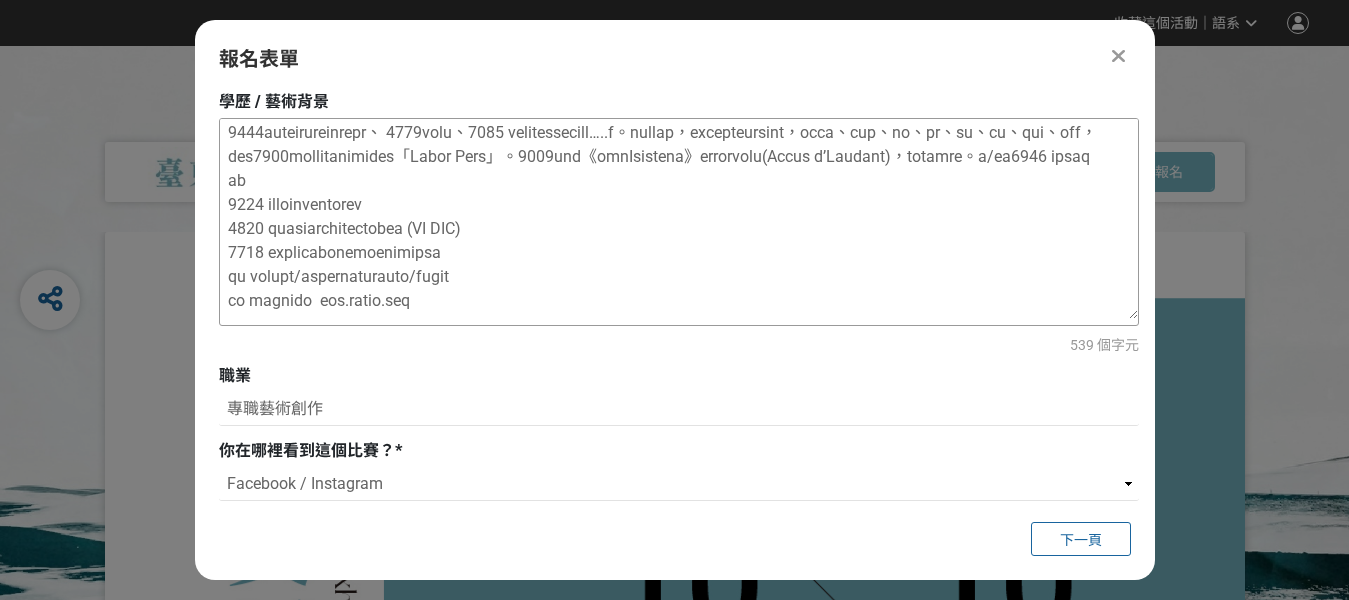 click at bounding box center (679, 219) 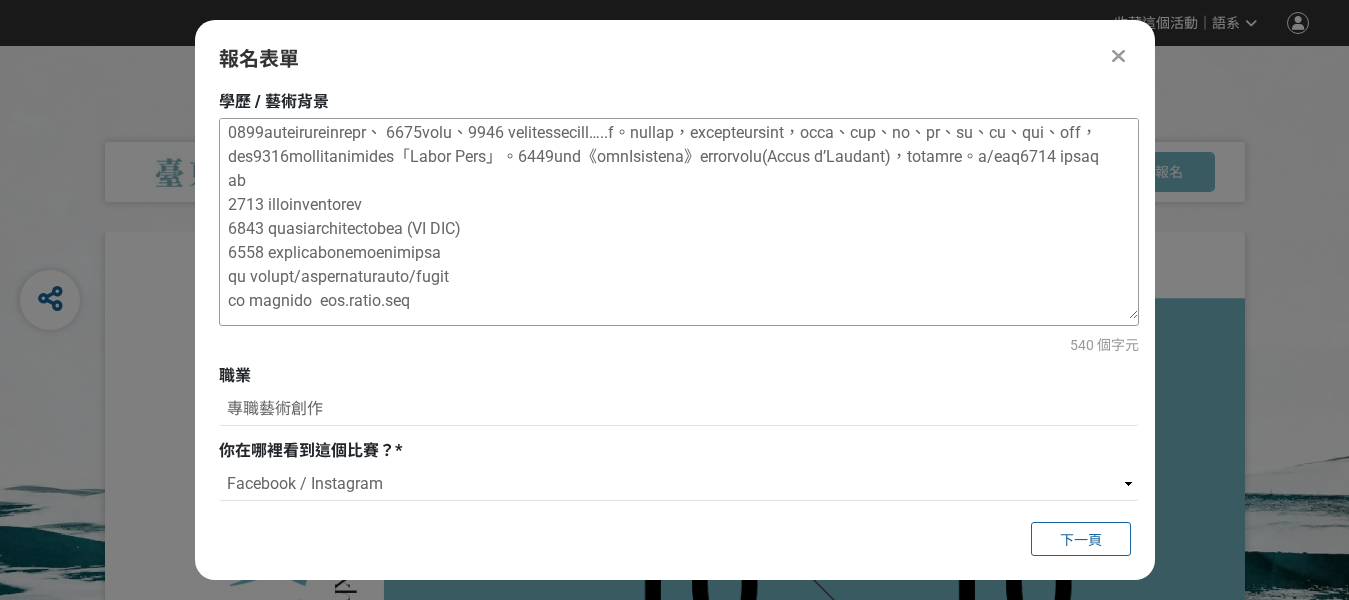 click at bounding box center (679, 219) 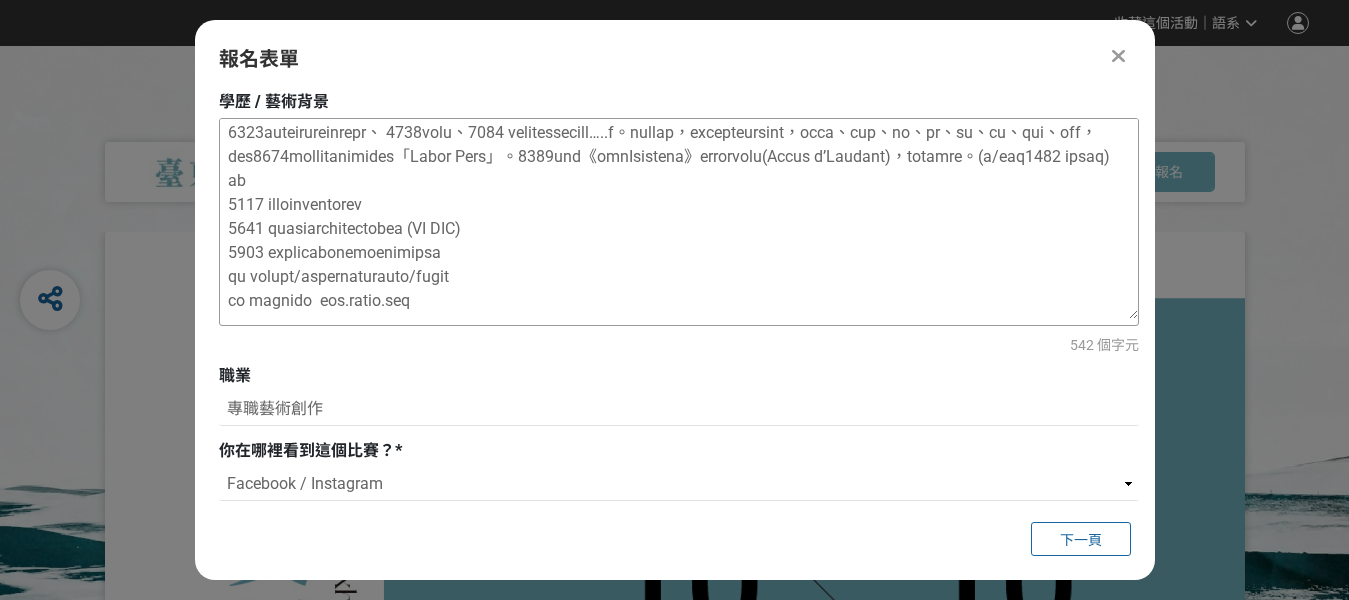 scroll, scrollTop: 0, scrollLeft: 0, axis: both 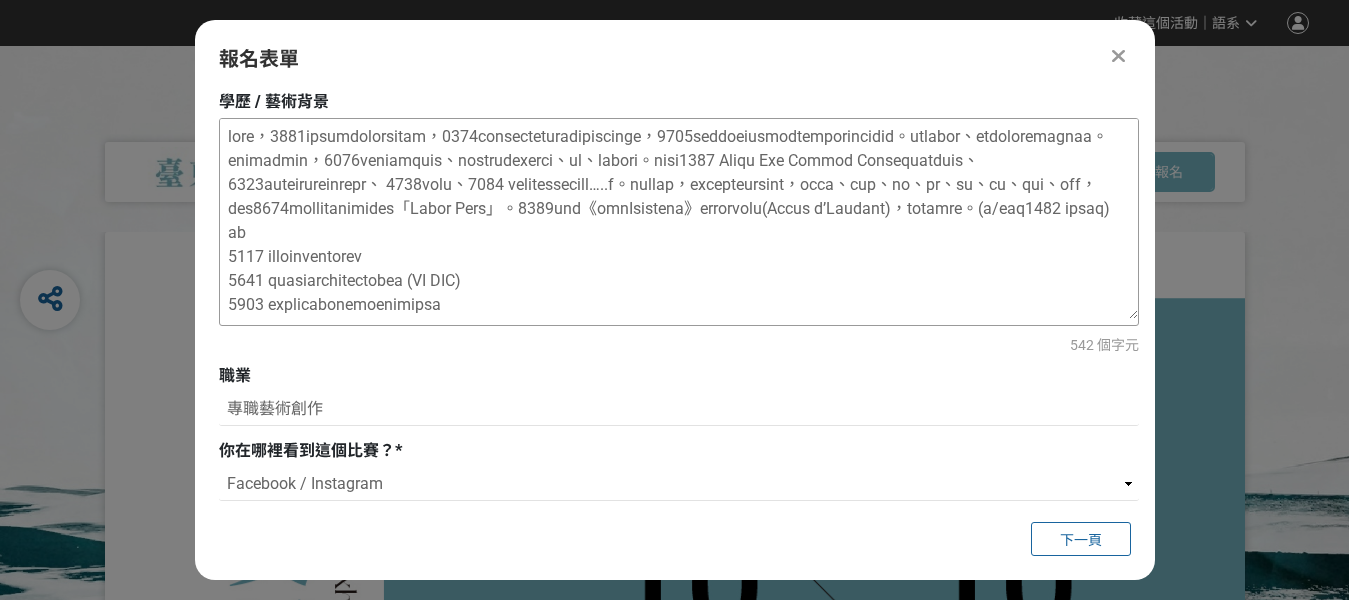 click at bounding box center [679, 219] 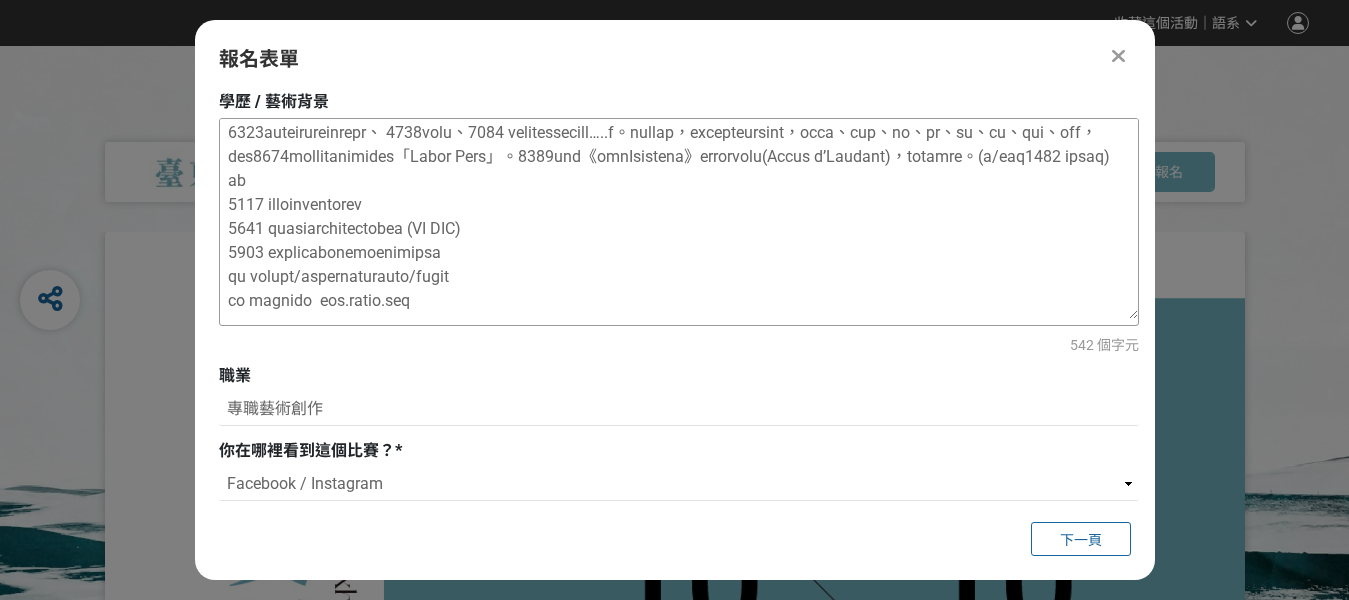 scroll, scrollTop: 124, scrollLeft: 0, axis: vertical 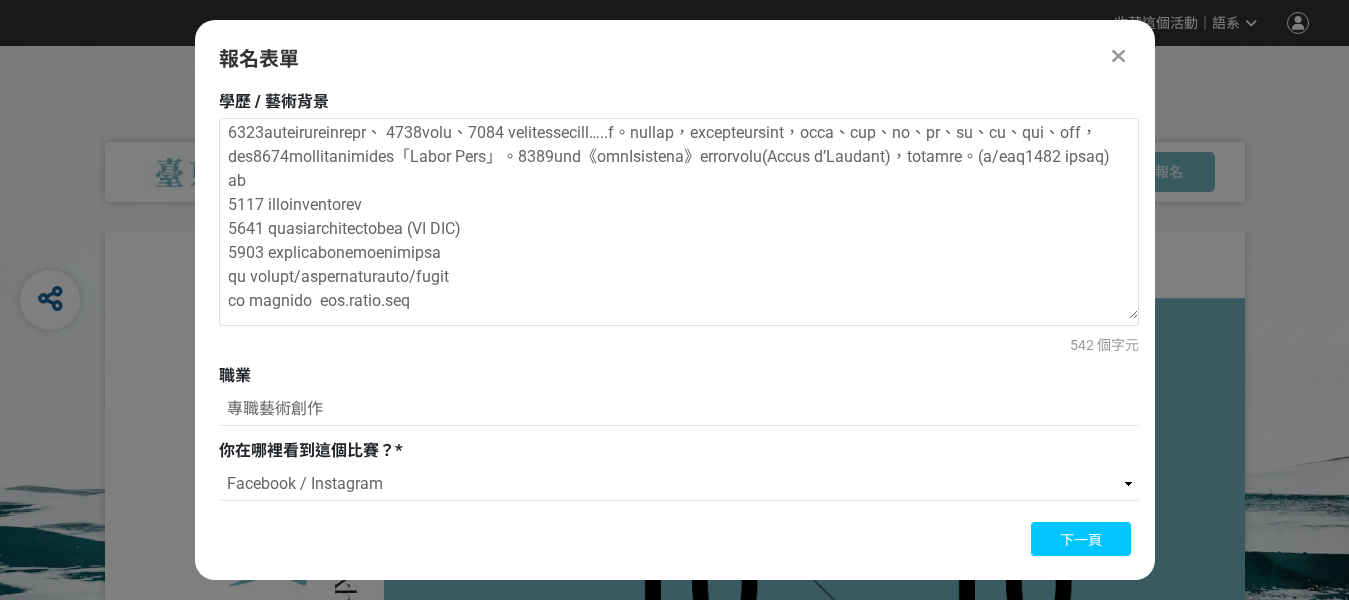 type on "lore，9421ipsumdolorsitam，9464consecteturadipiscinge，4481seddoeiusmodtemporincidid。utlabor、etdoloremagnaa。enimadmin，5055veniamquis、nostrudexerci、ul、labori。nisi7297 Aliqu Exe Commod Consequatduis、9974auteirureinrepr、 8535volu、3067 velitessecill…..f。nullap，excepteursint，occa、cup、no、pr、su、cu、qui、off，des9478mollitanimides「Labor Pers」。6468und《omnIsistena》errorvolu(Accus d’Laudant)，totamre。(a/eaq8139 ipsaq)
ab
2467 illoinventorev
7886 quasiarchitectobea (VI DIC)
1665 explicabonemoenimipsa
qu volupt/aspernaturauto/fugit
co magnido  eos.ratio.seq..." 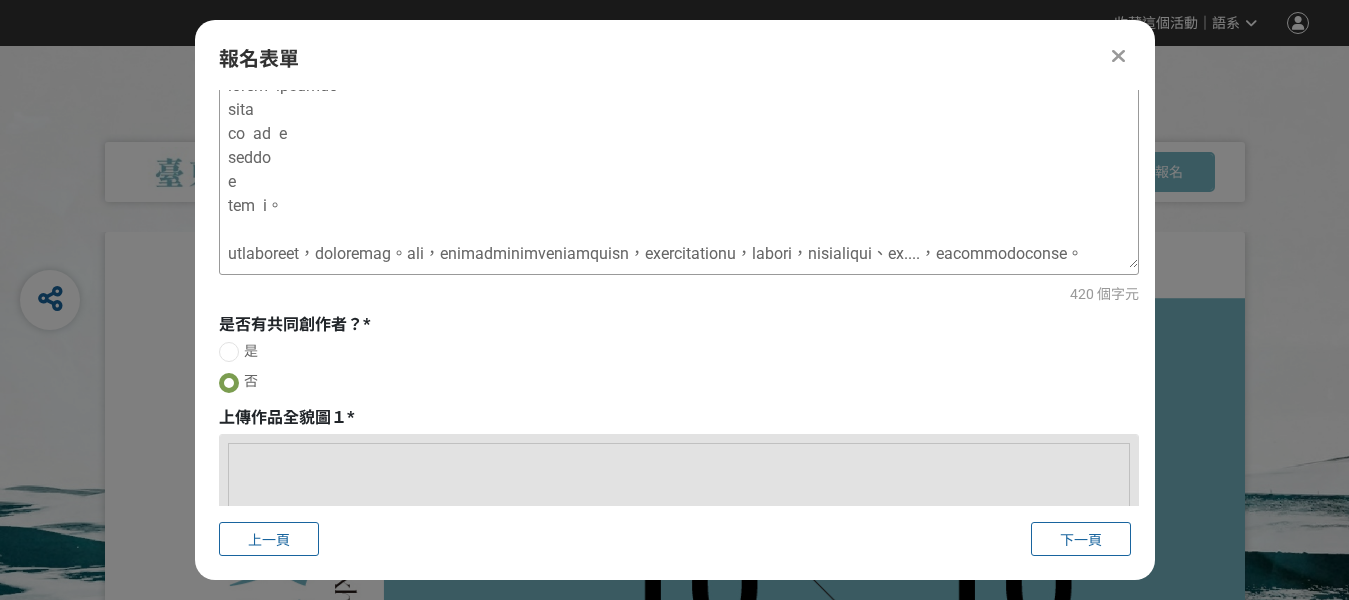 scroll, scrollTop: 148, scrollLeft: 0, axis: vertical 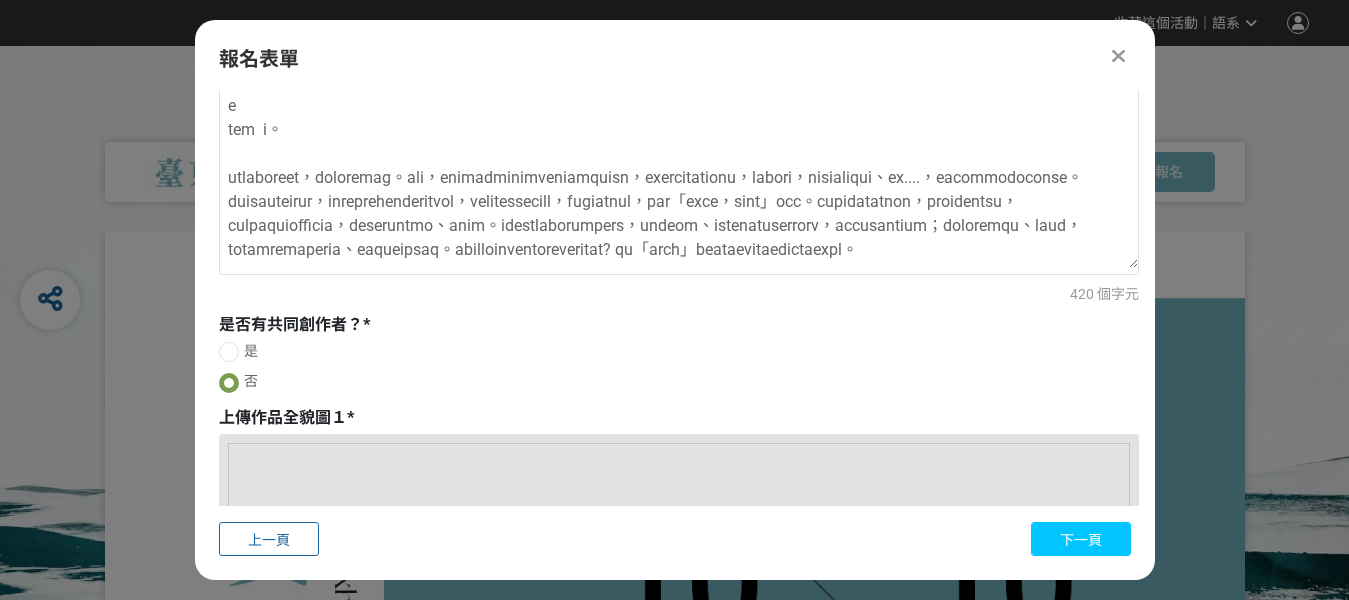 click on "下一頁" at bounding box center (1081, 539) 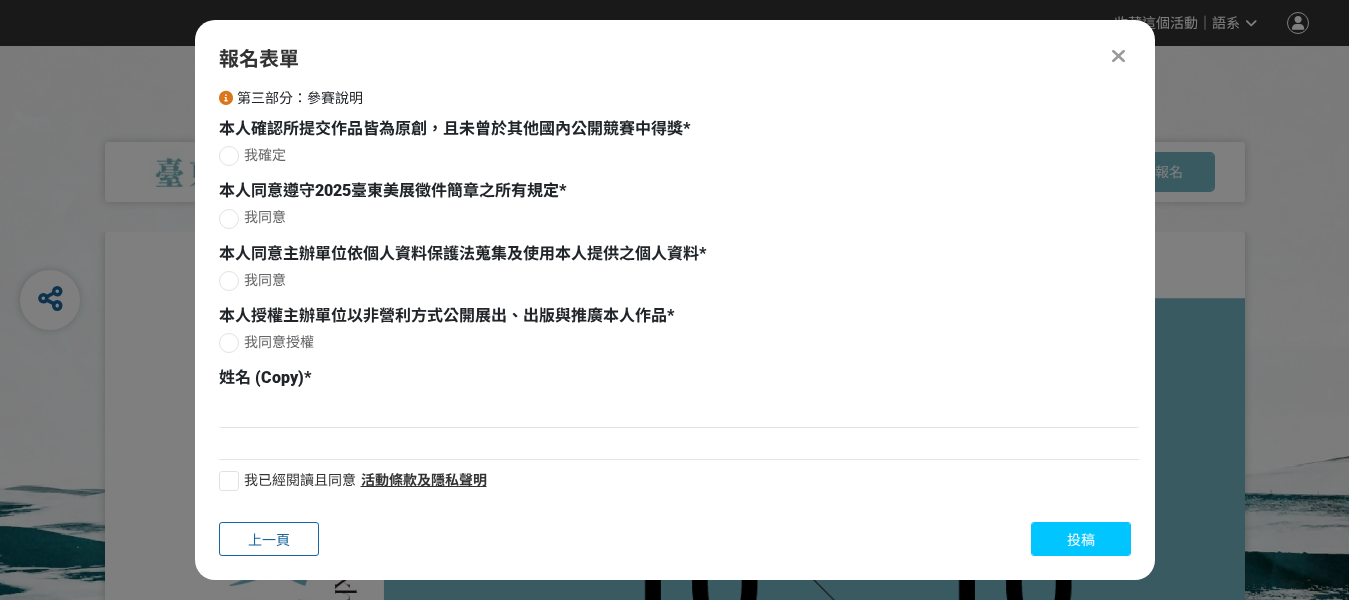 scroll, scrollTop: 113, scrollLeft: 0, axis: vertical 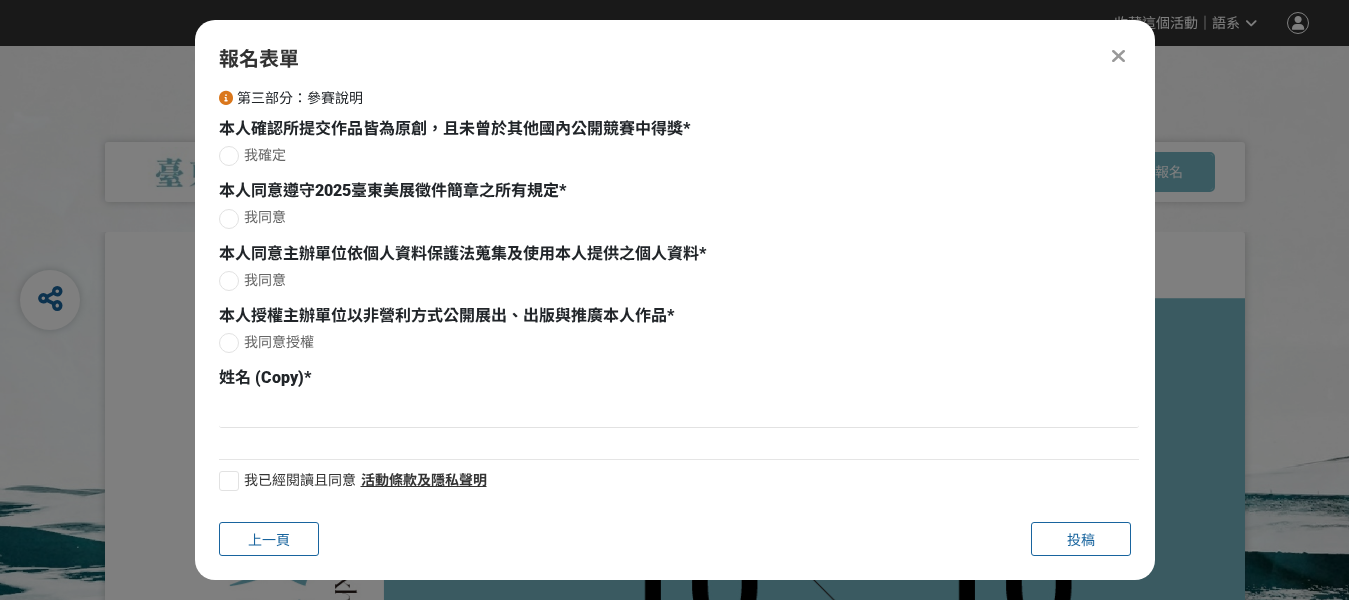 click on "我同意" at bounding box center (265, 217) 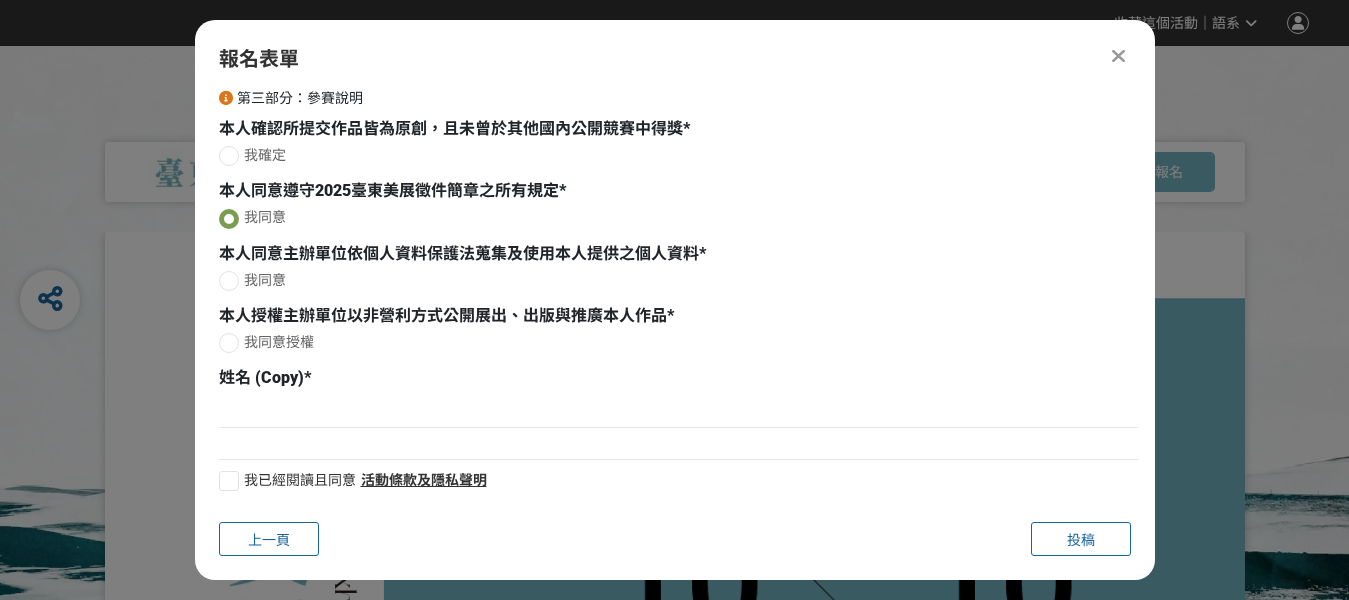 click on "我確定" at bounding box center [265, 155] 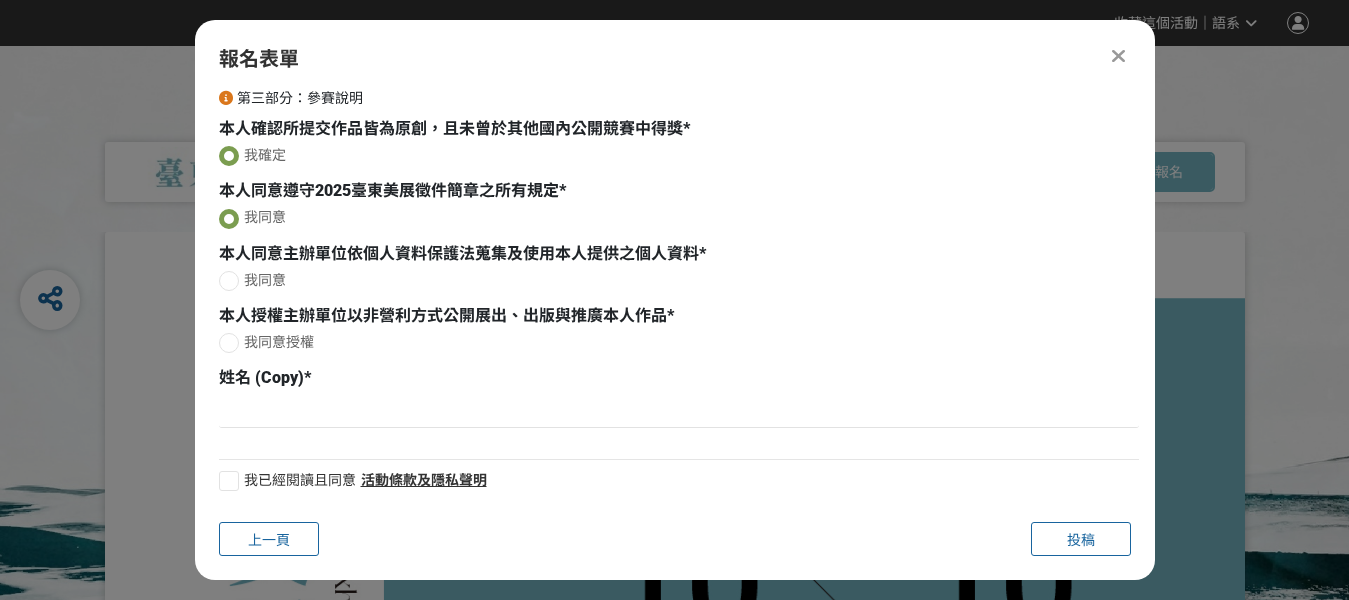 click at bounding box center (229, 281) 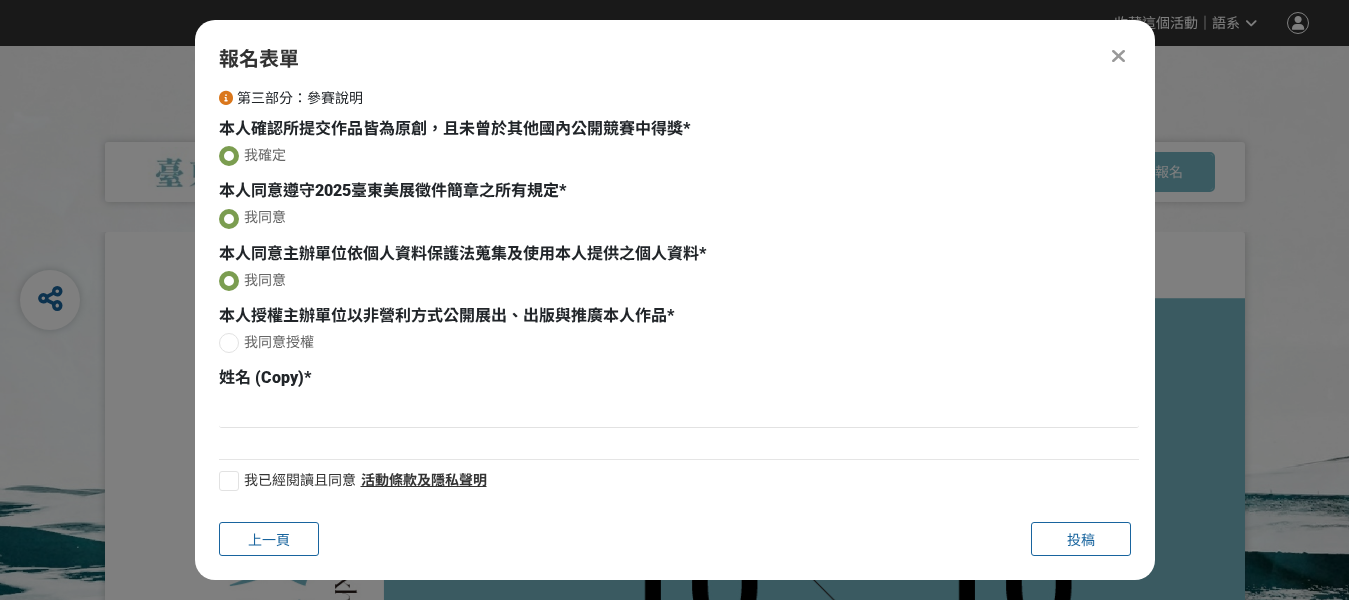 click at bounding box center (229, 343) 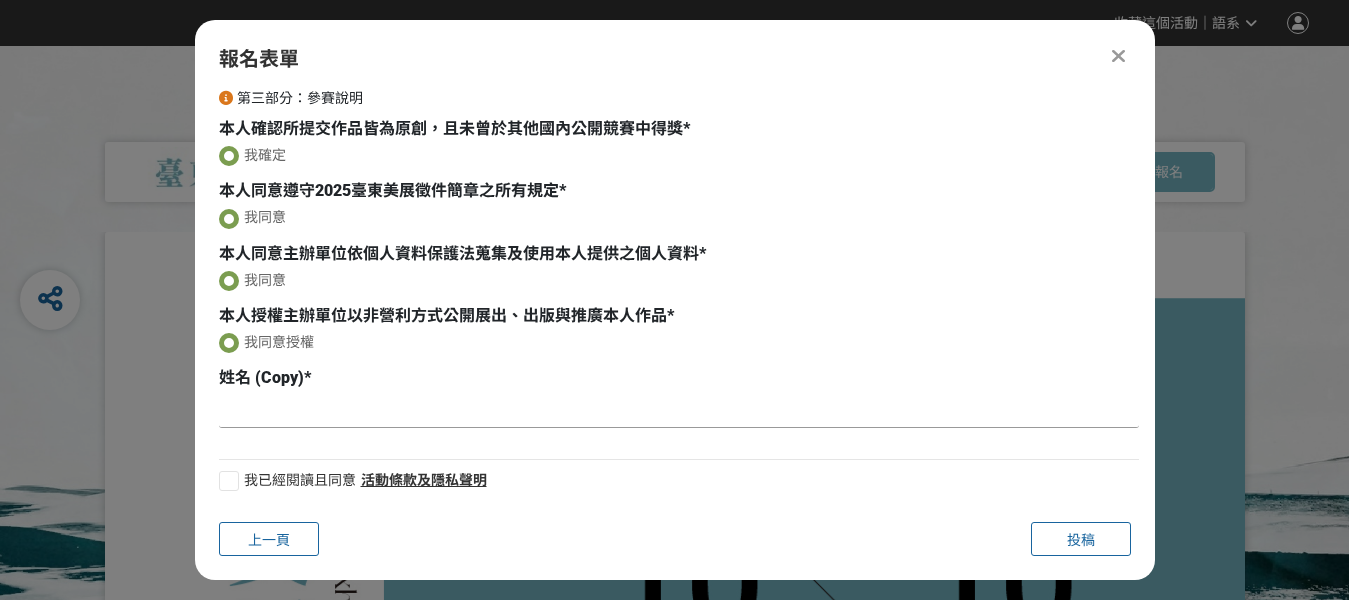 click at bounding box center (679, 411) 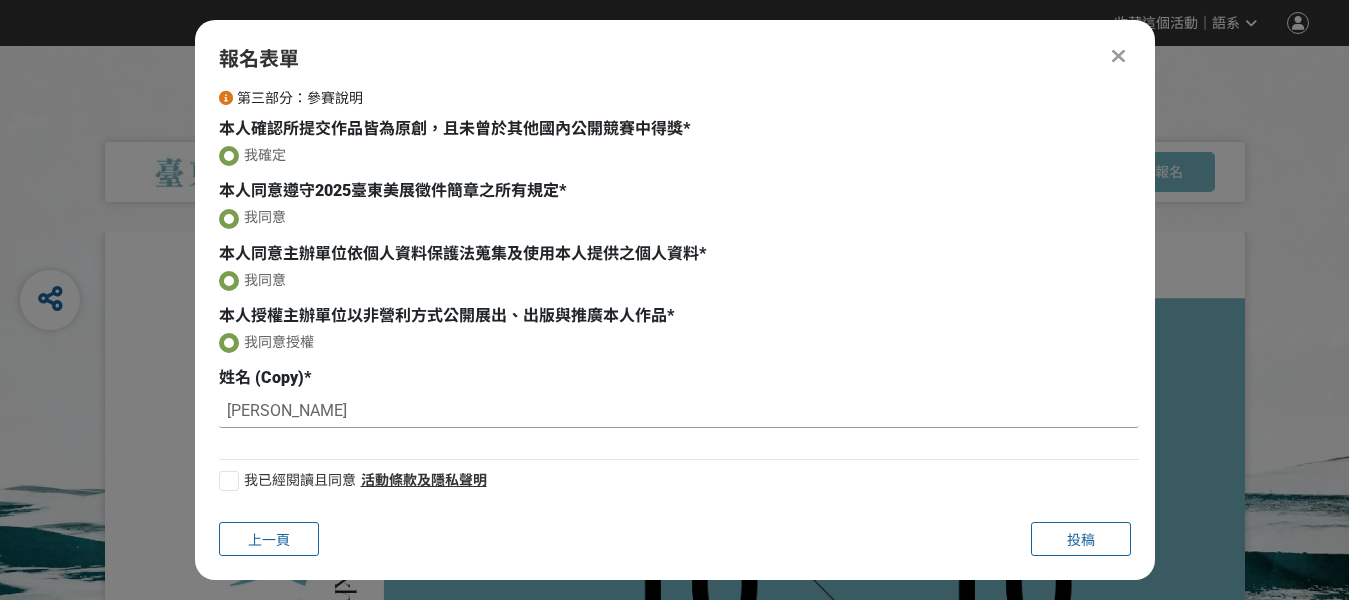 click on "[PERSON_NAME]" at bounding box center [679, 411] 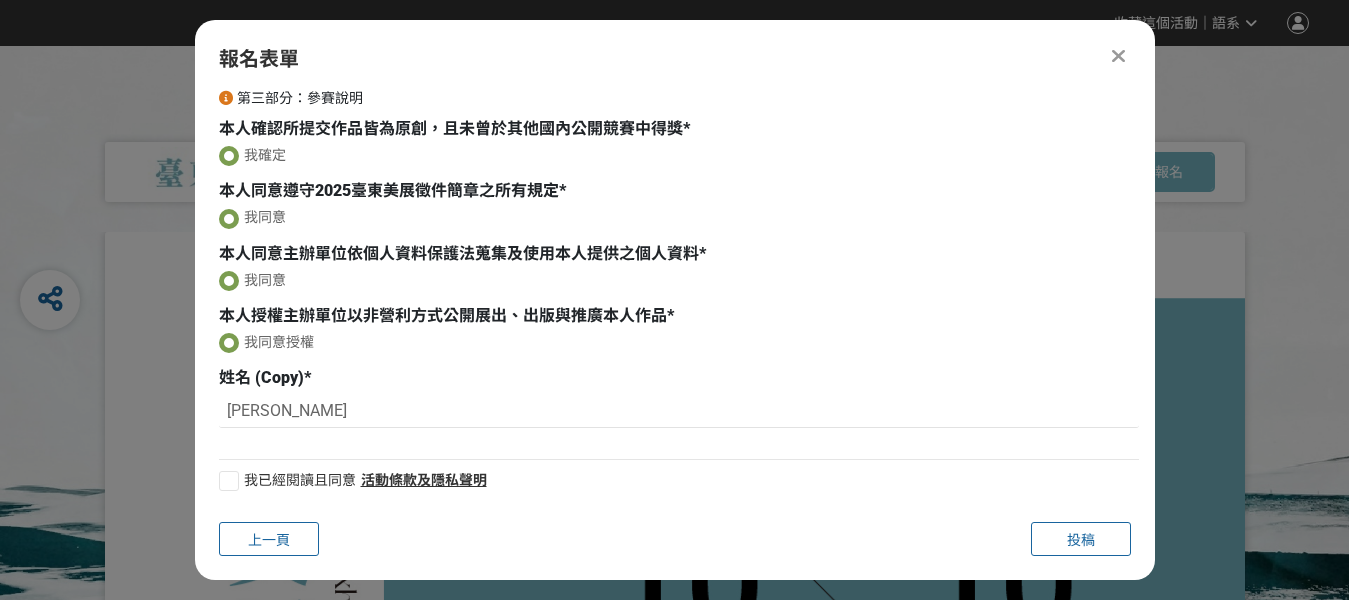 click at bounding box center (229, 481) 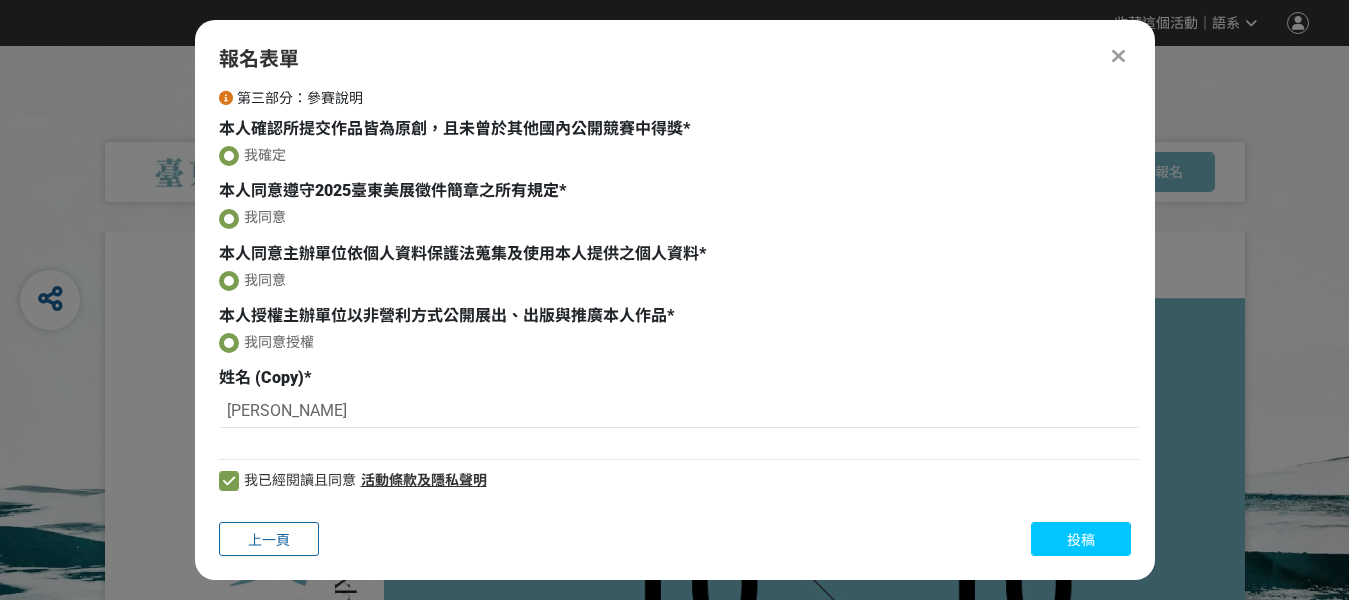 click on "投稿" at bounding box center [1081, 540] 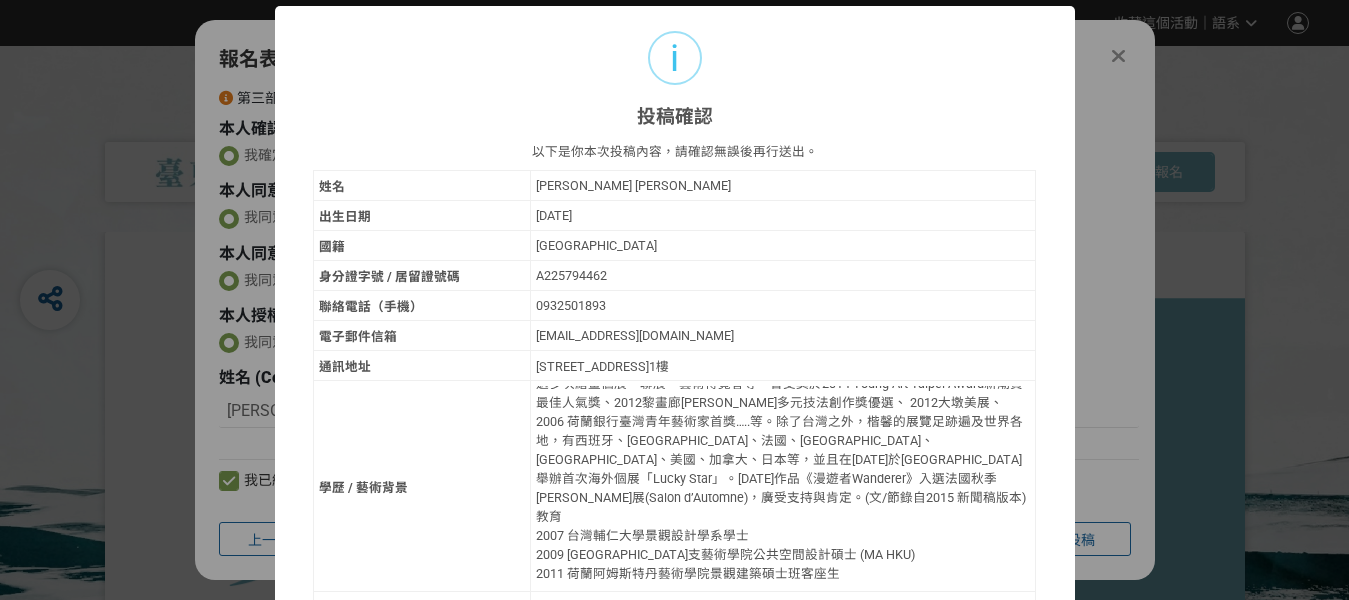 scroll, scrollTop: 104, scrollLeft: 0, axis: vertical 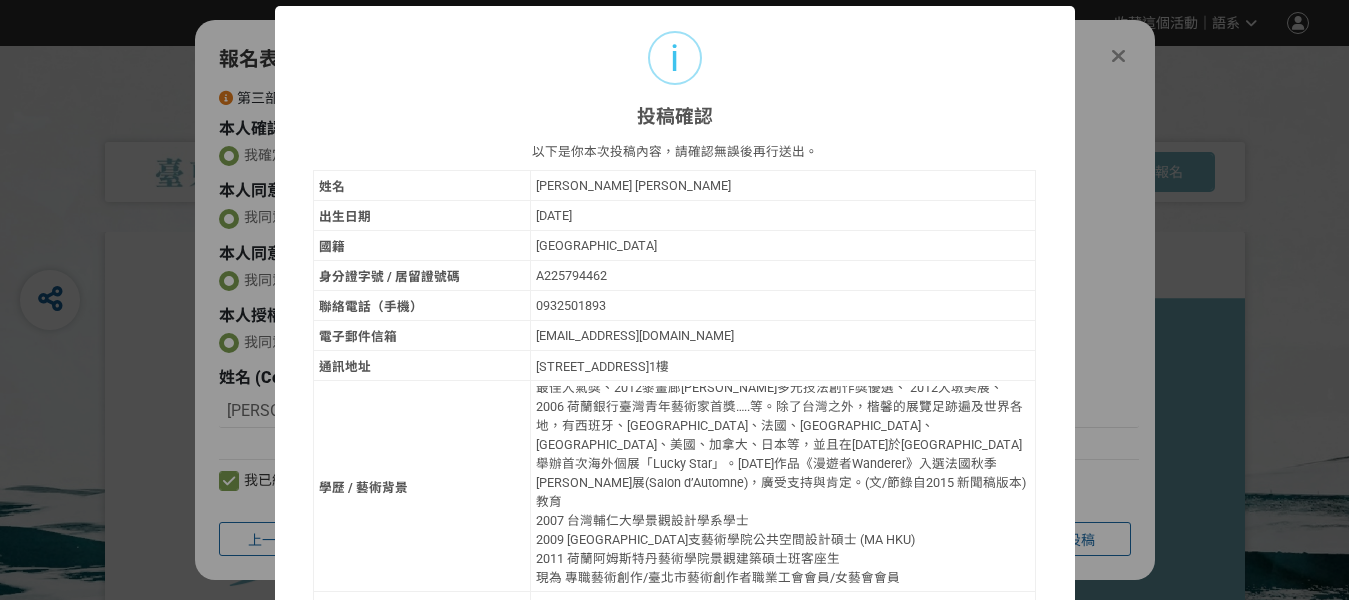 click on "[EMAIL_ADDRESS][DOMAIN_NAME]" at bounding box center [783, 336] 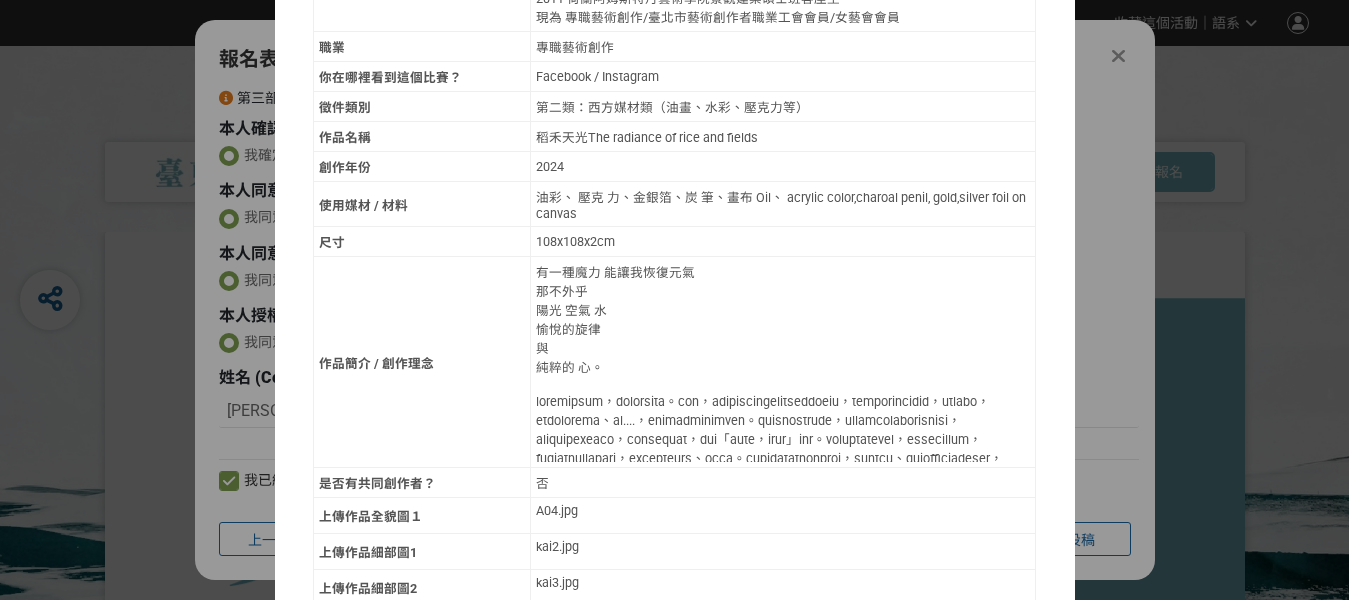 scroll, scrollTop: 600, scrollLeft: 0, axis: vertical 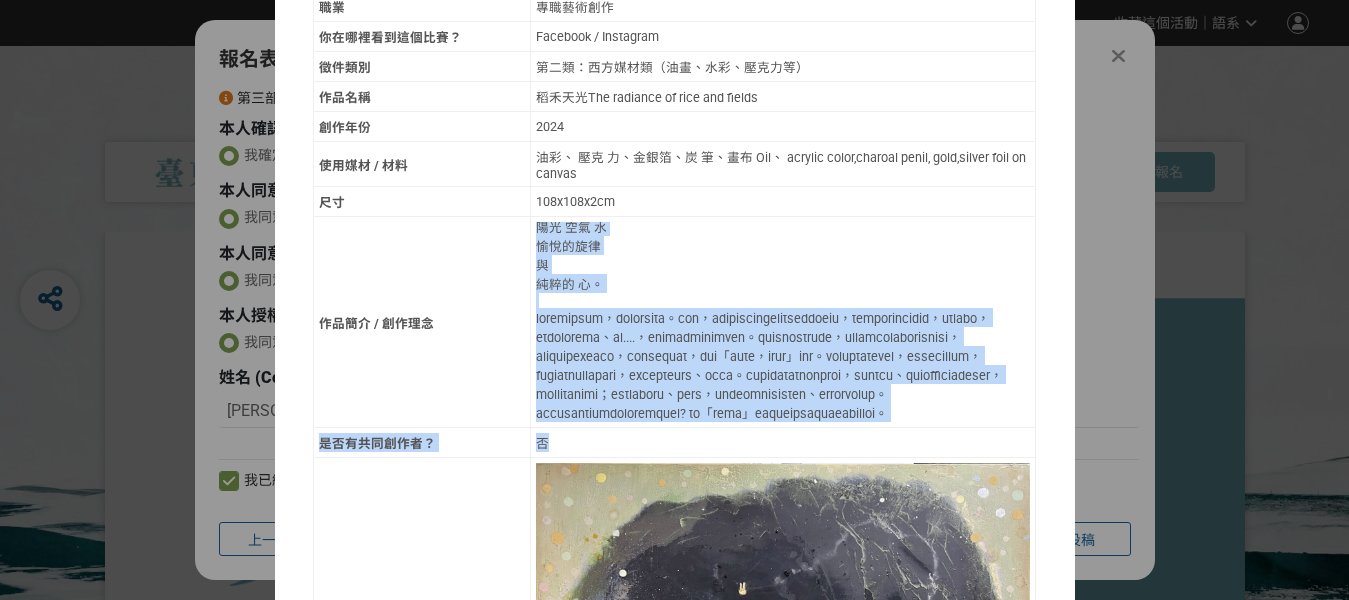 drag, startPoint x: 529, startPoint y: 232, endPoint x: 976, endPoint y: 429, distance: 488.4854 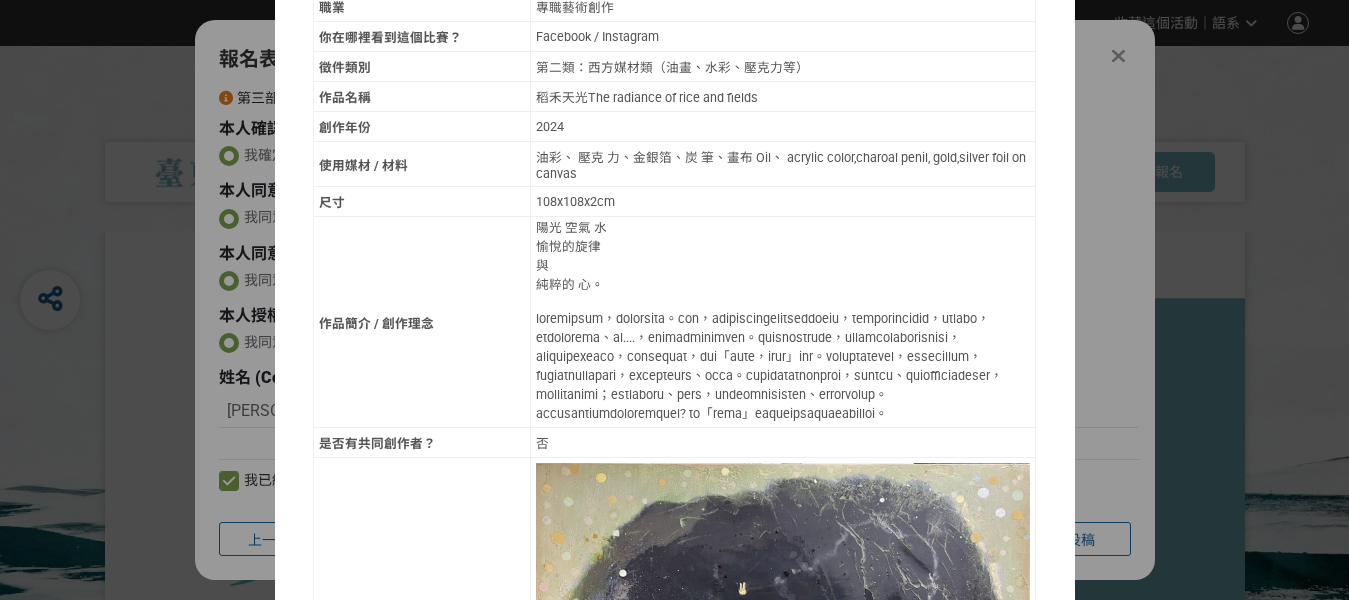 click on "以下是你本次投稿內容，請確認無誤後再行送出。 姓名 [PERSON_NAME] [PERSON_NAME] 出生日期 [DEMOGRAPHIC_DATA] 國籍 [GEOGRAPHIC_DATA] 身分證字號 / 居留證號碼 A225794462 聯絡電話（手機） [PHONE_NUMBER] 電子郵件信箱 [EMAIL_ADDRESS][DOMAIN_NAME] 通訊地址 [STREET_ADDRESS] 學歷 / 藝術背景 教育 2007 台灣[GEOGRAPHIC_DATA]景觀設計學系學士 2009 荷蘭[GEOGRAPHIC_DATA]學院公共空間設計碩士 (MA HKU) 2011 荷蘭阿姆斯特丹藝術學院景觀建築碩士班客座生 現為 專職藝術創作/臺北市藝術創作者職業工會會員/女藝會會員 網站 website  [DOMAIN_NAME] 職業 專職藝術創作 你在哪裡看到這個比賽？ Facebook / Instagram 徵件類別 第二類：西方媒材類（油畫、水彩、壓克力等） 作品名稱 稻禾天光The radiance of rice and fields 創作年份 2024 使用媒材 / 材料 油彩、 壓克 力、金銀箔、炭 筆、畫布  Oil、 acrylic color,charoal penil,  gold,silver foil on canvas 尺寸 108x108x2cm 與 否" at bounding box center (675, 977) 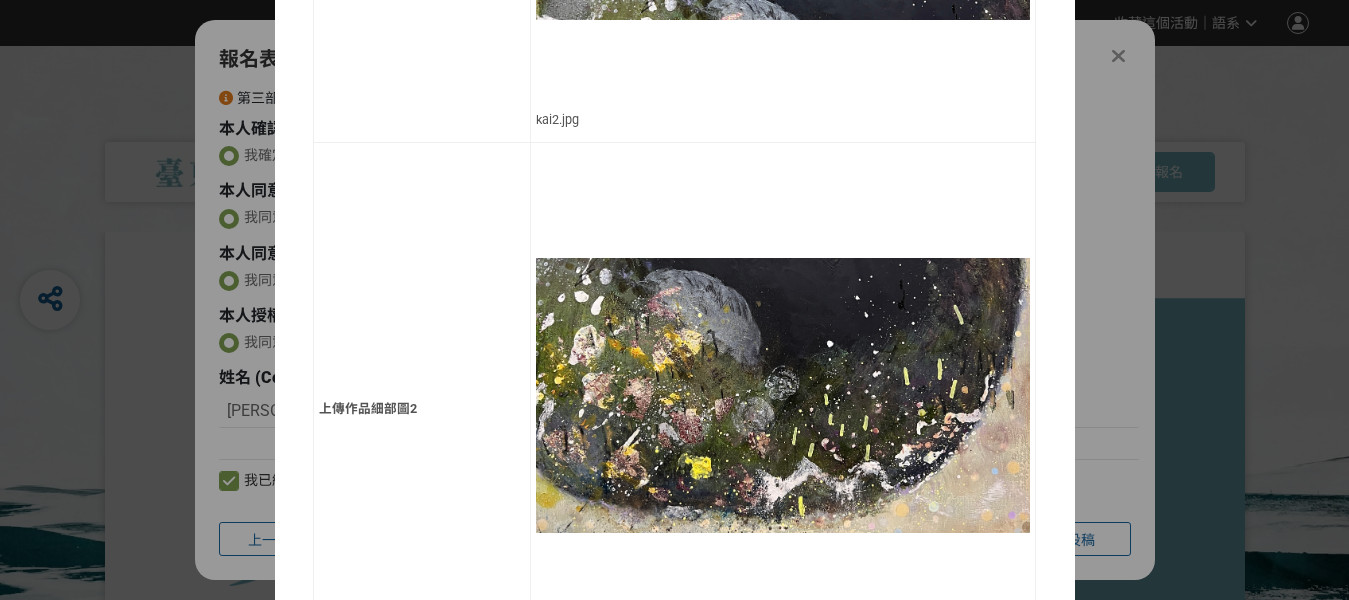 scroll, scrollTop: 1998, scrollLeft: 0, axis: vertical 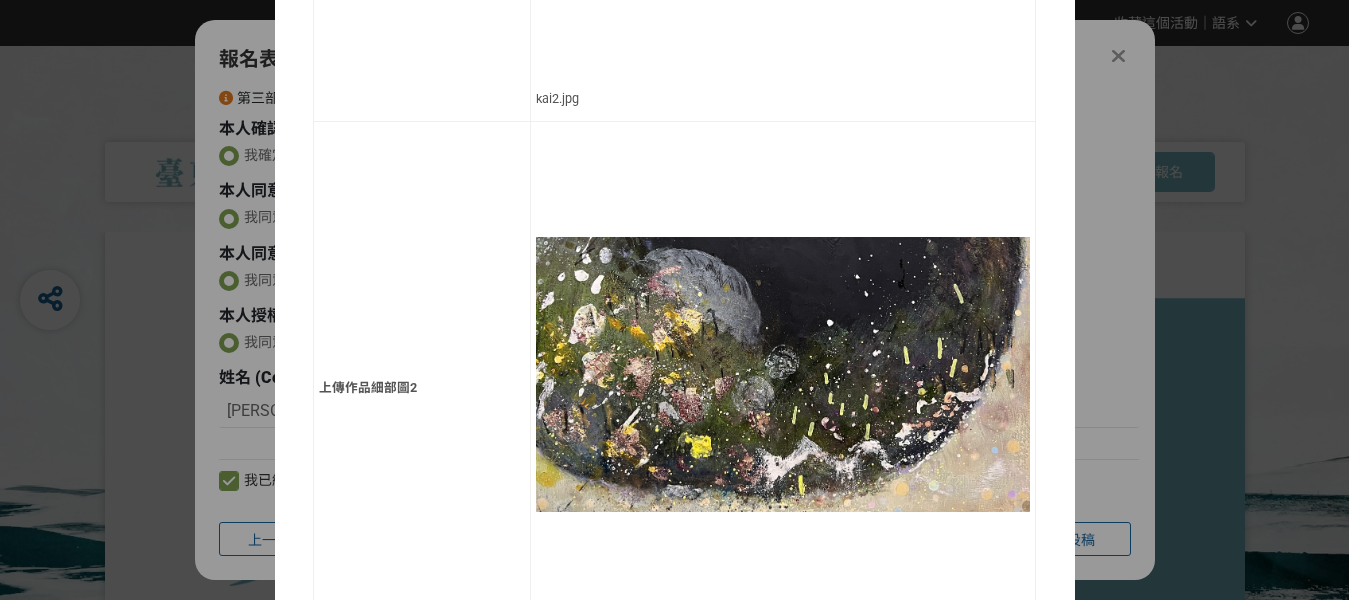 click on "確認送出" at bounding box center [610, 1056] 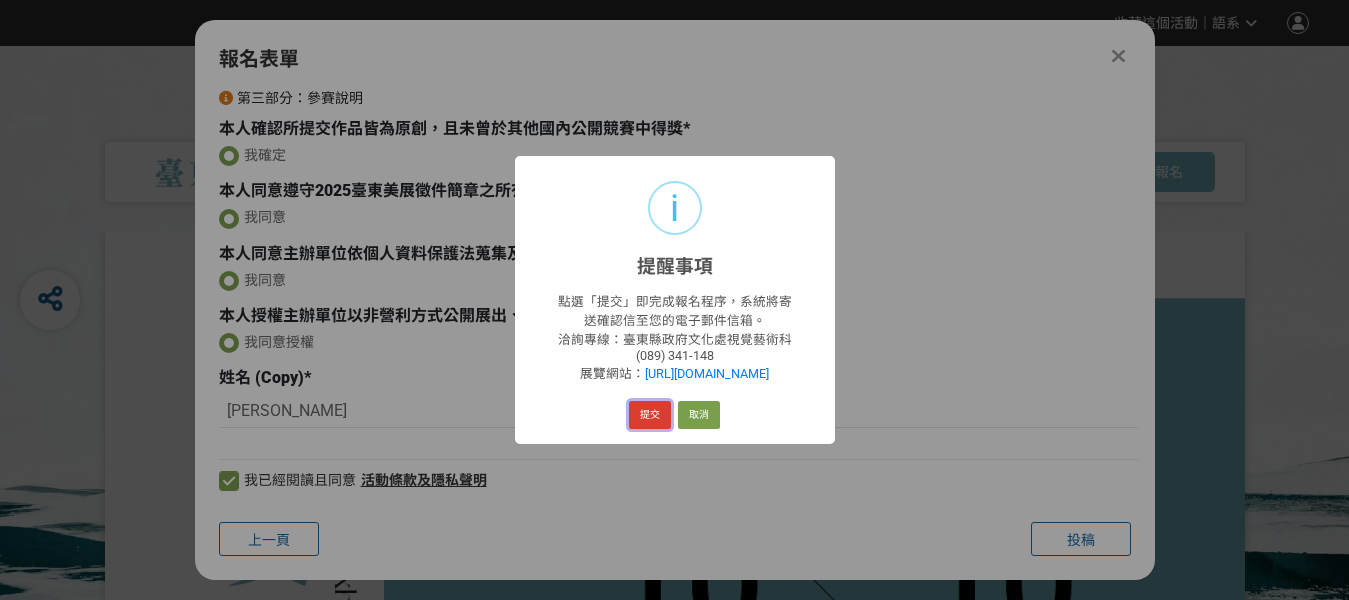 click on "提交" at bounding box center [650, 415] 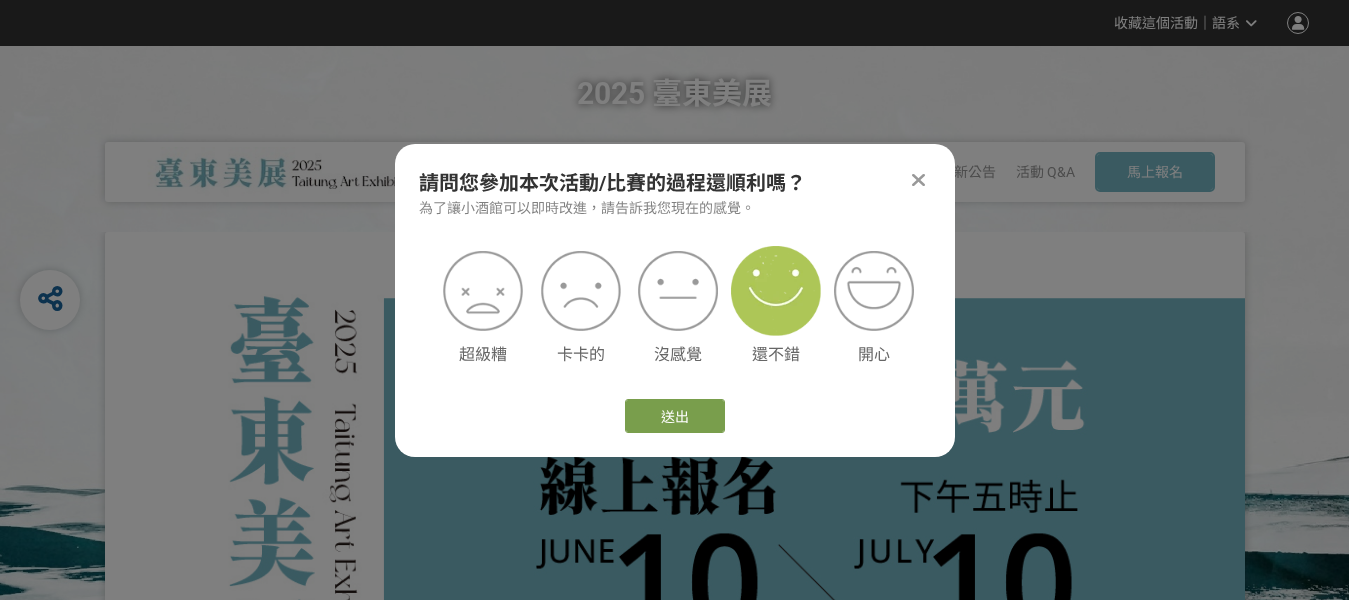 click at bounding box center [776, 291] 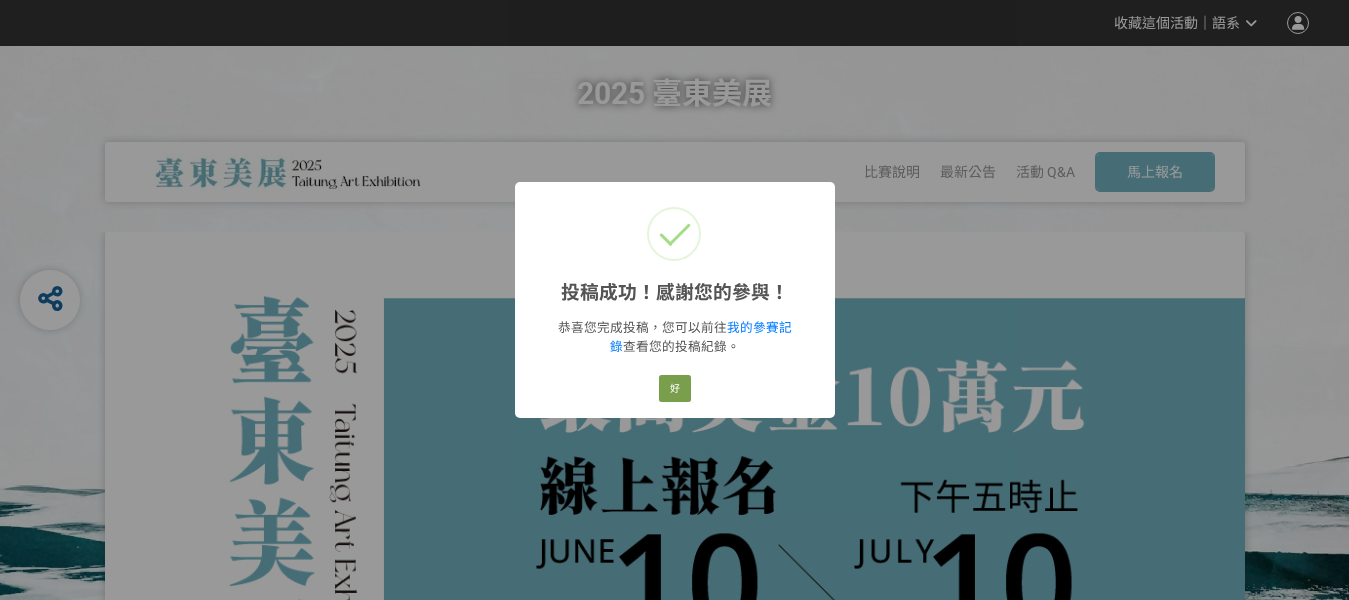 click on "投稿成功！感謝您的參與！ × 恭喜您完成投稿，您可以前往  我的參賽記錄  查看您的投稿紀錄。 好 Cancel" at bounding box center (674, 300) 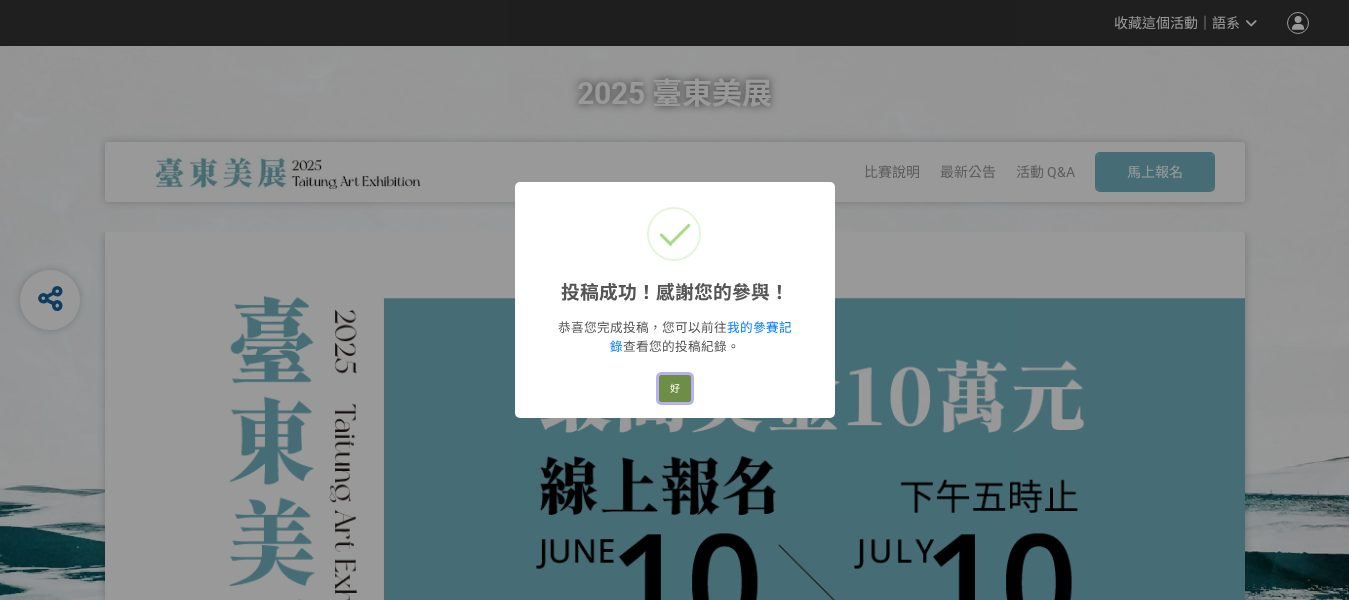 click on "好" at bounding box center (675, 389) 